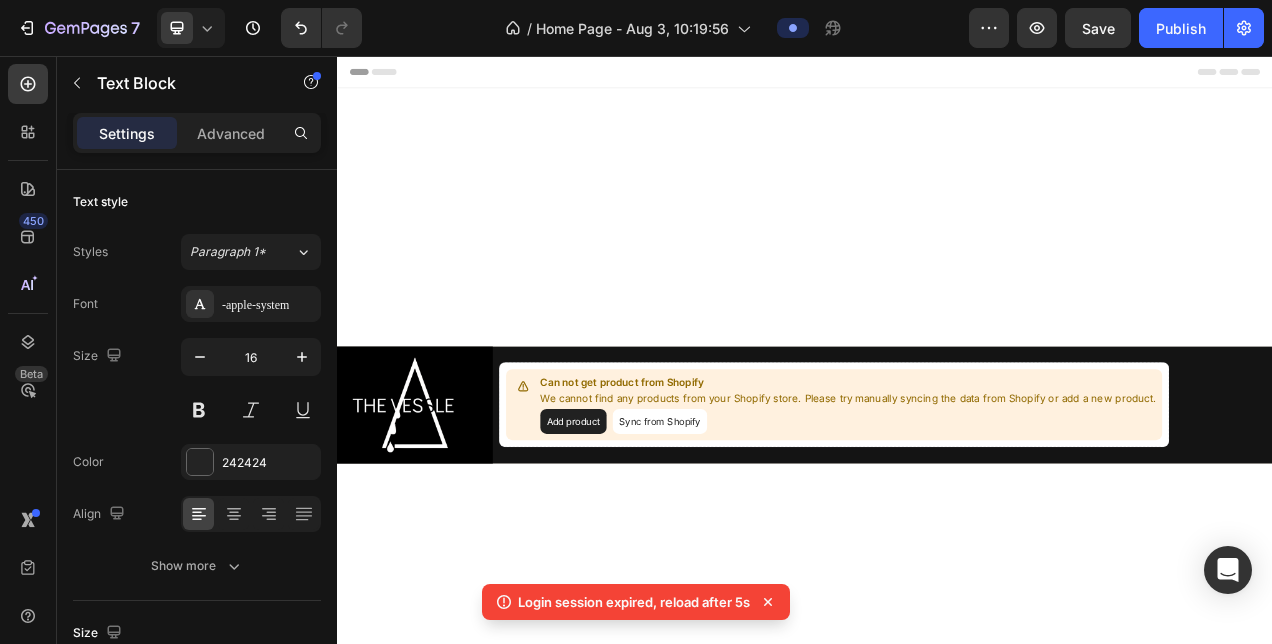scroll, scrollTop: 1818, scrollLeft: 0, axis: vertical 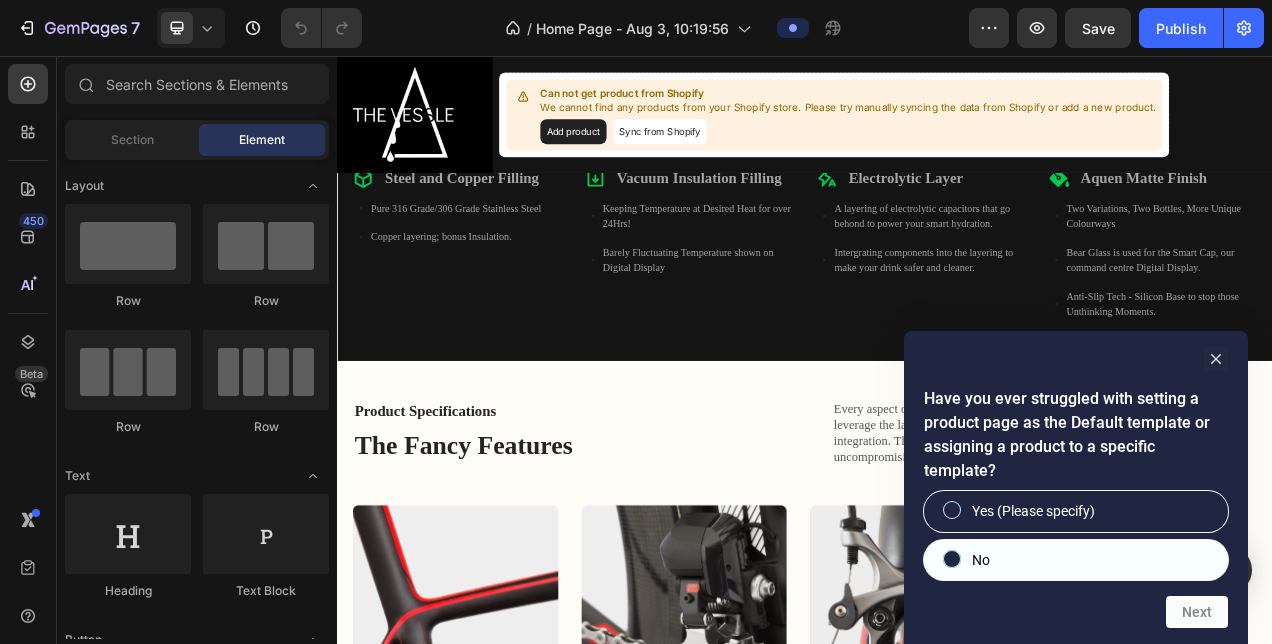 click on "No" at bounding box center [1076, 560] 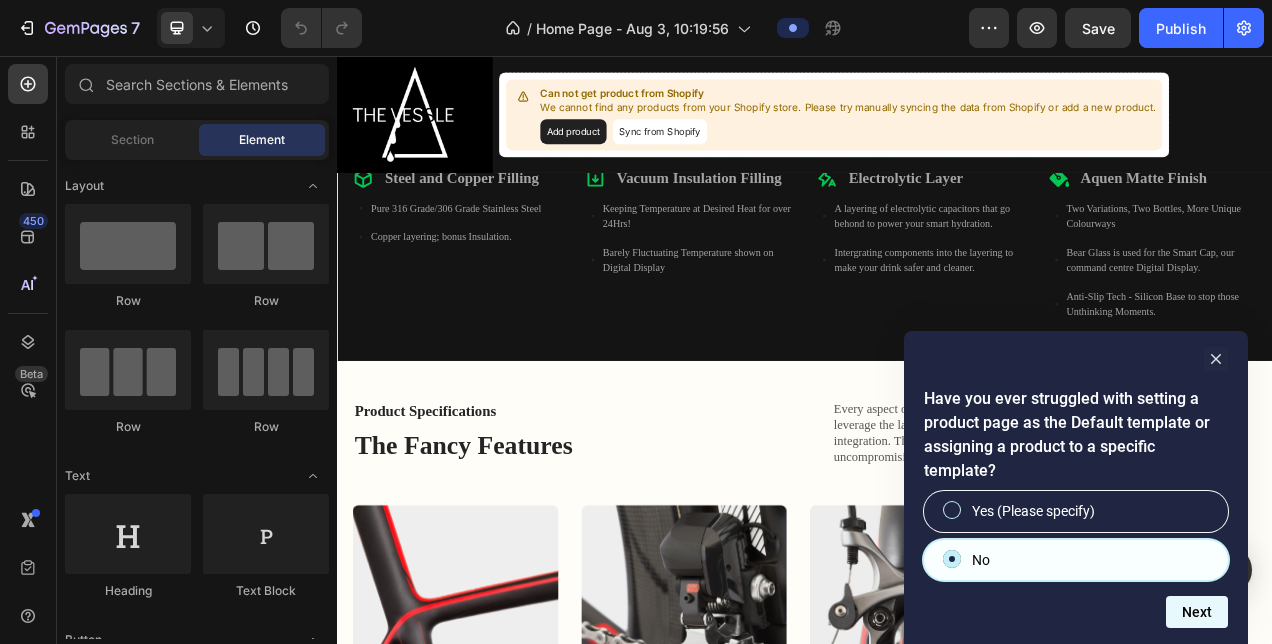 click on "Next" at bounding box center [1197, 612] 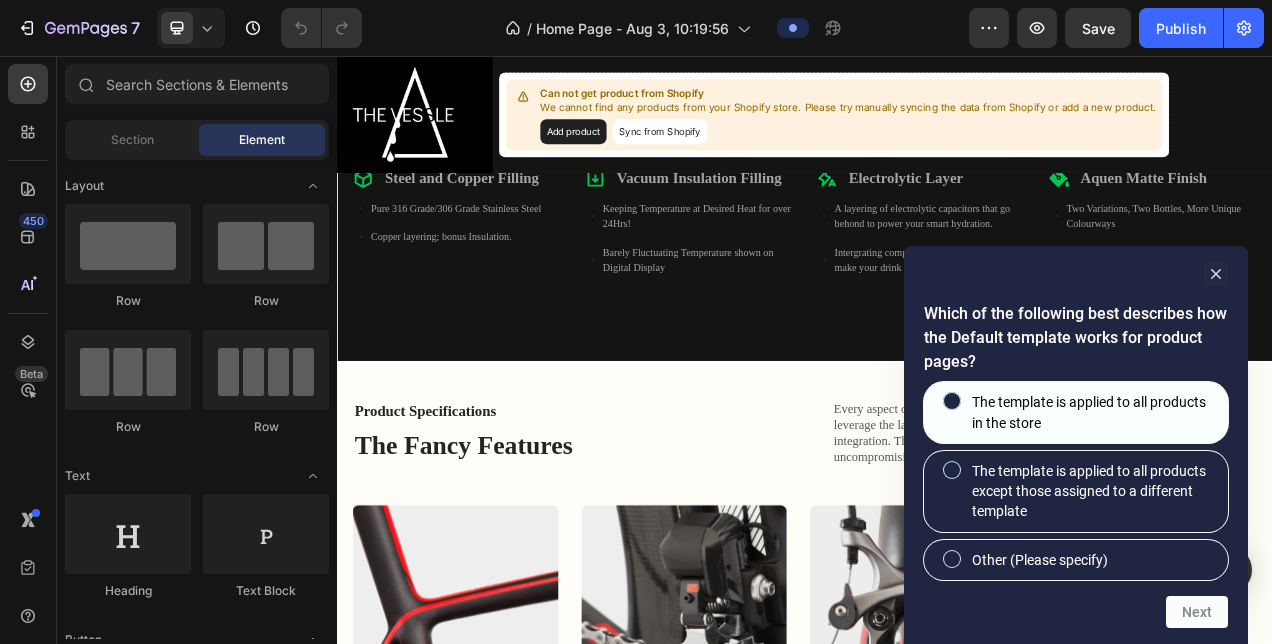 click on "The template is applied to all products in the store" at bounding box center [1092, 412] 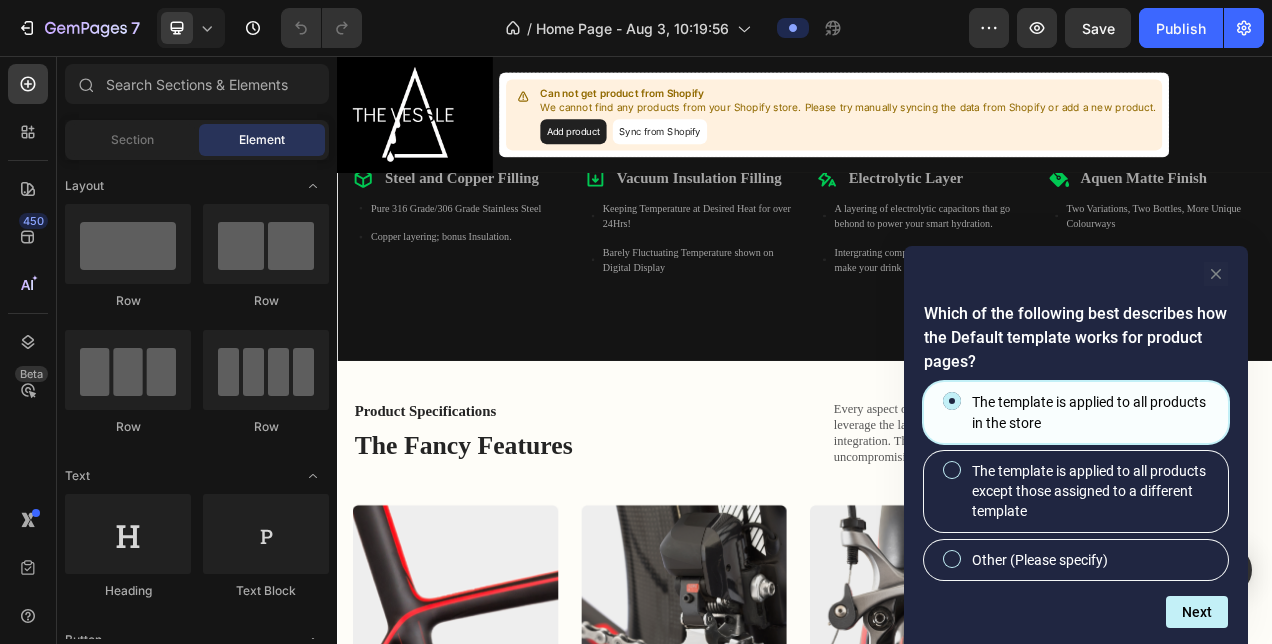 click 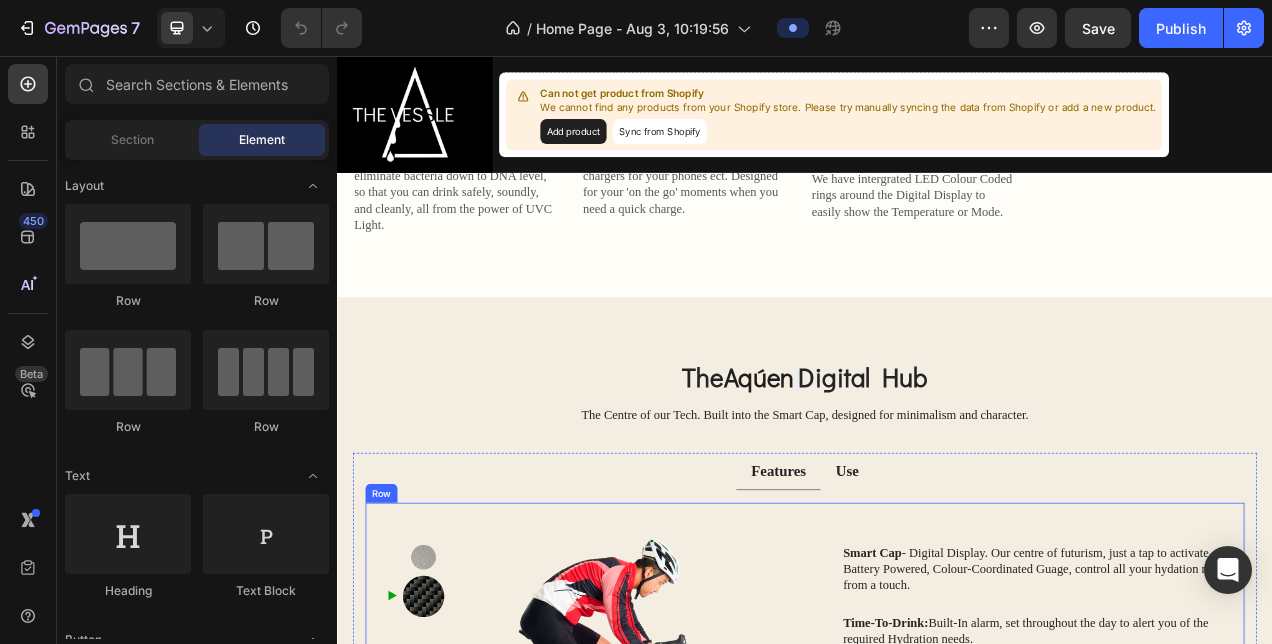 scroll, scrollTop: 2339, scrollLeft: 0, axis: vertical 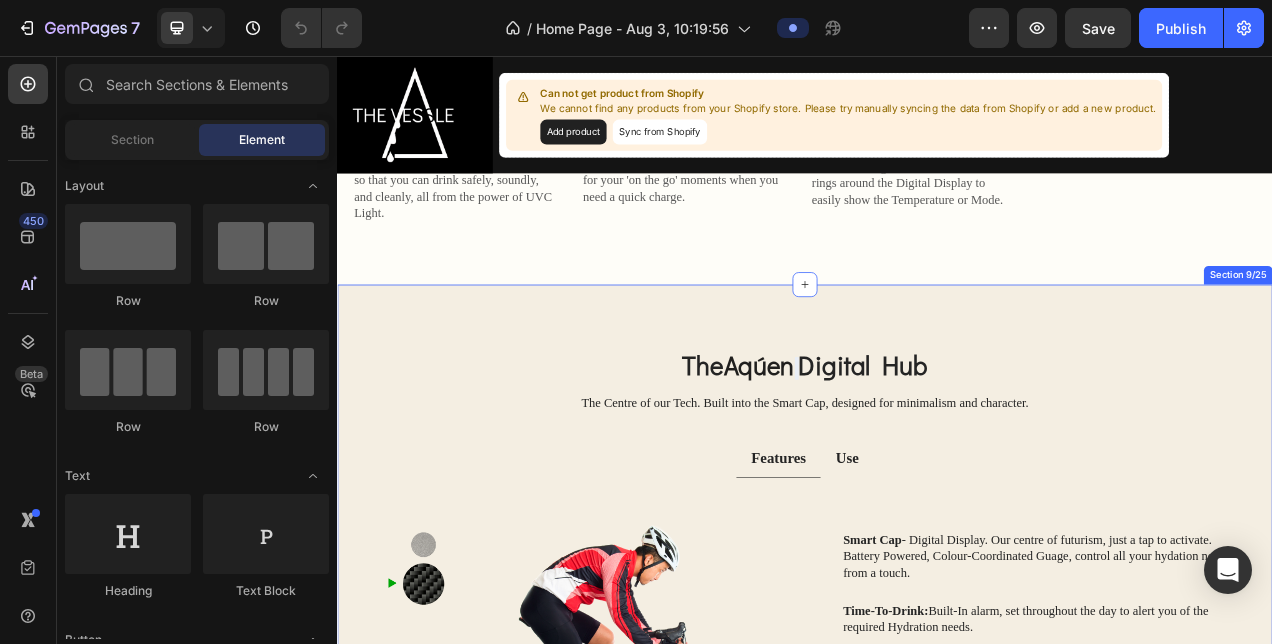 click on "The  Aqúen   Digital Hub Heading The Centre of our Tech. Built into the Smart Cap, designed for minimalism and character. Text Block Row Features Use Image Image Row Smart Cap  - Digital Display. Our centre of futurism, just a tap to activate. Battery Powered, Colour-Coordinated Guage, control all your hydation needs from a touch. Text Block Time-To-Drink:  Built-In alarm, set throughout the day to alert you of the required Hydration needs. Text Block Touch Controlled:  Responsive, glass panel display that is controlled by Taps. Text Block Temperature Hub:  When activated, the temperature will always be showing so you can know how heated its getting. Text Block Sterilisation Mode:   Text Block Row Row Image Image Row Frame:  Titanium, known for strength, durability, and vibration dampening Text Block Ride:  Smooth, comfortable with less road feedback Text Block Weight:  Slightly heavier than carbon, but still lightweight Text Block Corrosion Resistance:  Highly corrosion-resistant Text Block Lifespan: Row" at bounding box center (937, 736) 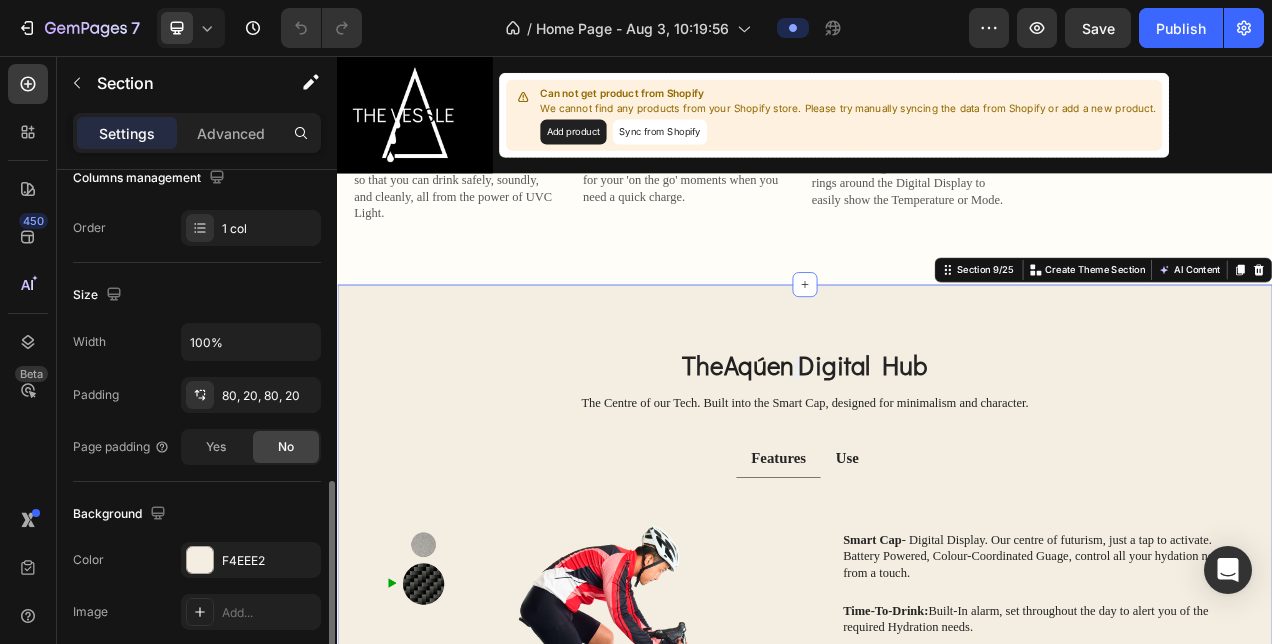 scroll, scrollTop: 499, scrollLeft: 0, axis: vertical 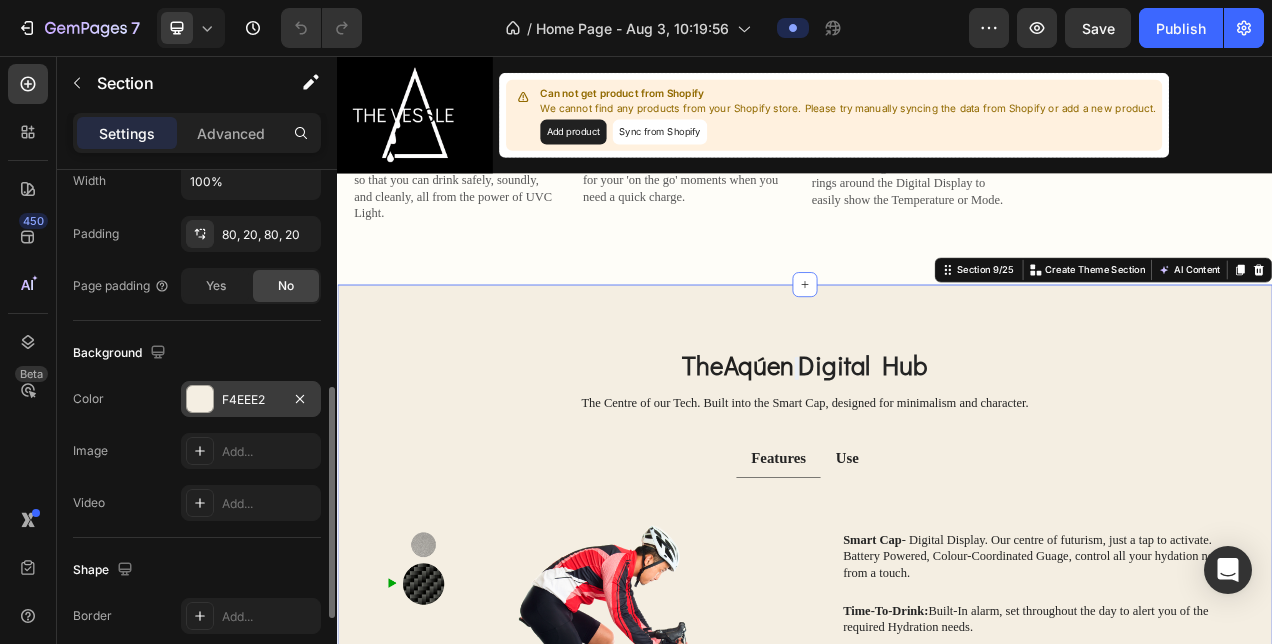 click on "F4EEE2" at bounding box center (251, 400) 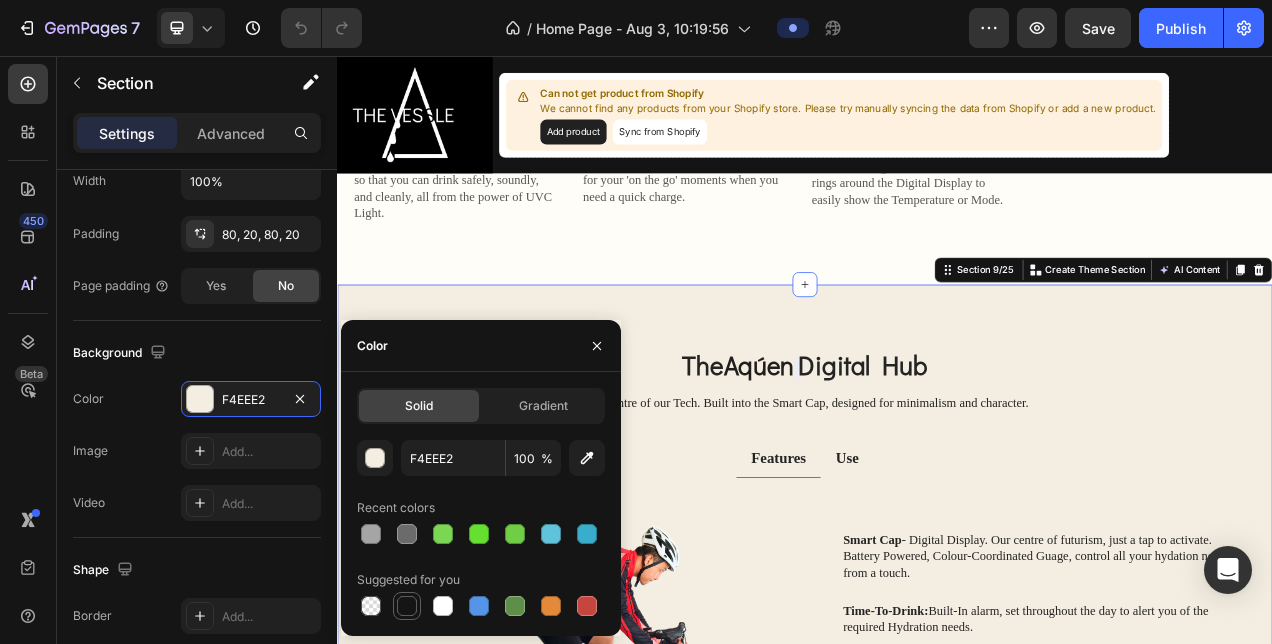 click at bounding box center [407, 606] 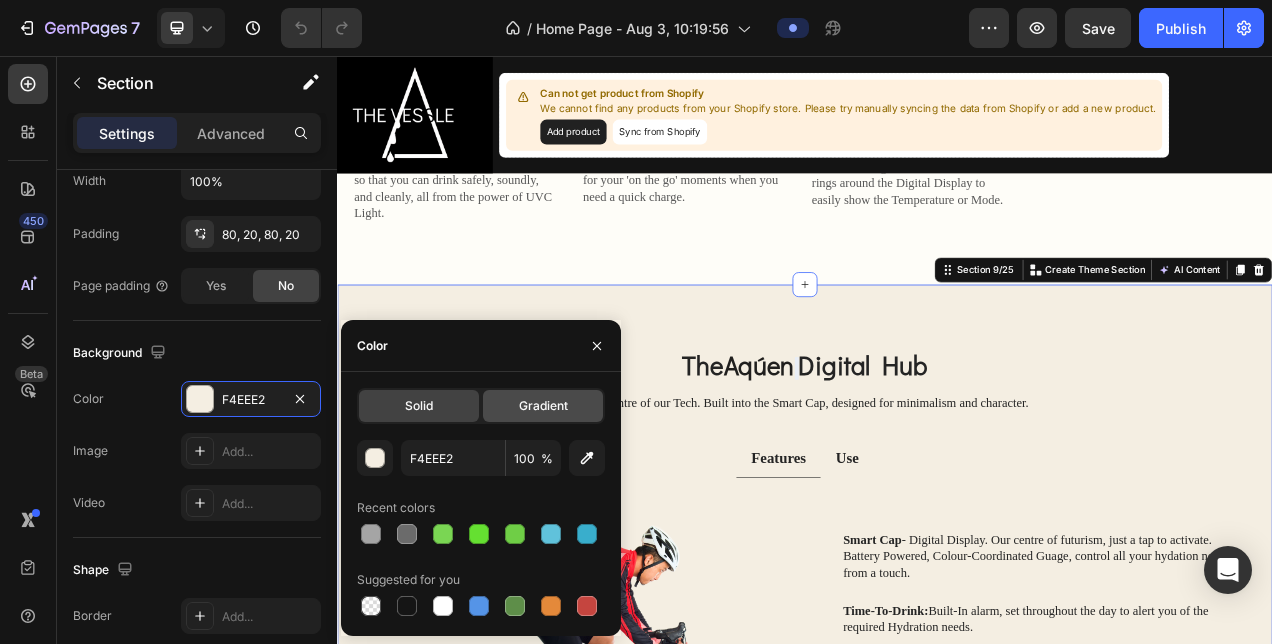 type on "151515" 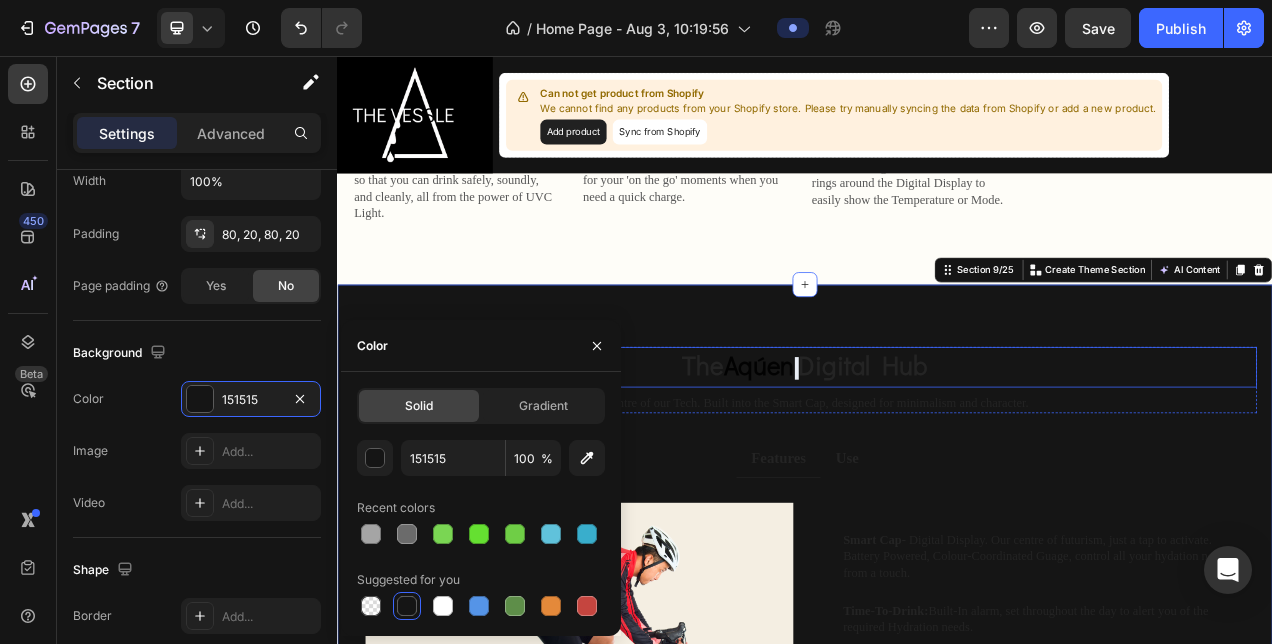 click on "The  Aqúen   Digital Hub" at bounding box center [937, 455] 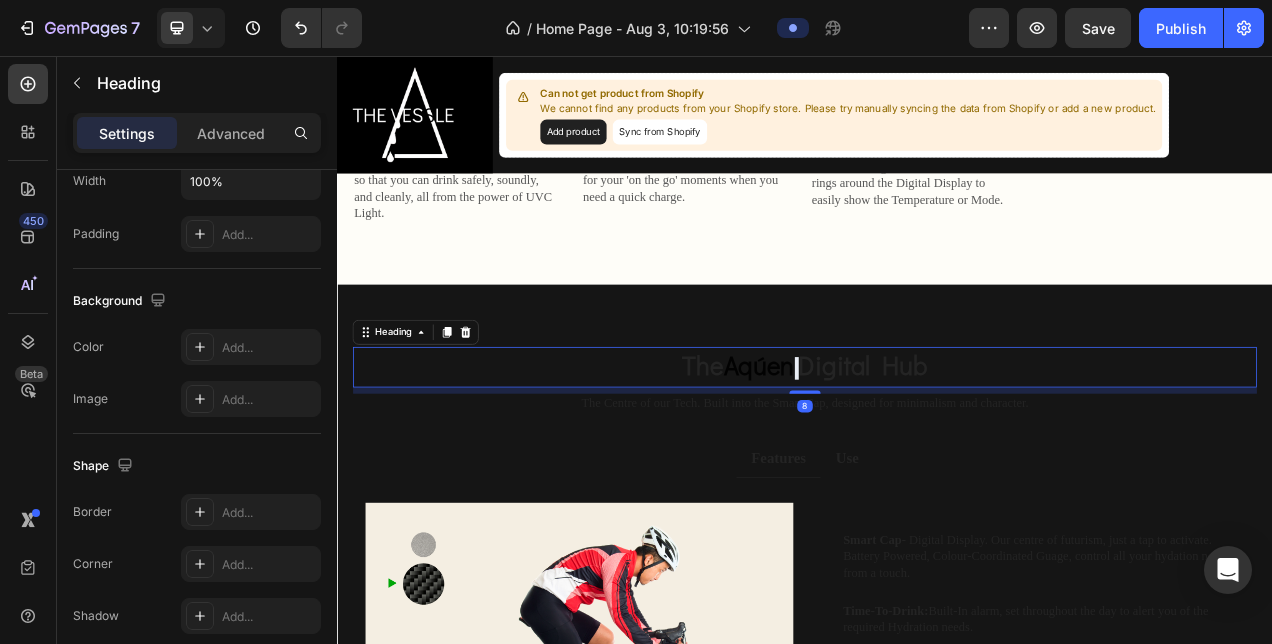 scroll, scrollTop: 0, scrollLeft: 0, axis: both 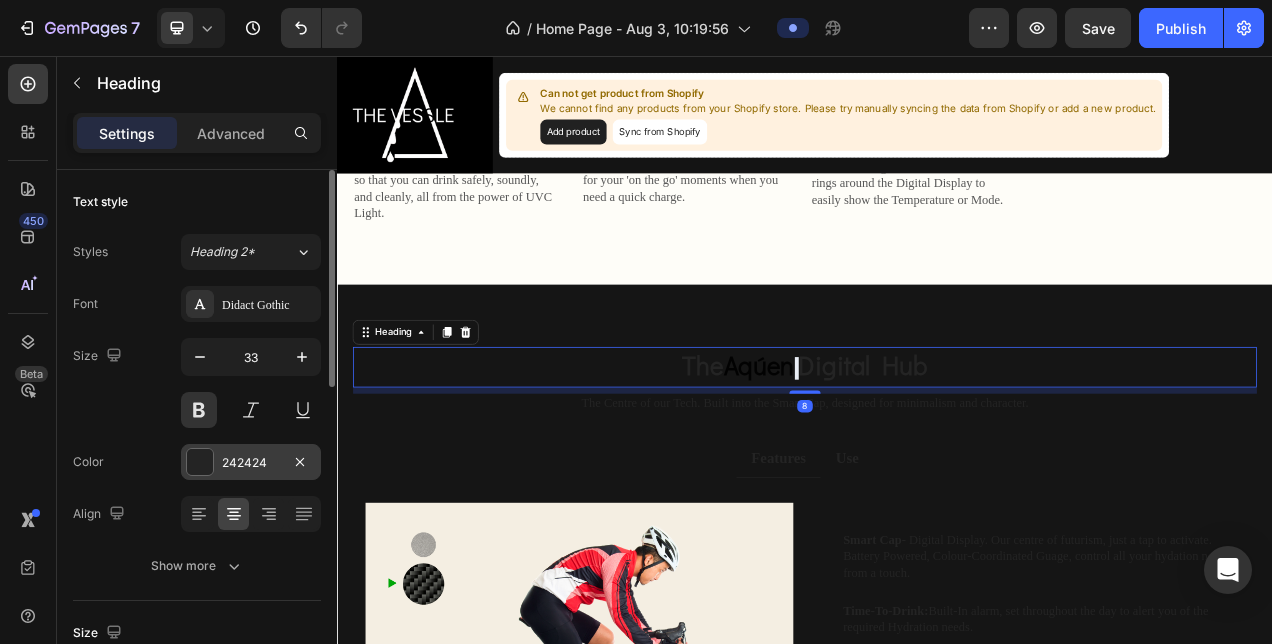 click at bounding box center (200, 462) 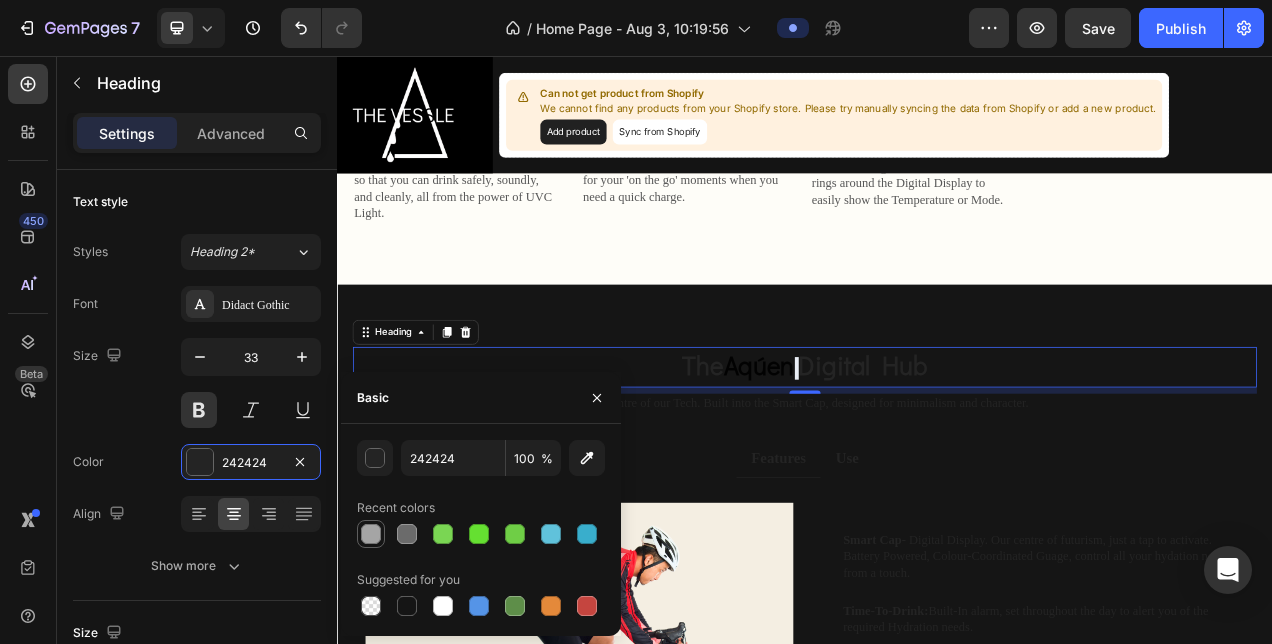 click at bounding box center [371, 534] 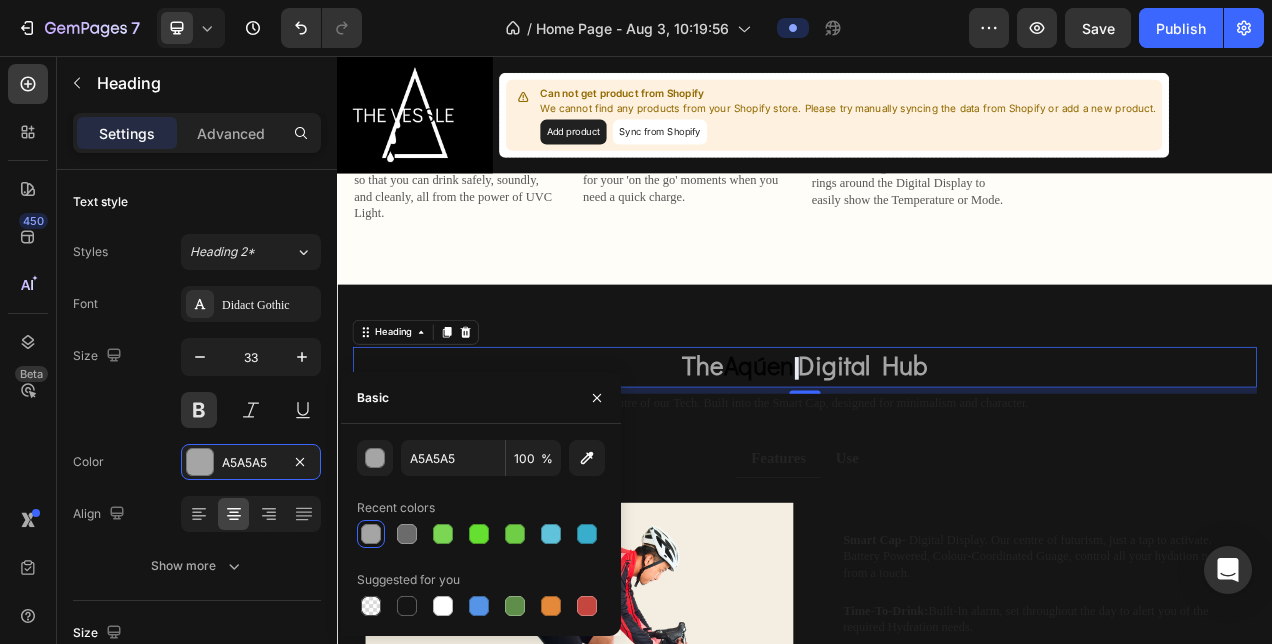 click on "The  Aqúen   Digital Hub" at bounding box center [937, 455] 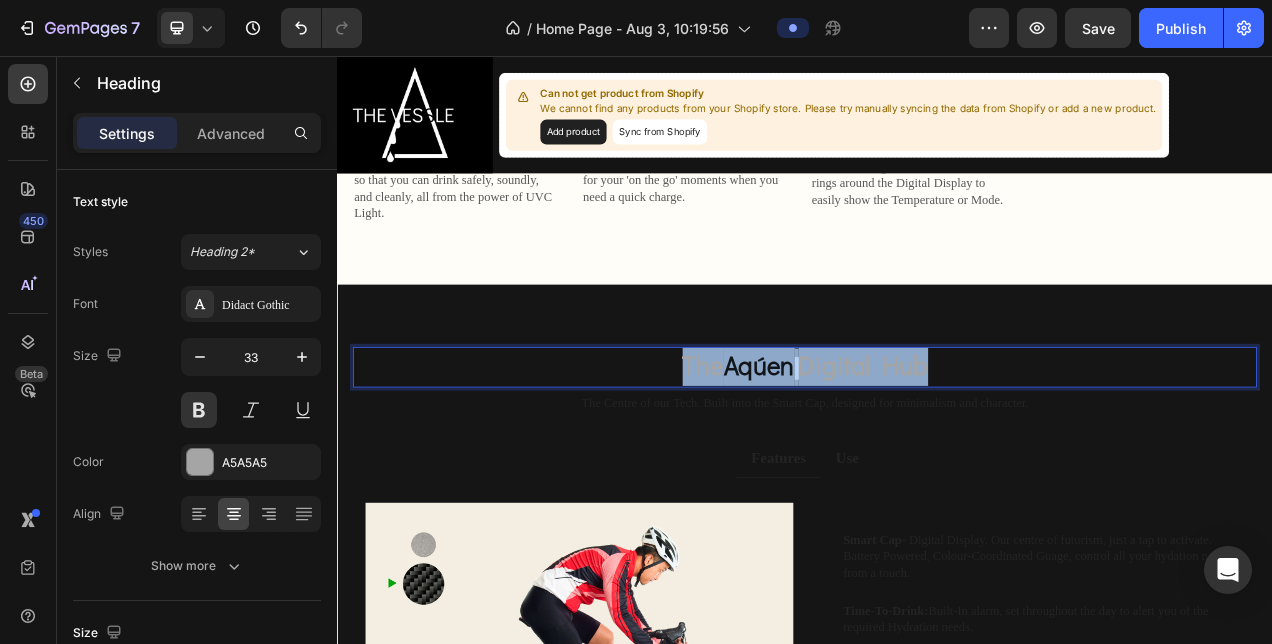 drag, startPoint x: 770, startPoint y: 450, endPoint x: 1139, endPoint y: 458, distance: 369.0867 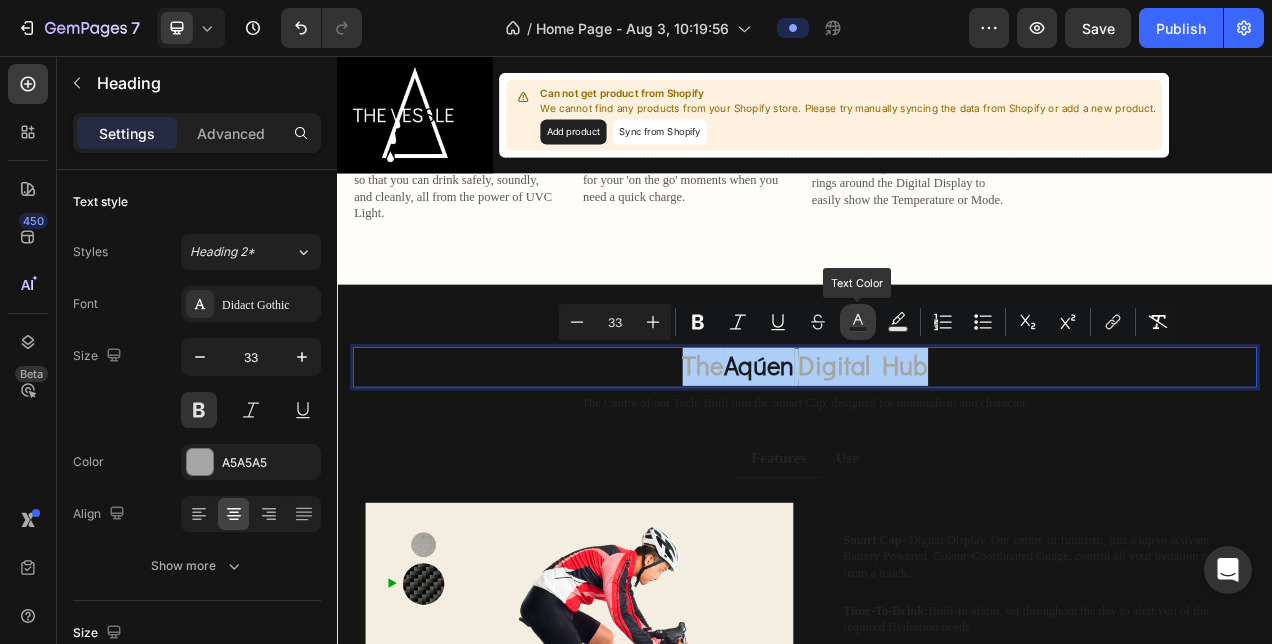 click 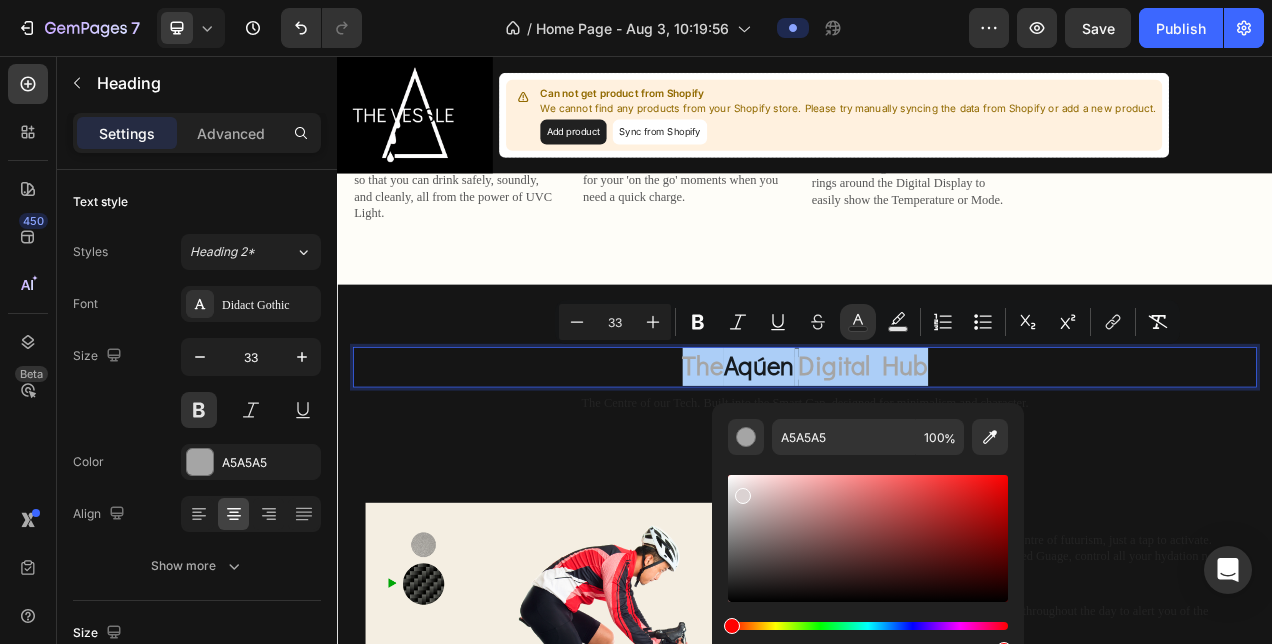 drag, startPoint x: 741, startPoint y: 493, endPoint x: 720, endPoint y: 468, distance: 32.649654 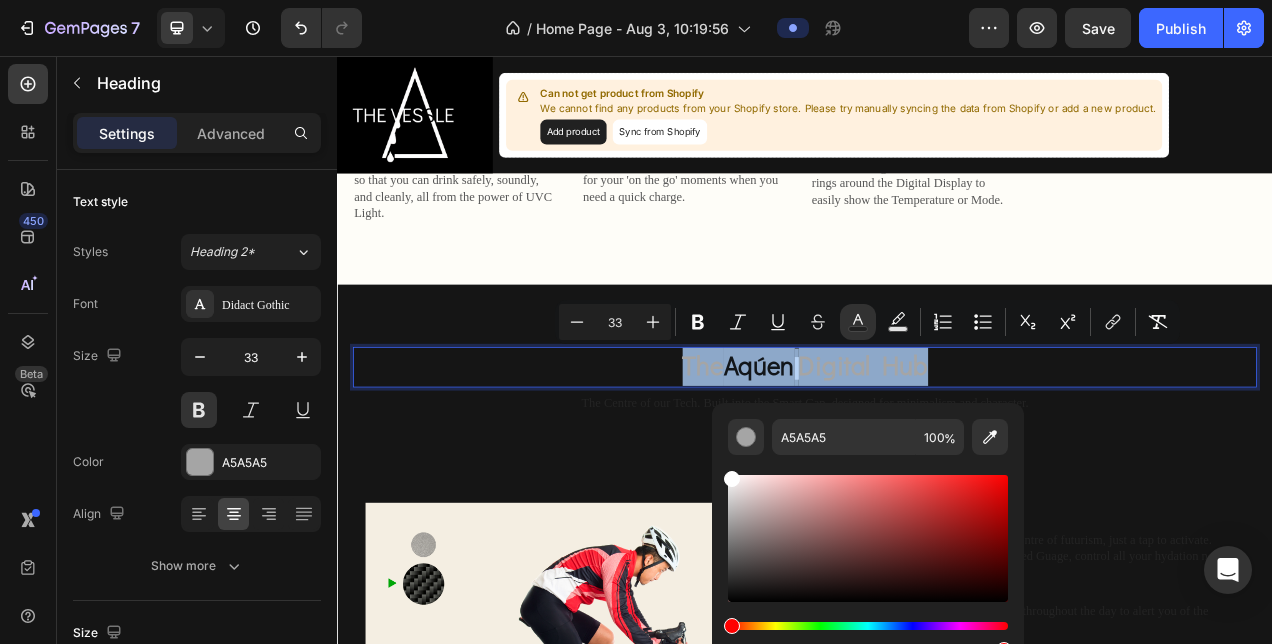 type on "FFFFFF" 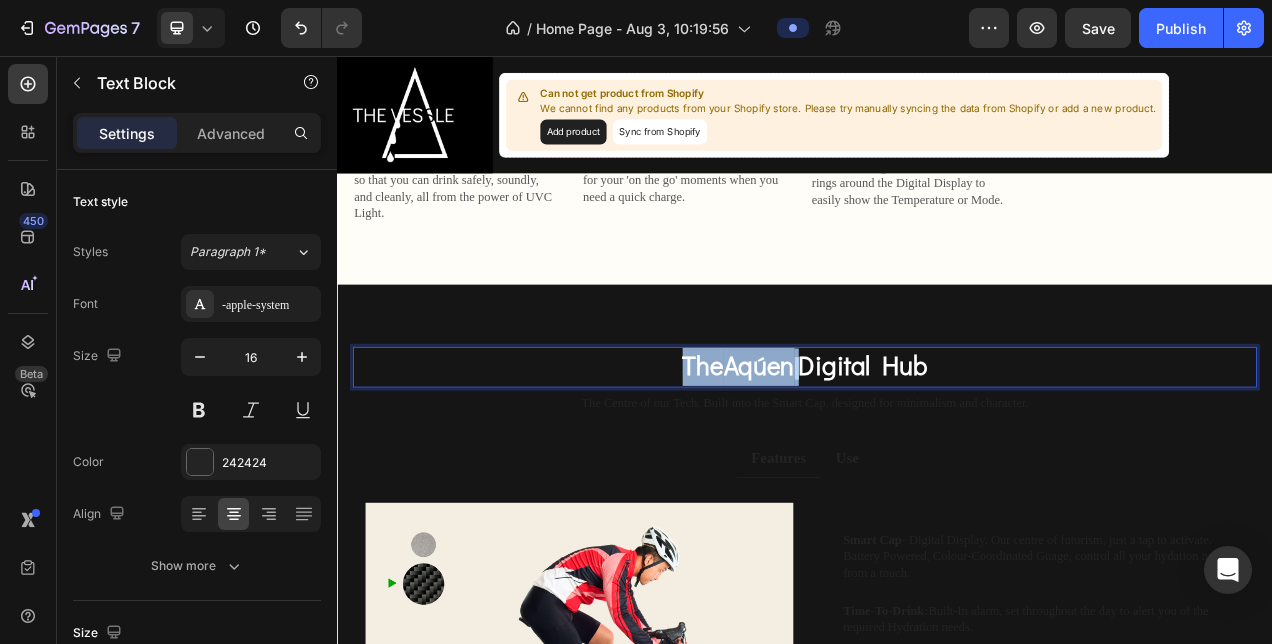 click on "The Centre of our Tech. Built into the Smart Cap, designed for minimalism and character." at bounding box center (937, 501) 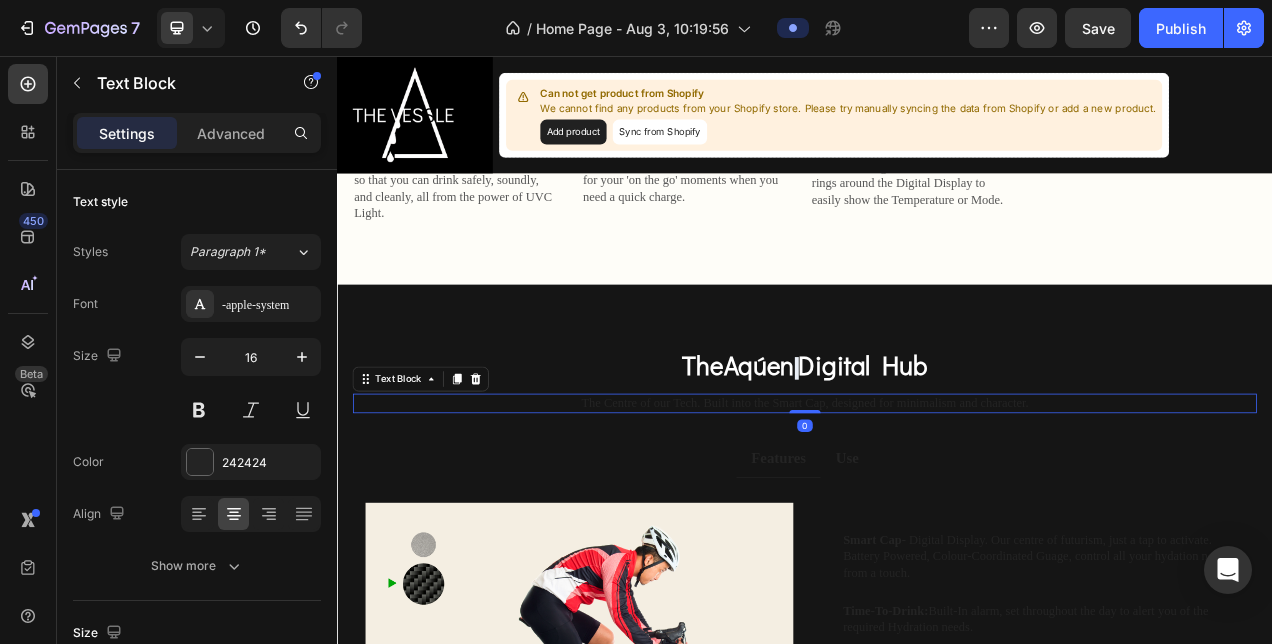 click on "The Centre of our Tech. Built into the Smart Cap, designed for minimalism and character." at bounding box center [937, 501] 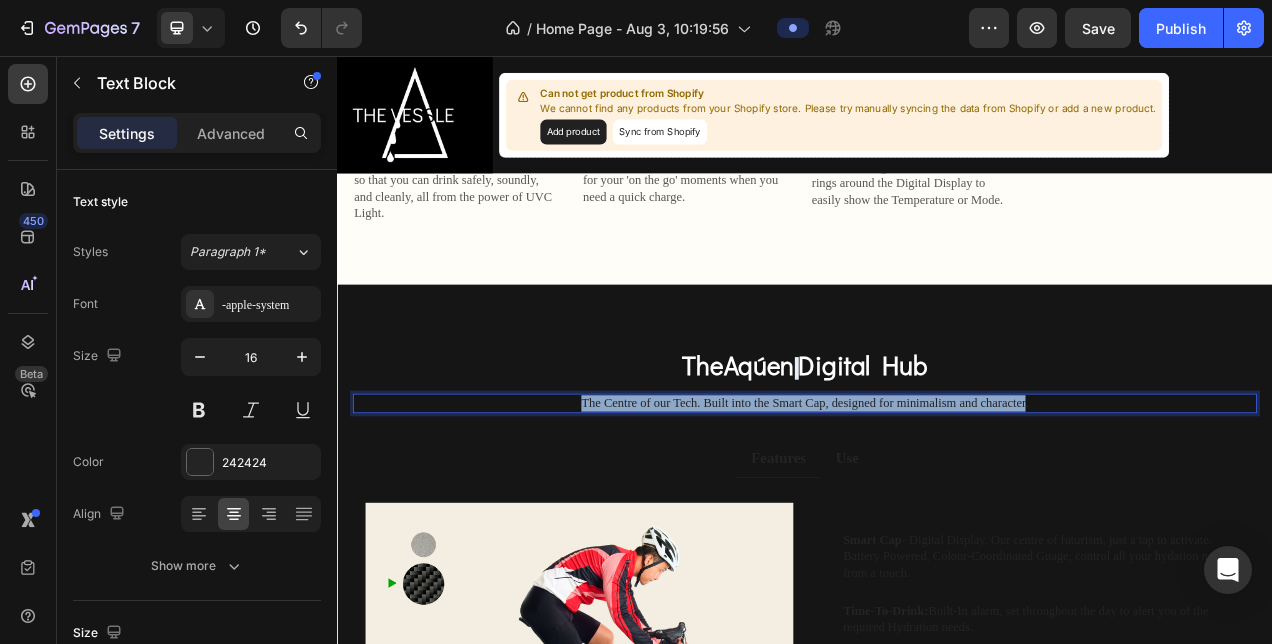 drag, startPoint x: 1213, startPoint y: 492, endPoint x: 635, endPoint y: 494, distance: 578.0035 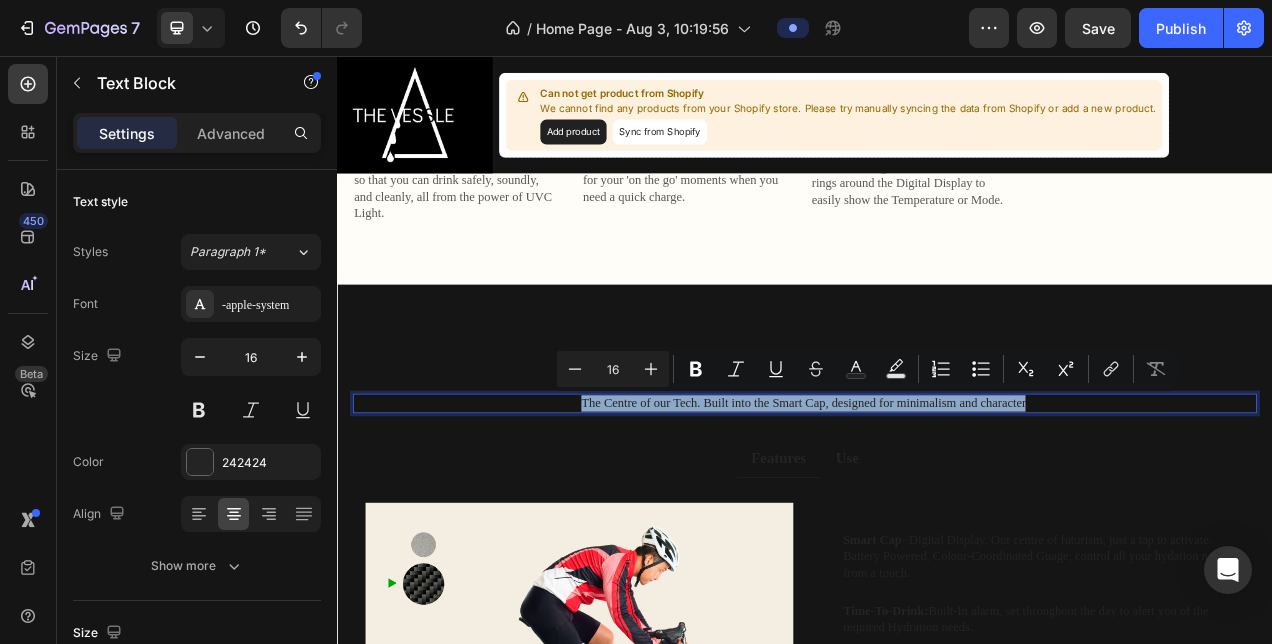 click on "The Centre of our Tech. Built into the Smart Cap, designed for minimalism and character." at bounding box center (937, 501) 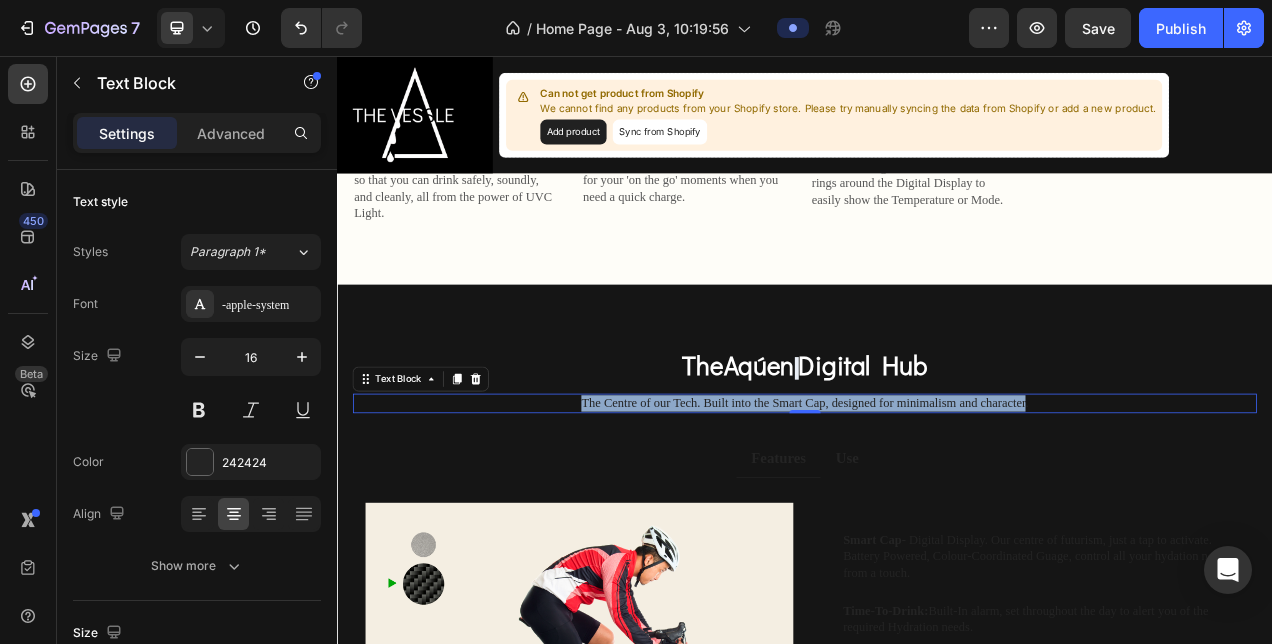 click on "The Centre of our Tech. Built into the Smart Cap, designed for minimalism and character." at bounding box center [937, 501] 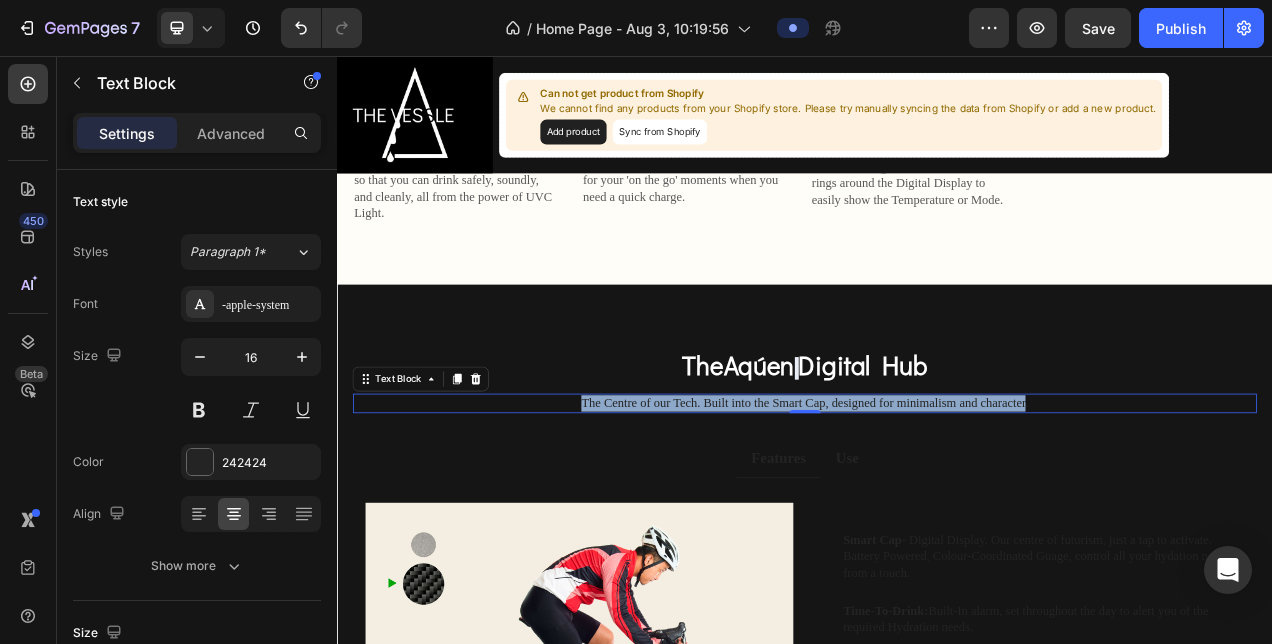click on "The Centre of our Tech. Built into the Smart Cap, designed for minimalism and character." at bounding box center (937, 501) 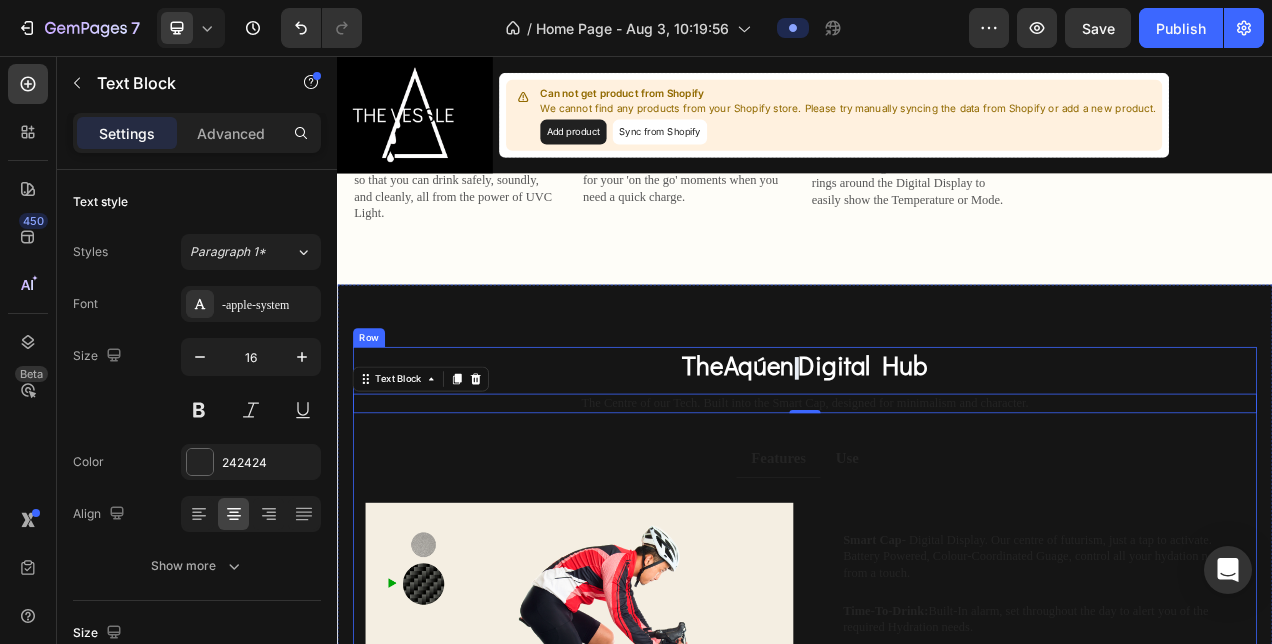 drag, startPoint x: 618, startPoint y: 500, endPoint x: 1047, endPoint y: 517, distance: 429.3367 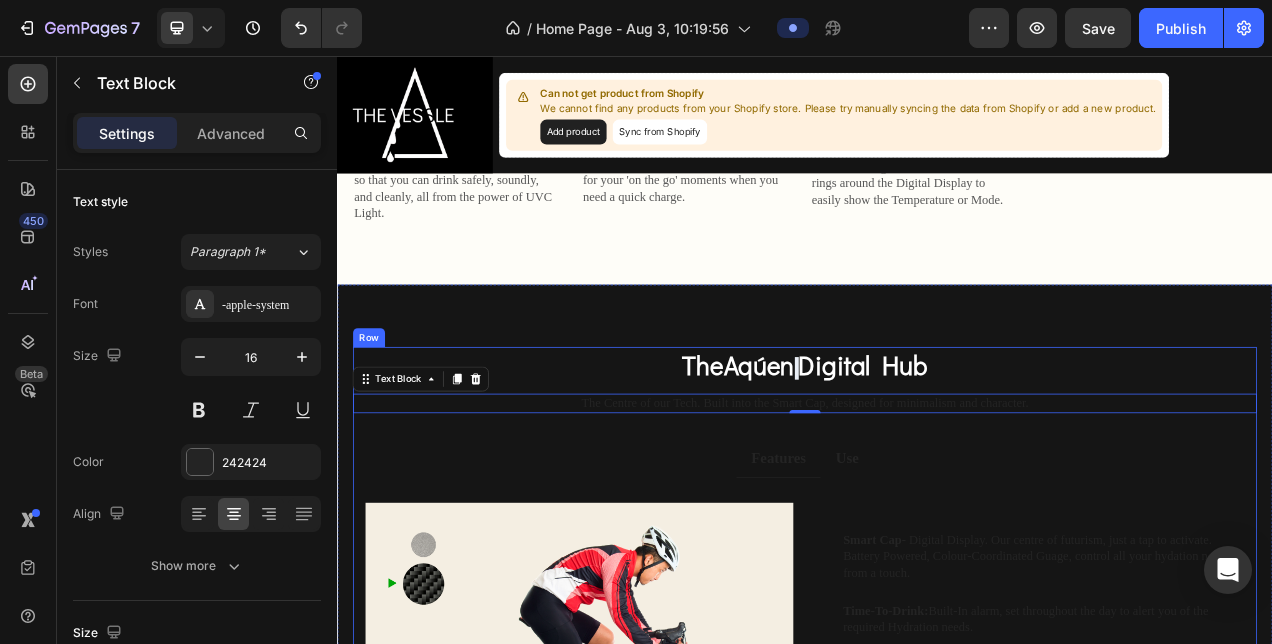 click on "⁠⁠⁠⁠⁠⁠⁠ The  Aqúen   Digital Hub Heading The Centre of our Tech. Built into the Smart Cap, designed for minimalism and character. Text Block   0 Row Features Use Image Image Row Smart Cap  - Digital Display. Our centre of futurism, just a tap to activate. Battery Powered, Colour-Coordinated Guage, control all your hydation needs from a touch. Text Block Time-To-Drink:  Built-In alarm, set throughout the day to alert you of the required Hydration needs. Text Block Touch Controlled:  Responsive, glass panel display that is controlled by Taps. Text Block Temperature Hub:  When activated, the temperature will always be showing so you can know how heated its getting. Text Block Sterilisation Mode:   Text Block Row Row Image Image Row Frame:  Titanium, known for strength, durability, and vibration dampening Text Block Ride:  Smooth, comfortable with less road feedback Text Block Weight:  Slightly heavier than carbon, but still lightweight Text Block Corrosion Resistance:  Highly corrosion-resistant" at bounding box center [937, 736] 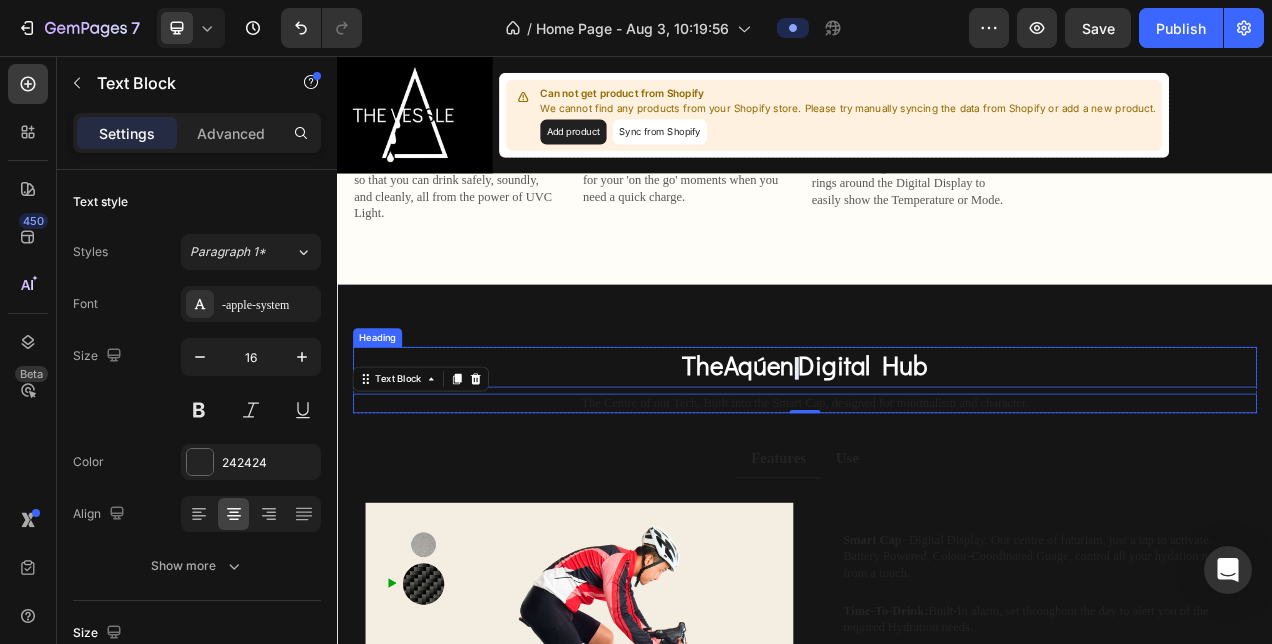 drag, startPoint x: 1271, startPoint y: 488, endPoint x: 1042, endPoint y: 479, distance: 229.17679 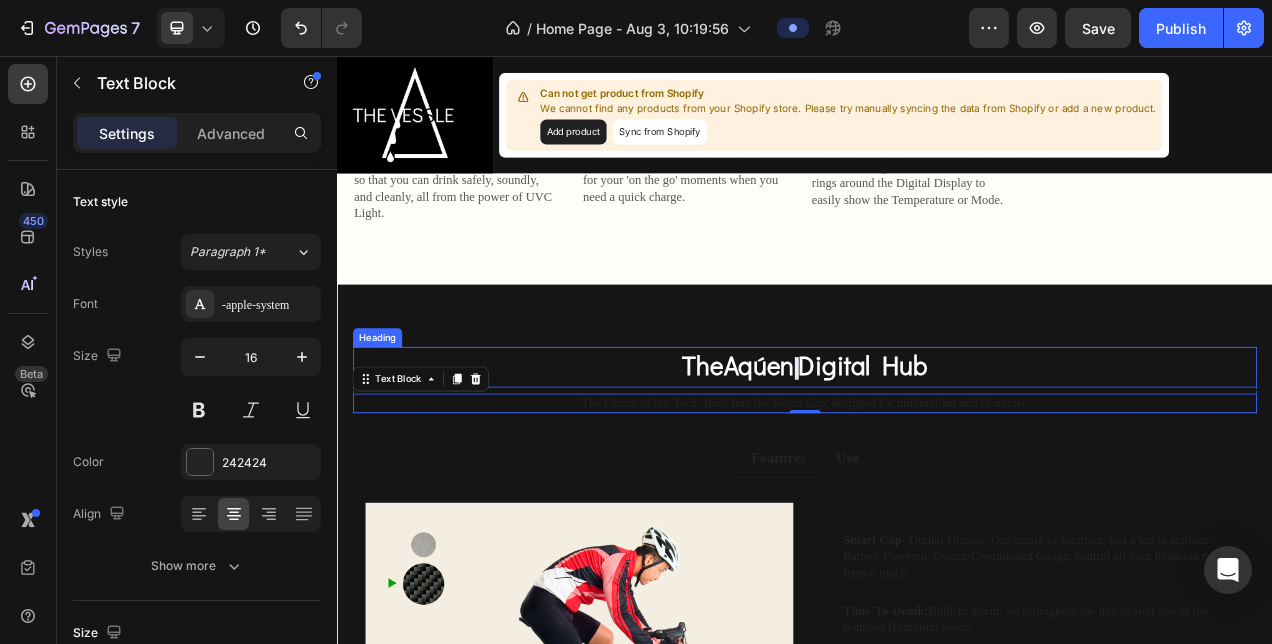 click on "⁠⁠⁠⁠⁠⁠⁠ The  Aqúen   Digital Hub Heading The Centre of our Tech. Built into the Smart Cap, designed for minimalism and character. Text Block   0" at bounding box center (937, 471) 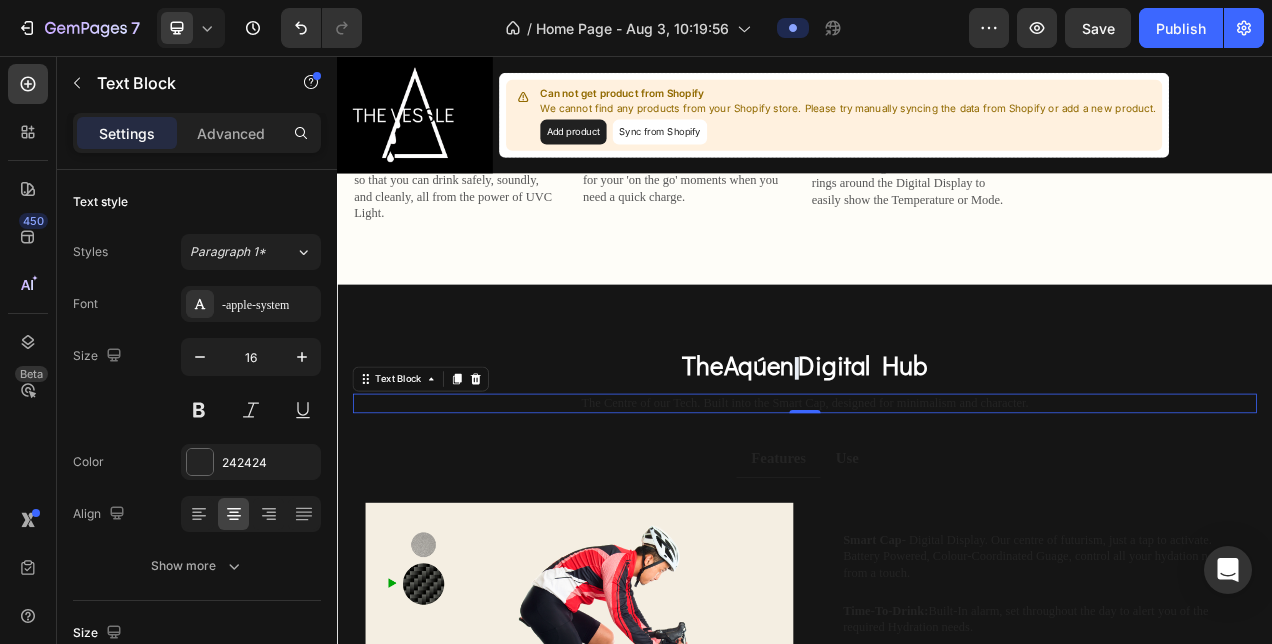 click on "The Centre of our Tech. Built into the Smart Cap, designed for minimalism and character." at bounding box center [937, 501] 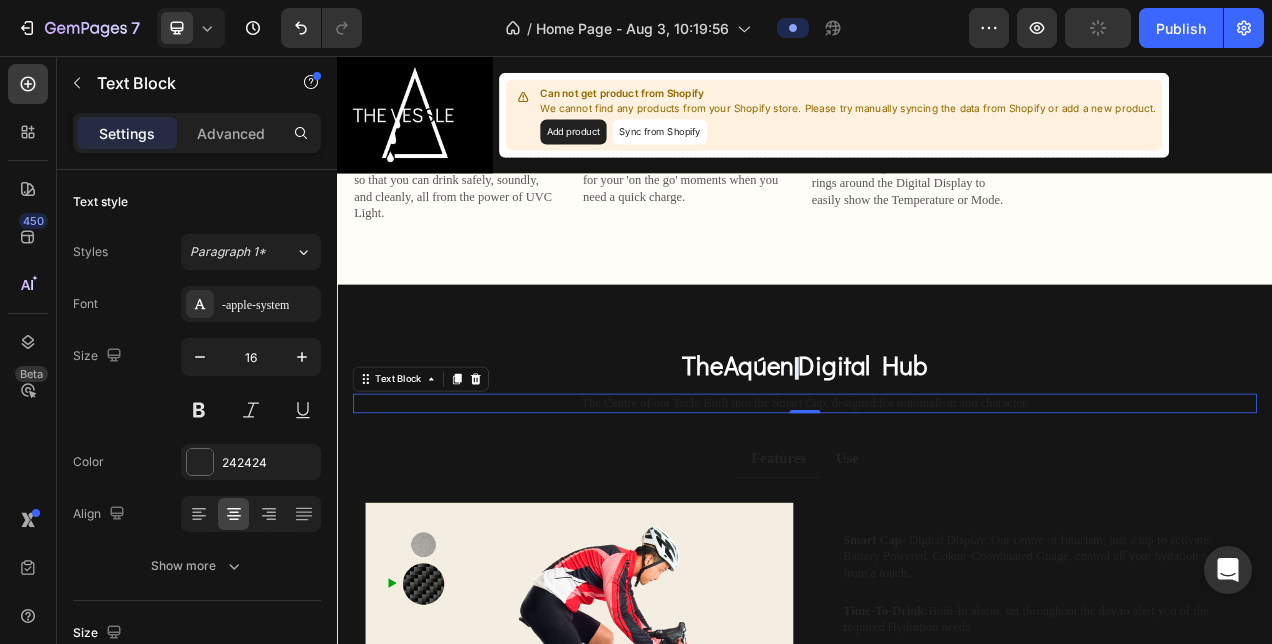 click on "The Centre of our Tech. Built into the Smart Cap, designed for minimalism and character." at bounding box center (937, 501) 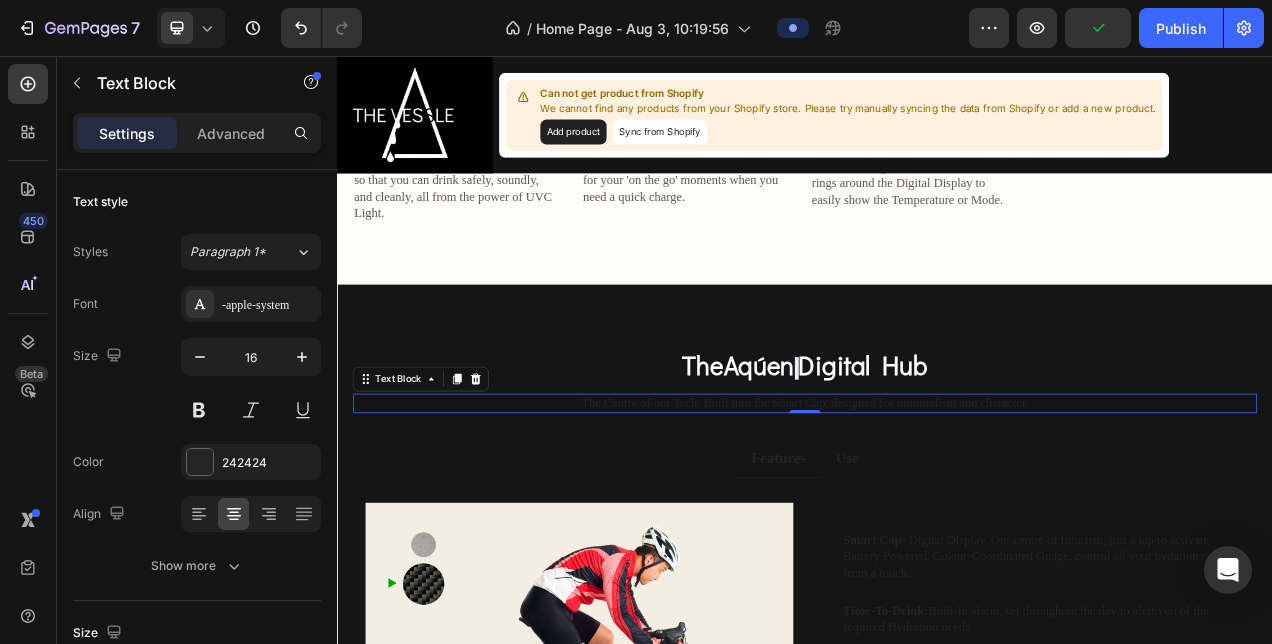 click on "The Centre of our Tech. Built into the Smart Cap, designed for minimalism and character." at bounding box center [937, 501] 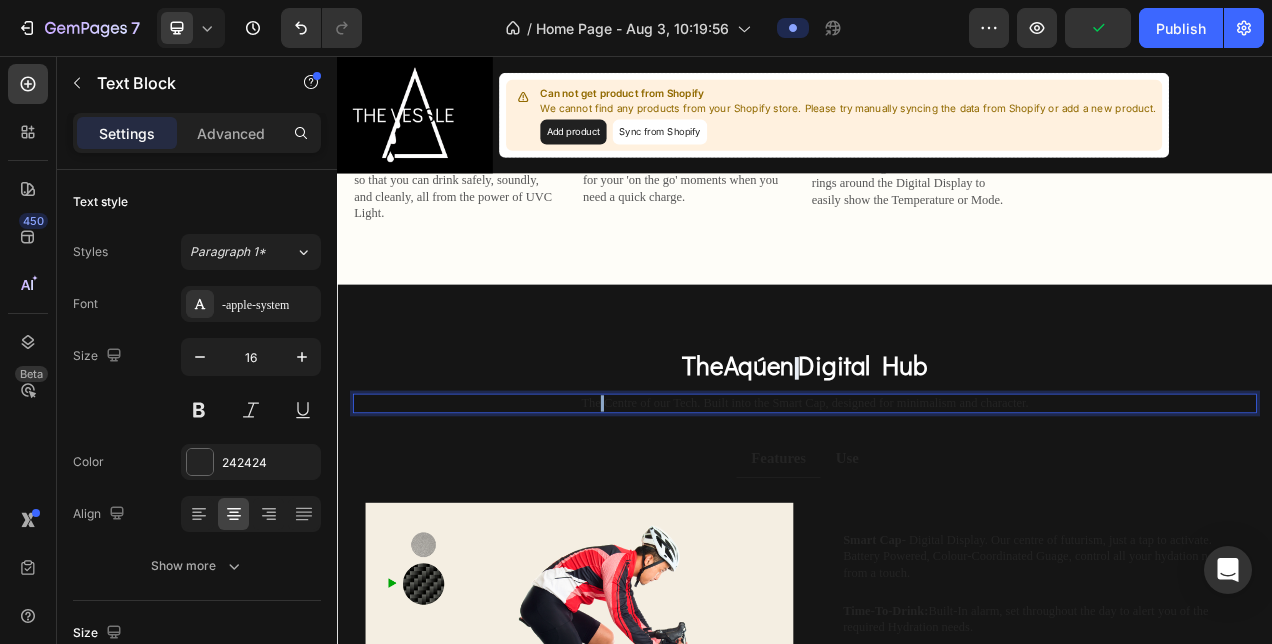 click on "The Centre of our Tech. Built into the Smart Cap, designed for minimalism and character." at bounding box center (937, 501) 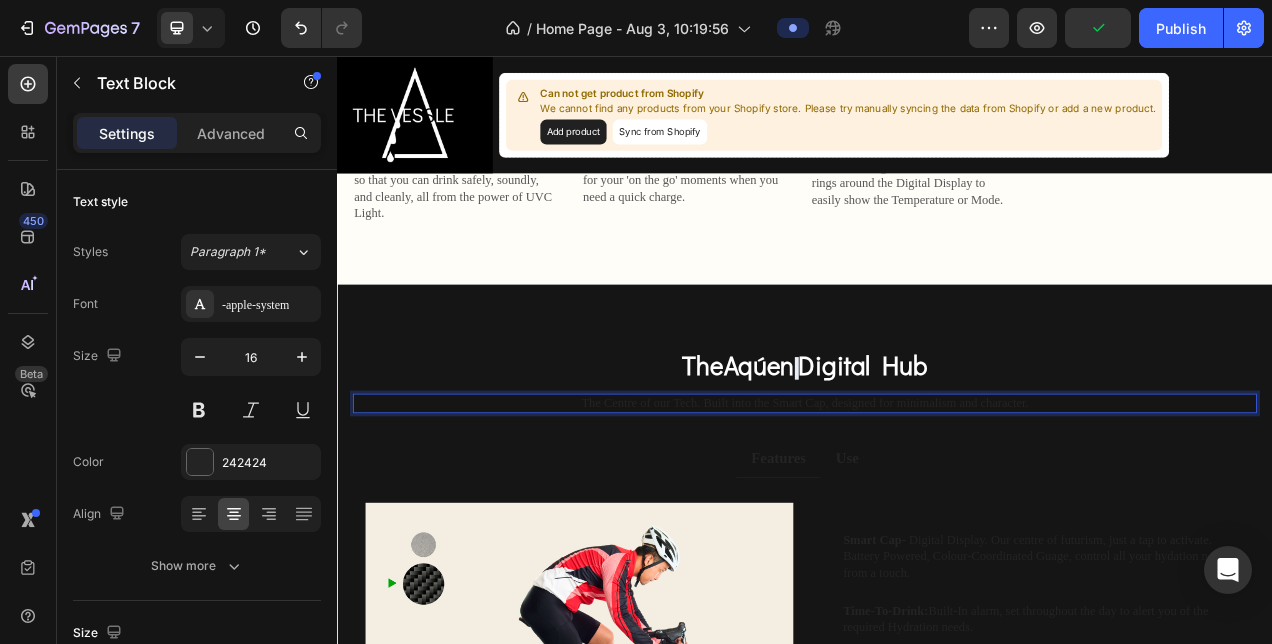 click on "The Centre of our Tech. Built into the Smart Cap, designed for minimalism and character." at bounding box center (937, 501) 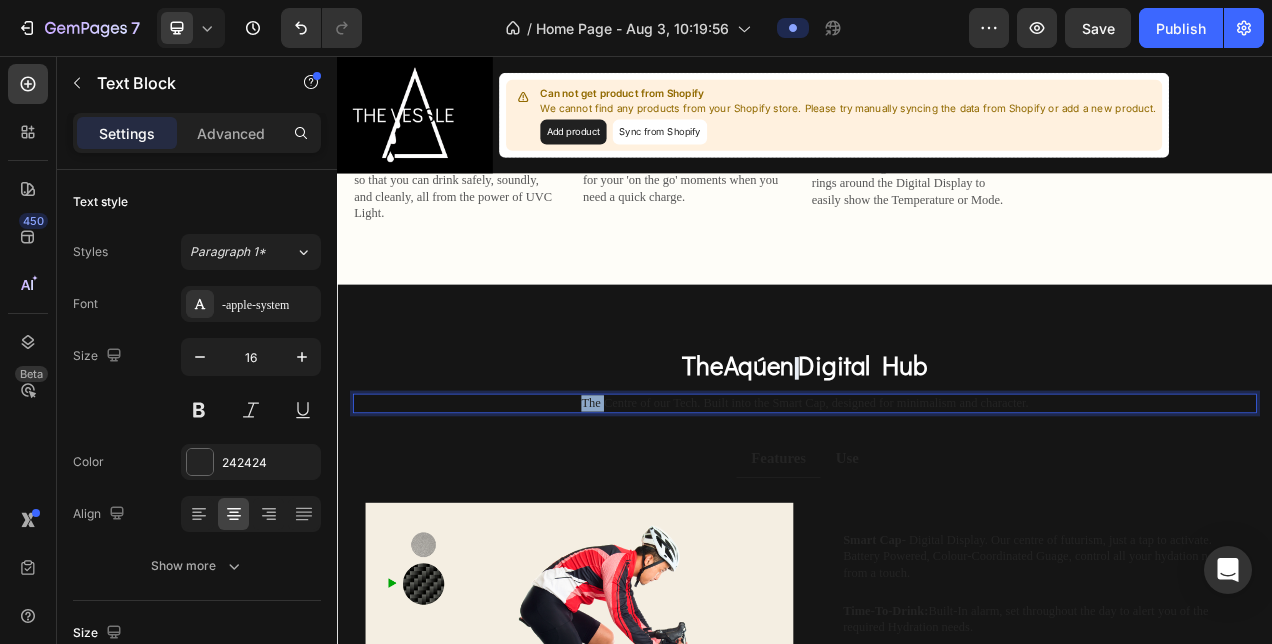 click on "The Centre of our Tech. Built into the Smart Cap, designed for minimalism and character." at bounding box center (937, 501) 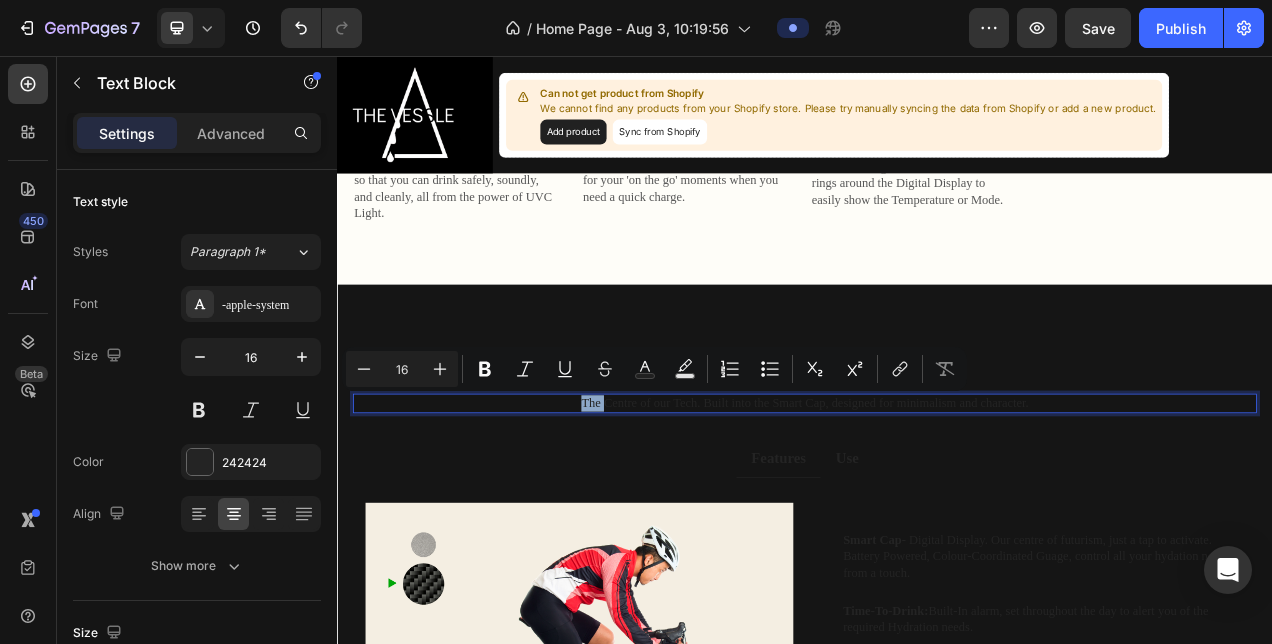 click on "The Centre of our Tech. Built into the Smart Cap, designed for minimalism and character." at bounding box center [937, 501] 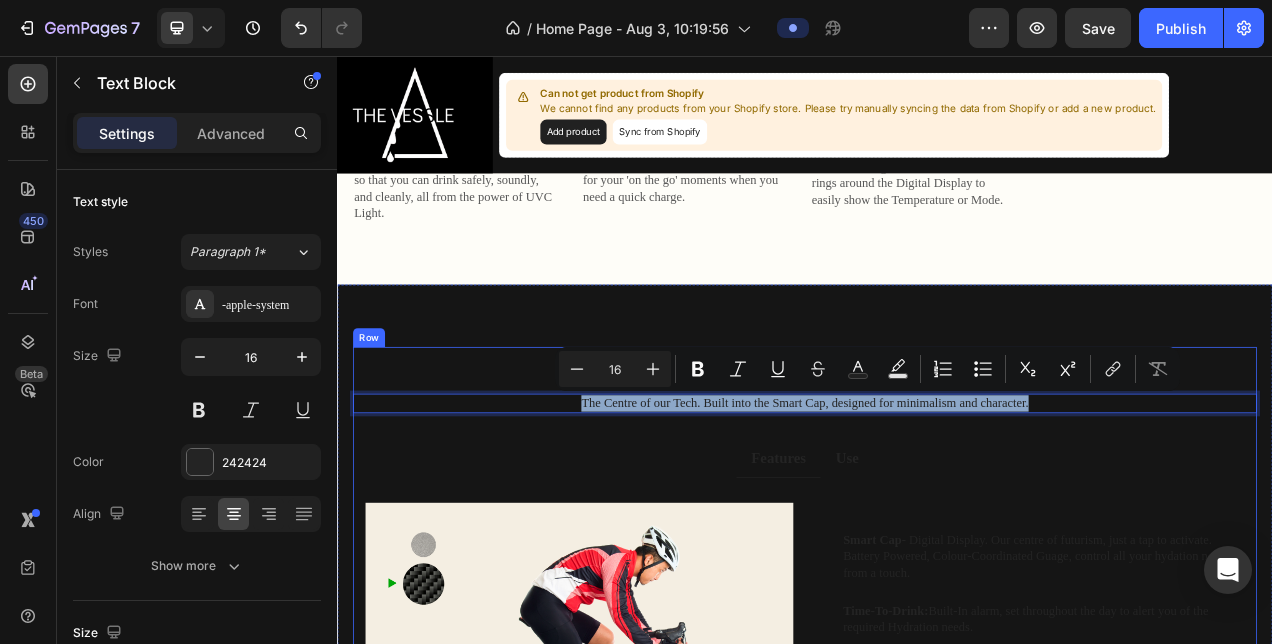 drag, startPoint x: 643, startPoint y: 501, endPoint x: 1306, endPoint y: 530, distance: 663.6339 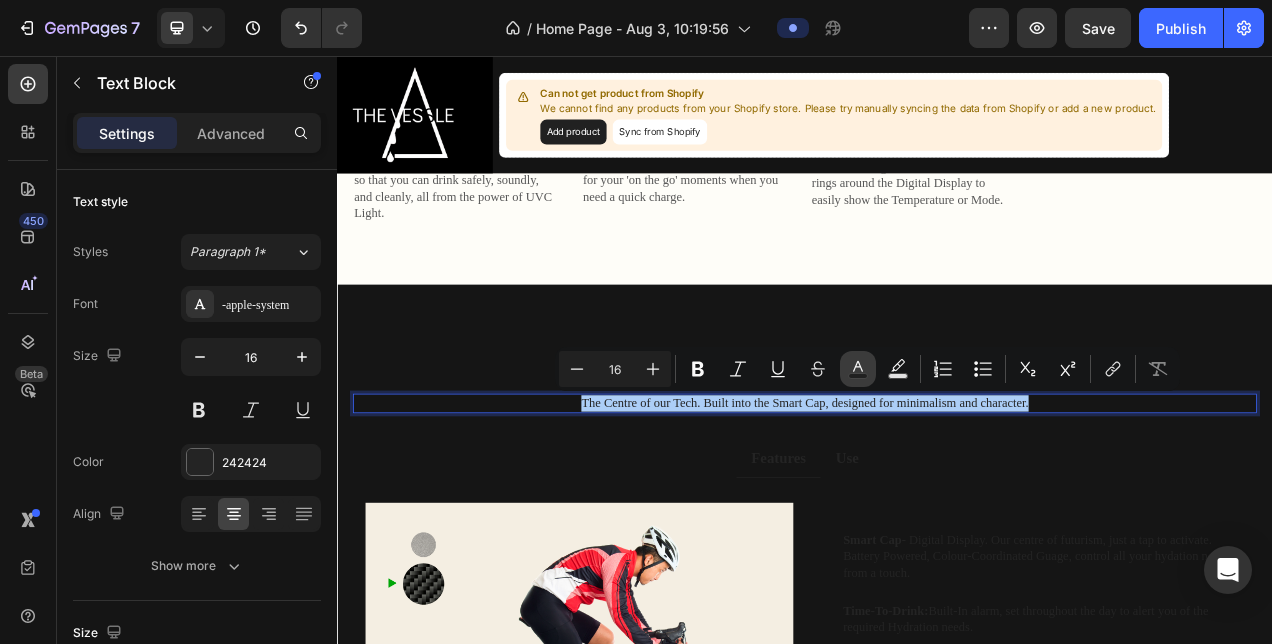 click on "Text Color" at bounding box center (858, 369) 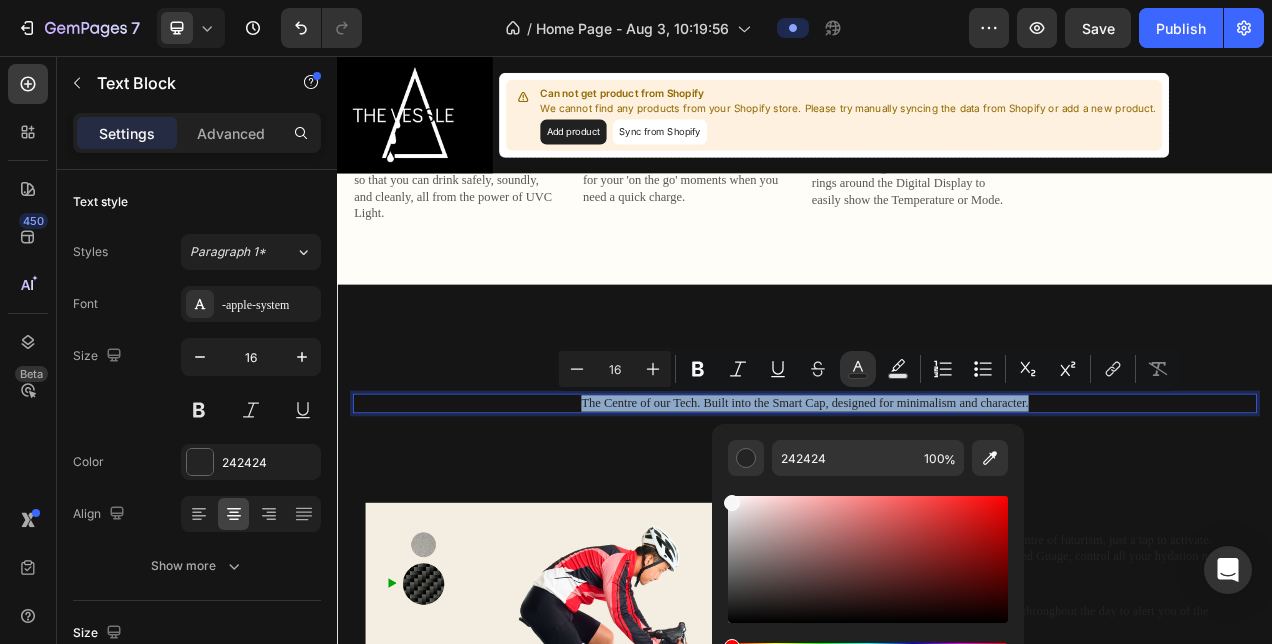 drag, startPoint x: 1099, startPoint y: 574, endPoint x: 785, endPoint y: 597, distance: 314.84122 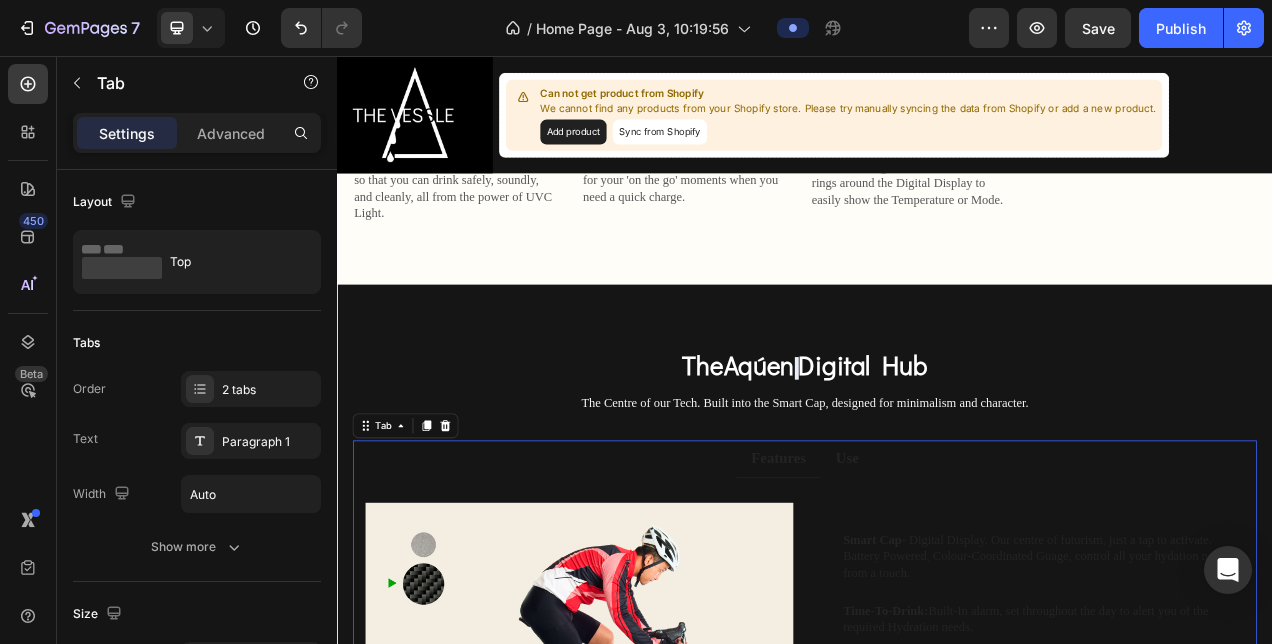click on "Image Image Row Smart Cap  - Digital Display. Our centre of futurism, just a tap to activate. Battery Powered, Colour-Coordinated Guage, control all your hydation needs from a touch. Text Block Time-To-Drink:  Built-In alarm, set throughout the day to alert you of the required Hydration needs. Text Block Touch Controlled:  Responsive, glass panel display that is controlled by Taps. Text Block Temperature Hub:  When activated, the temperature will always be showing so you can know how heated its getting. Text Block Sterilisation Mode:   Text Block Row Row Image Image Row Frame:  Titanium, known for strength, durability, and vibration dampening Text Block Ride:  Smooth, comfortable with less road feedback Text Block Weight:  Slightly heavier than carbon, but still lightweight Text Block Corrosion Resistance:  Highly corrosion-resistant Text Block Lifespan:  Exceptionally long-lasting Text Block Row Row" at bounding box center (937, 821) 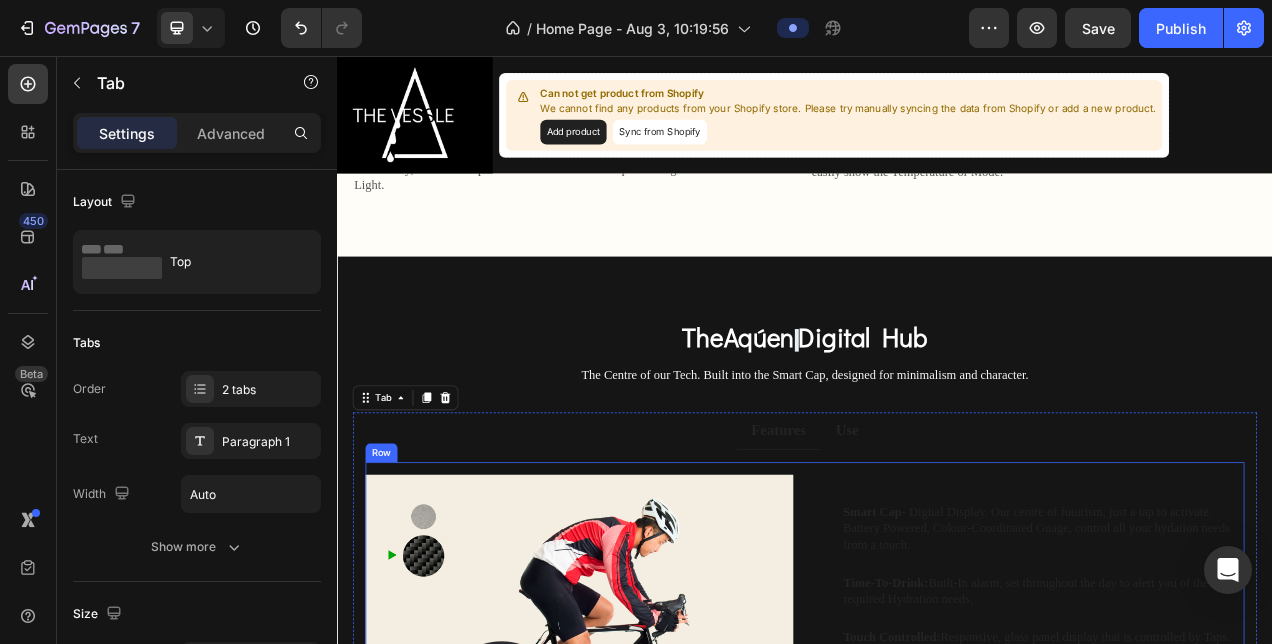 scroll, scrollTop: 2378, scrollLeft: 0, axis: vertical 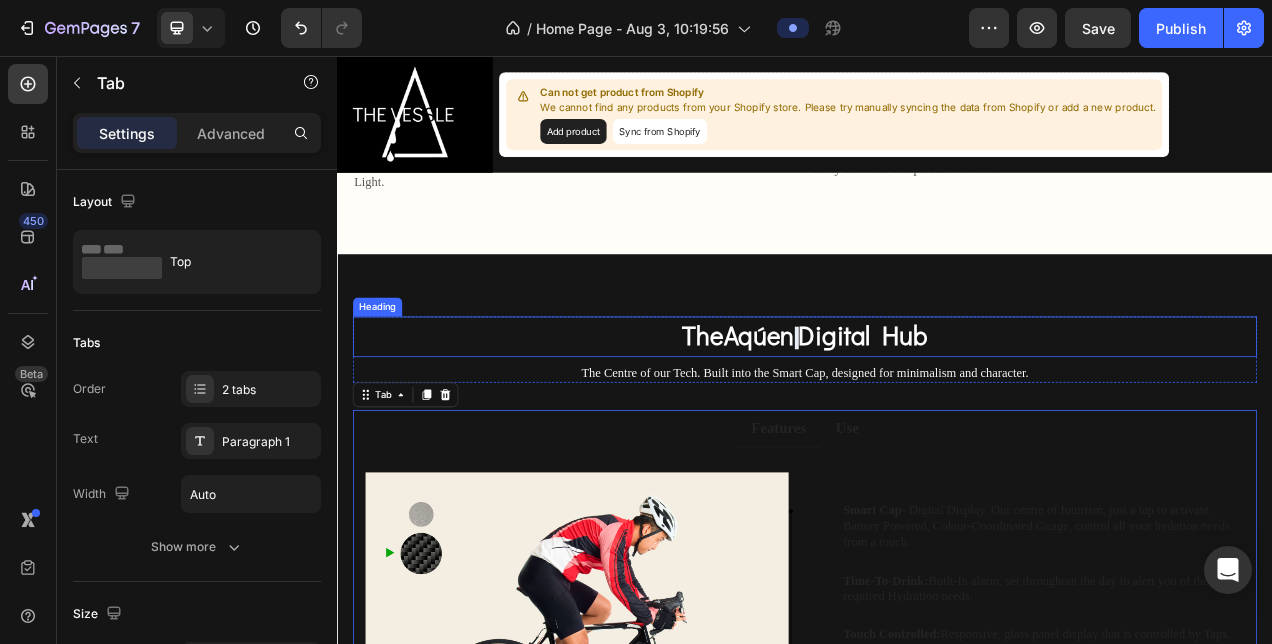 click on "Digital Hub" at bounding box center (1012, 413) 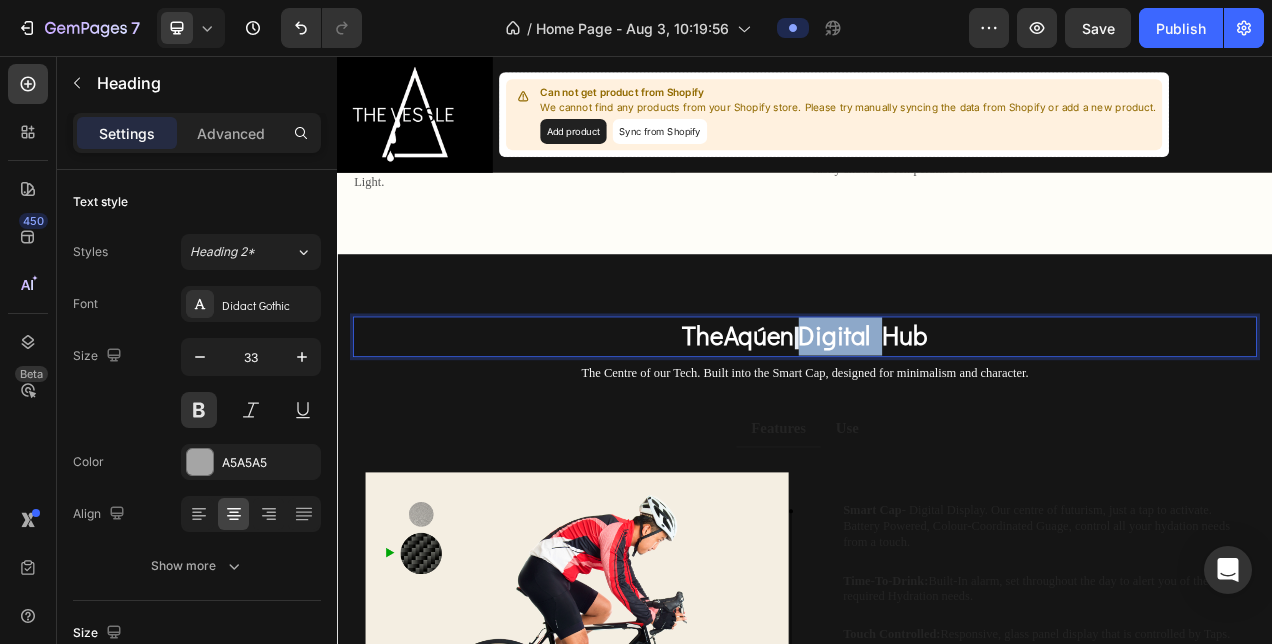 click on "Digital Hub" at bounding box center [1012, 413] 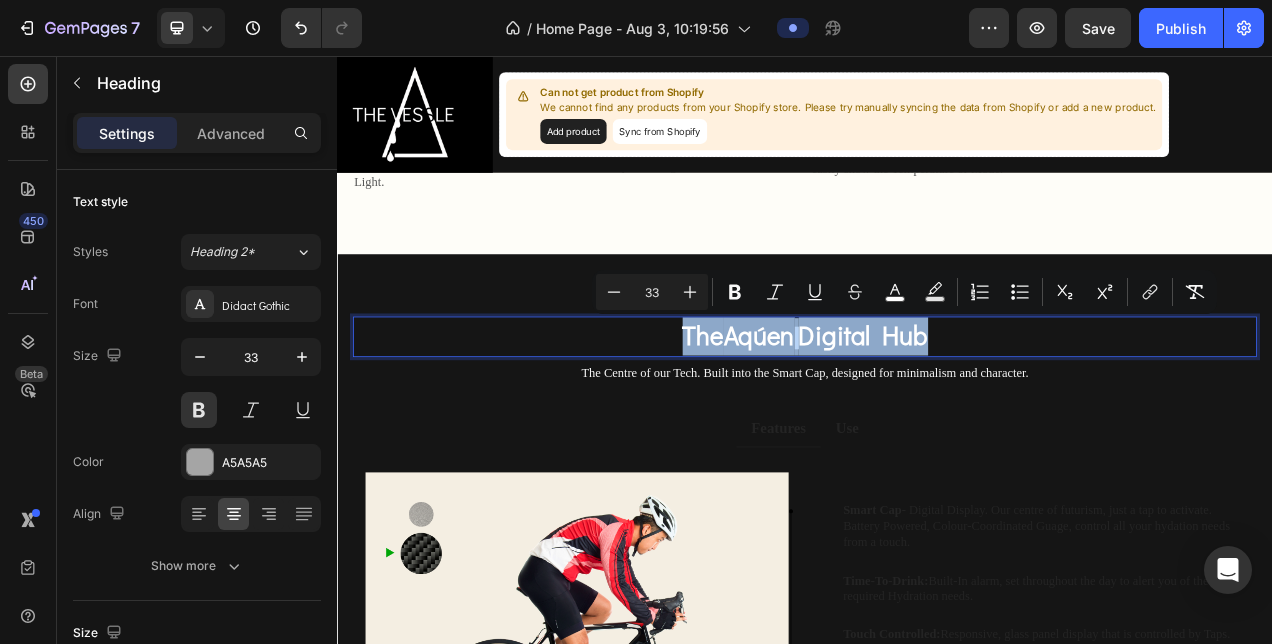 click on "Digital Hub" at bounding box center (1012, 413) 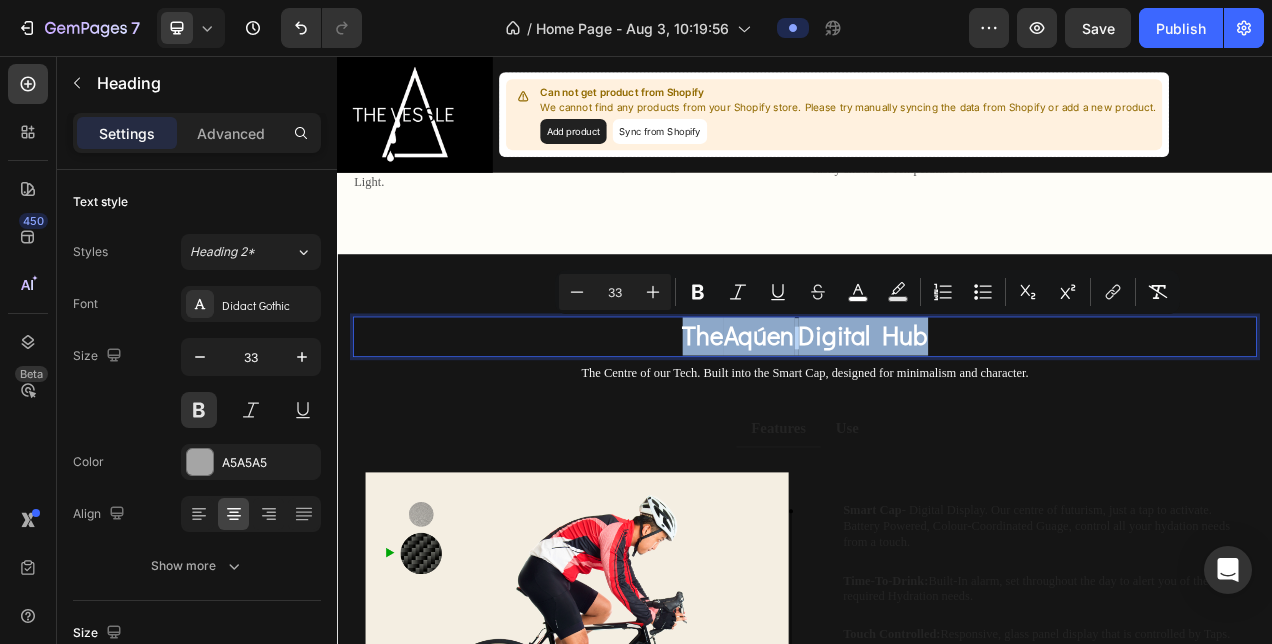 click on "Digital Hub" at bounding box center (1012, 413) 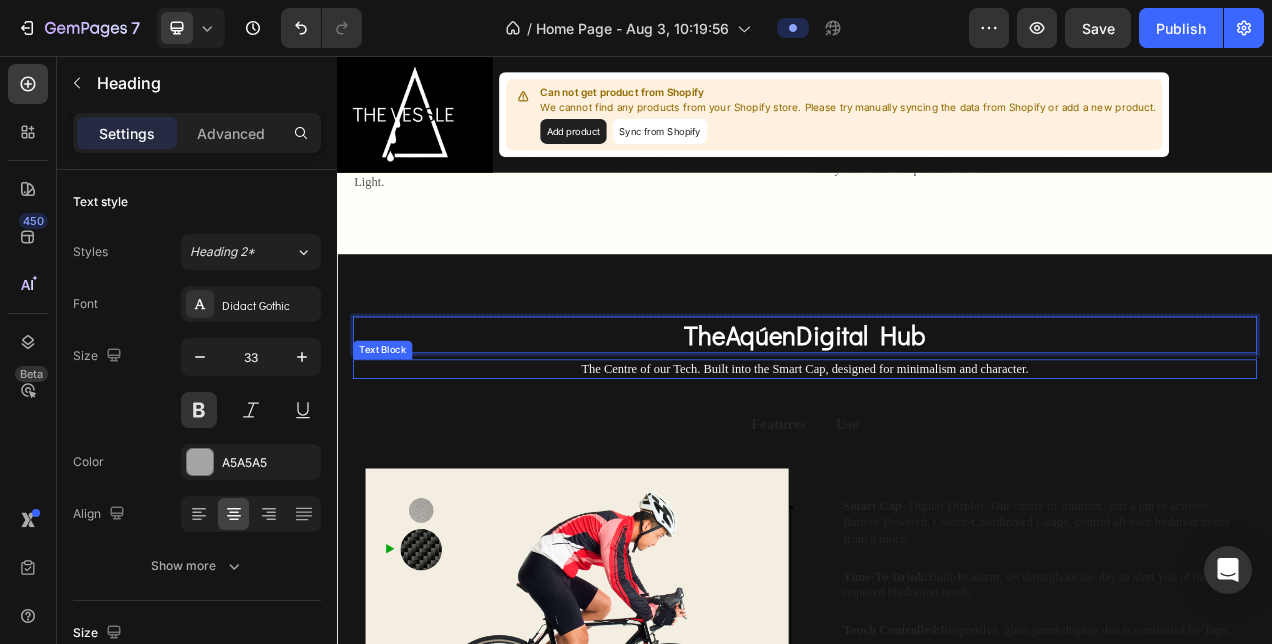 click on "The  Aqúen  Digital Hub Heading   8 The Centre of our Tech. Built into the Smart Cap, designed for minimalism and character. Text Block Row Features Use Image Image Row Smart Cap  - Digital Display. Our centre of futurism, just a tap to activate. Battery Powered, Colour-Coordinated Guage, control all your hydation needs from a touch. Text Block Time-To-Drink:  Built-In alarm, set throughout the day to alert you of the required Hydration needs. Text Block Touch Controlled:  Responsive, glass panel display that is controlled by Taps. Text Block Temperature Hub:  When activated, the temperature will always be showing so you can know how heated its getting. Text Block Sterilisation Mode:   Text Block Row Row Image Image Row Frame:  Titanium, known for strength, durability, and vibration dampening Text Block Ride:  Smooth, comfortable with less road feedback Text Block Weight:  Slightly heavier than carbon, but still lightweight Text Block Corrosion Resistance:  Highly corrosion-resistant Text Block Lifespan:" at bounding box center [937, 695] 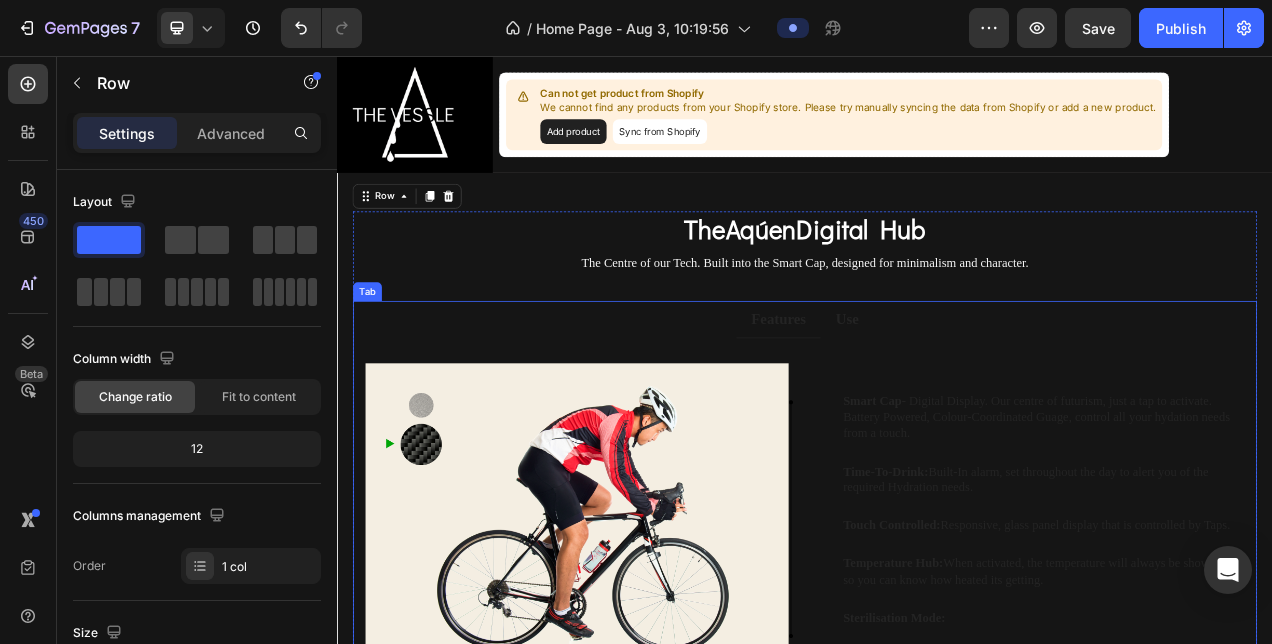 scroll, scrollTop: 2516, scrollLeft: 0, axis: vertical 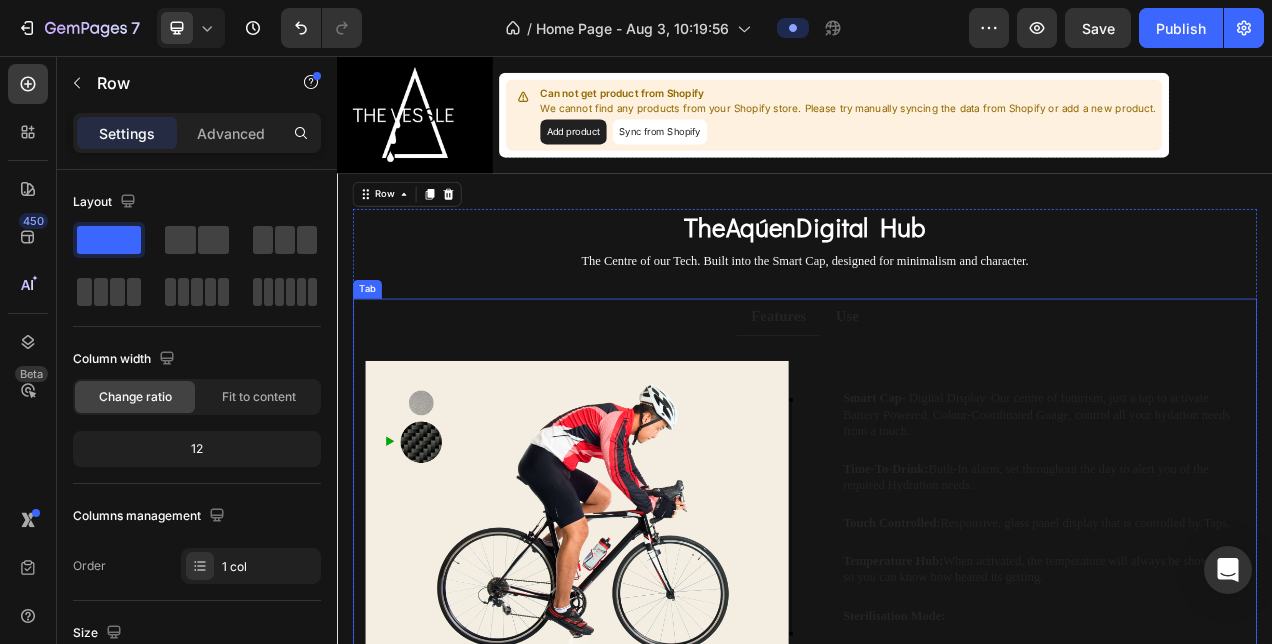 click on "Features Use" at bounding box center (937, 391) 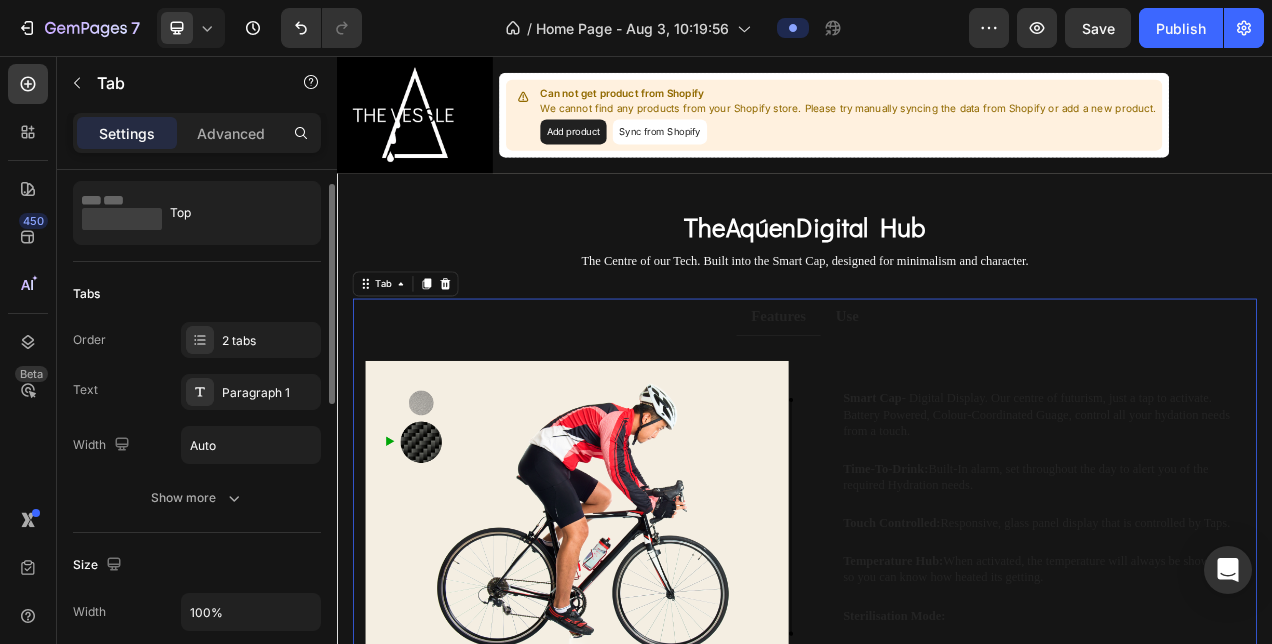 scroll, scrollTop: 44, scrollLeft: 0, axis: vertical 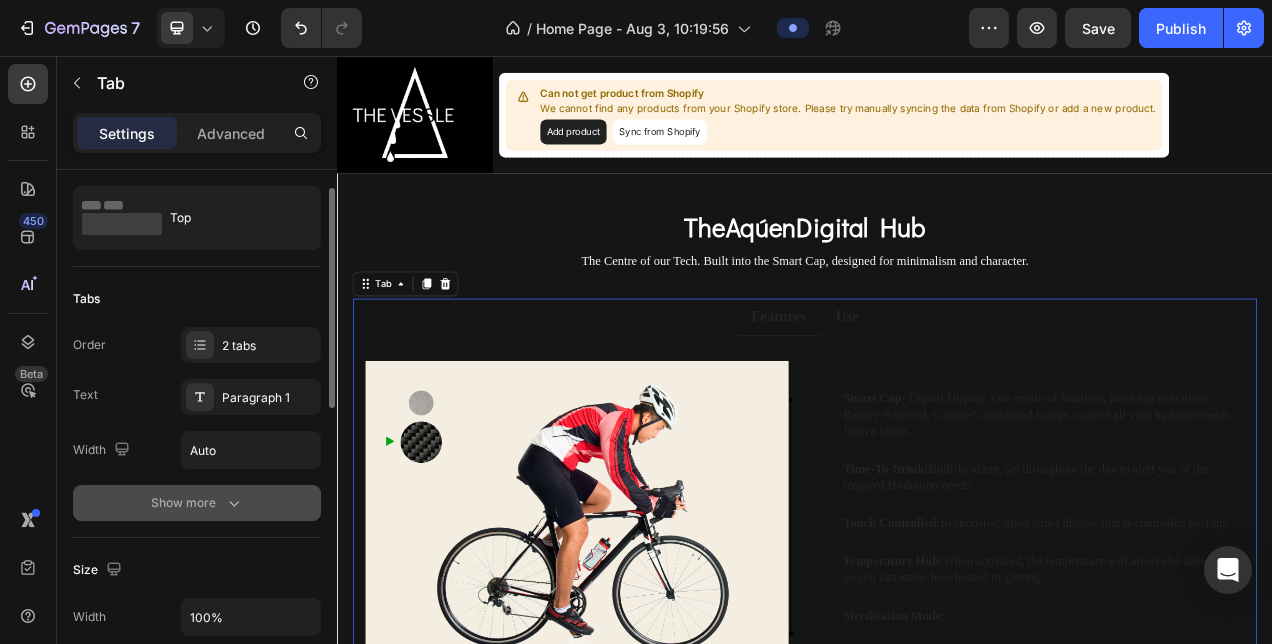click on "Show more" at bounding box center [197, 503] 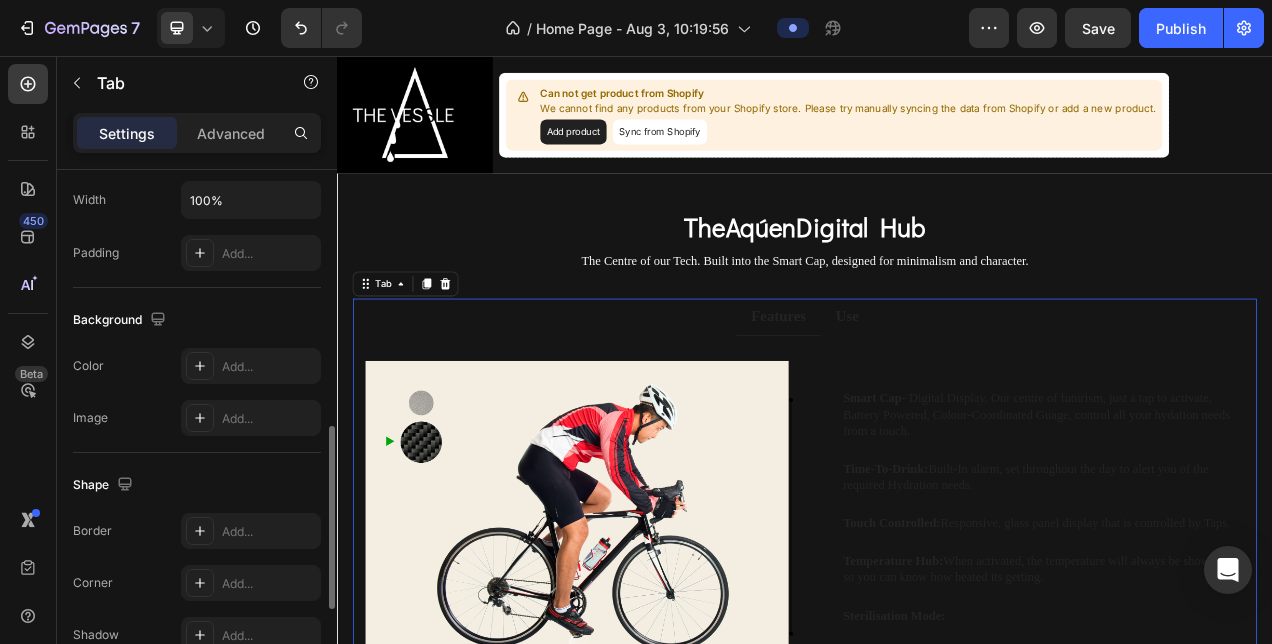 scroll, scrollTop: 740, scrollLeft: 0, axis: vertical 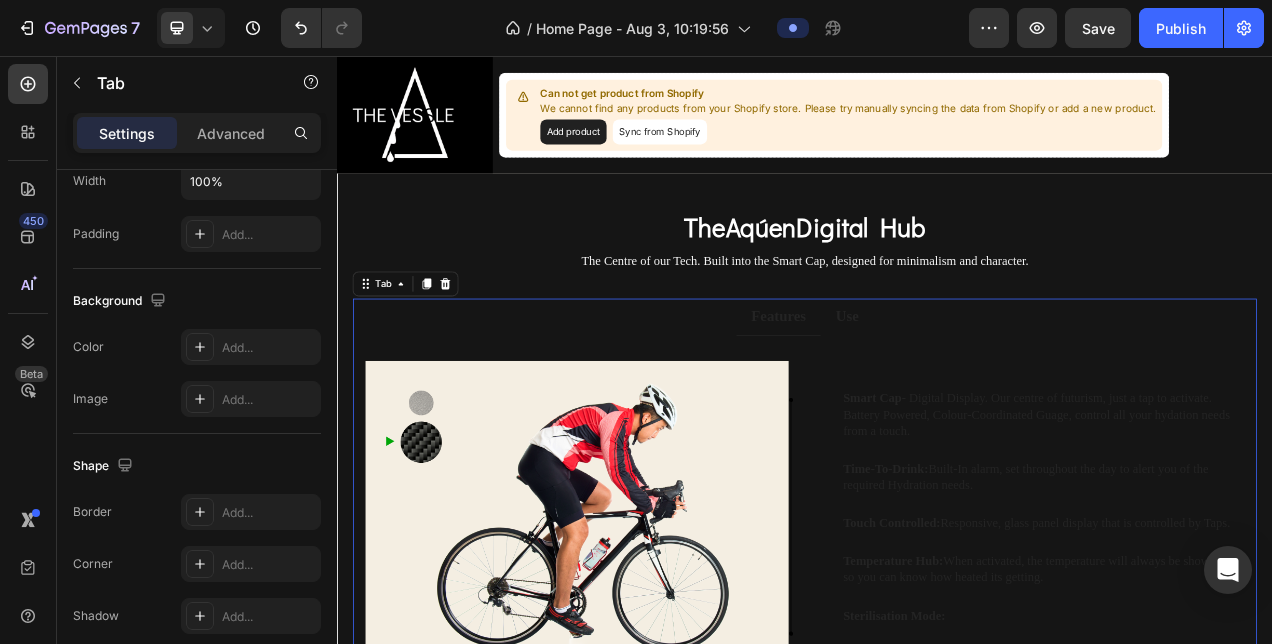 click on "Features" at bounding box center (903, 390) 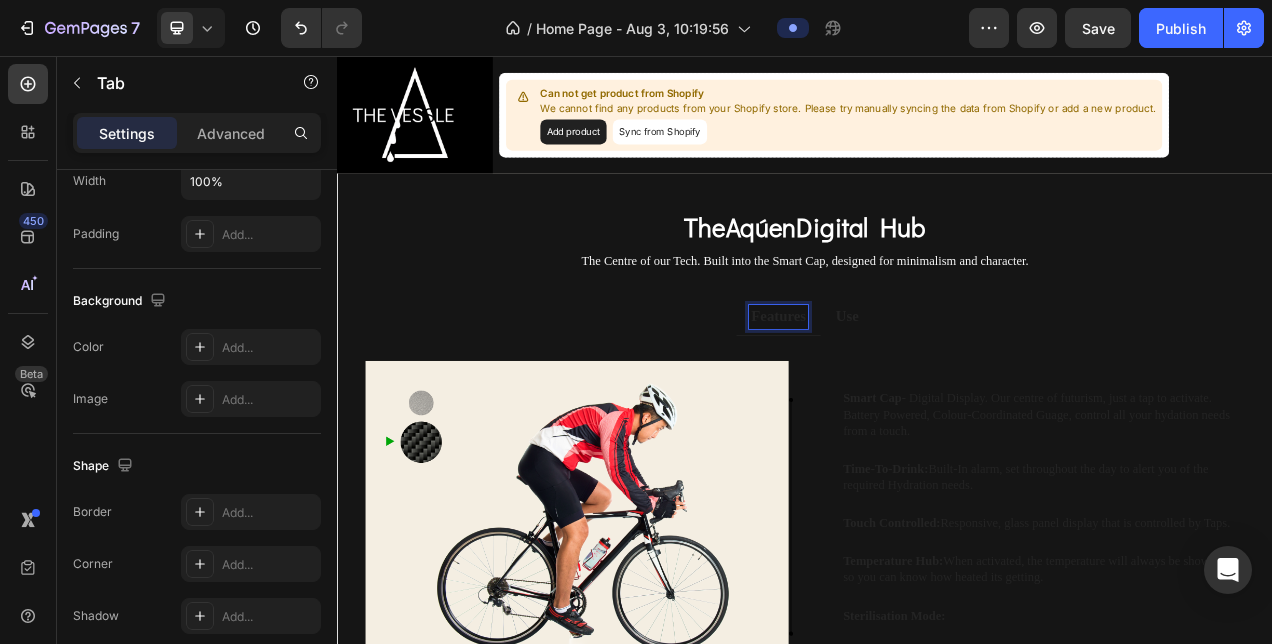 click on "Image Image Row Smart Cap  - Digital Display. Our centre of futurism, just a tap to activate. Battery Powered, Colour-Coordinated Guage, control all your hydation needs from a touch. Text Block Time-To-Drink:  Built-In alarm, set throughout the day to alert you of the required Hydration needs. Text Block Touch Controlled:  Responsive, glass panel display that is controlled by Taps. Text Block Temperature Hub:  When activated, the temperature will always be showing so you can know how heated its getting. Text Block Sterilisation Mode:   Text Block Row Row Image Image Row Frame:  Titanium, known for strength, durability, and vibration dampening Text Block Ride:  Smooth, comfortable with less road feedback Text Block Weight:  Slightly heavier than carbon, but still lightweight Text Block Corrosion Resistance:  Highly corrosion-resistant Text Block Lifespan:  Exceptionally long-lasting Text Block Row Row" at bounding box center [937, 639] 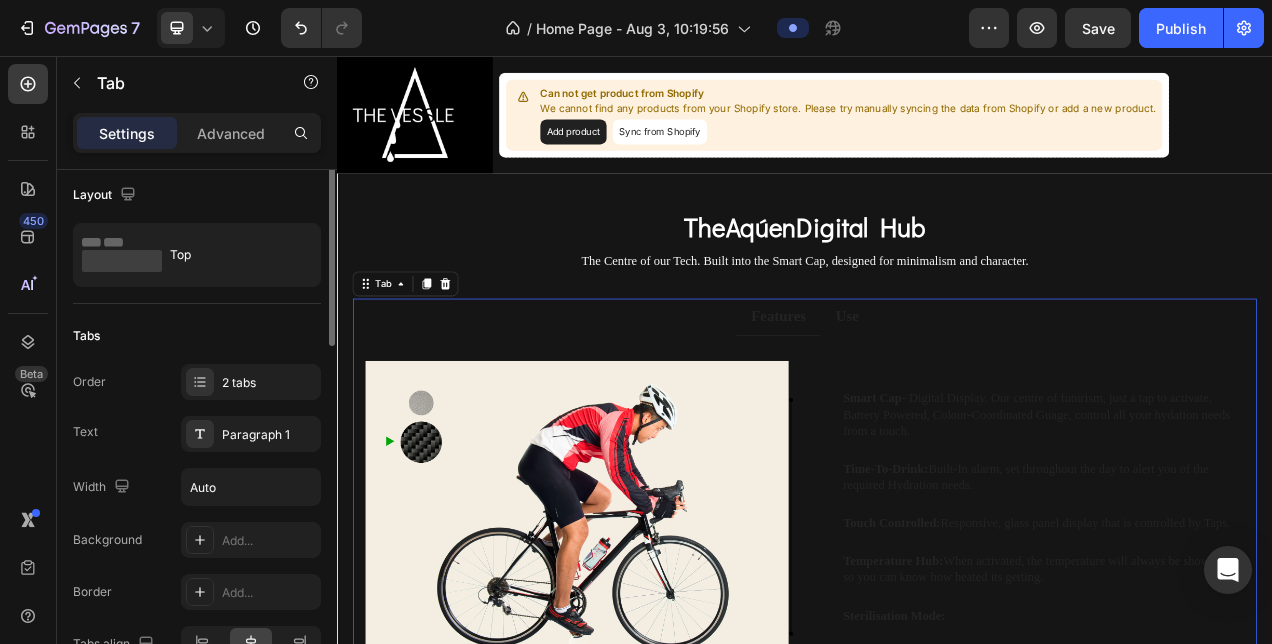 scroll, scrollTop: 0, scrollLeft: 0, axis: both 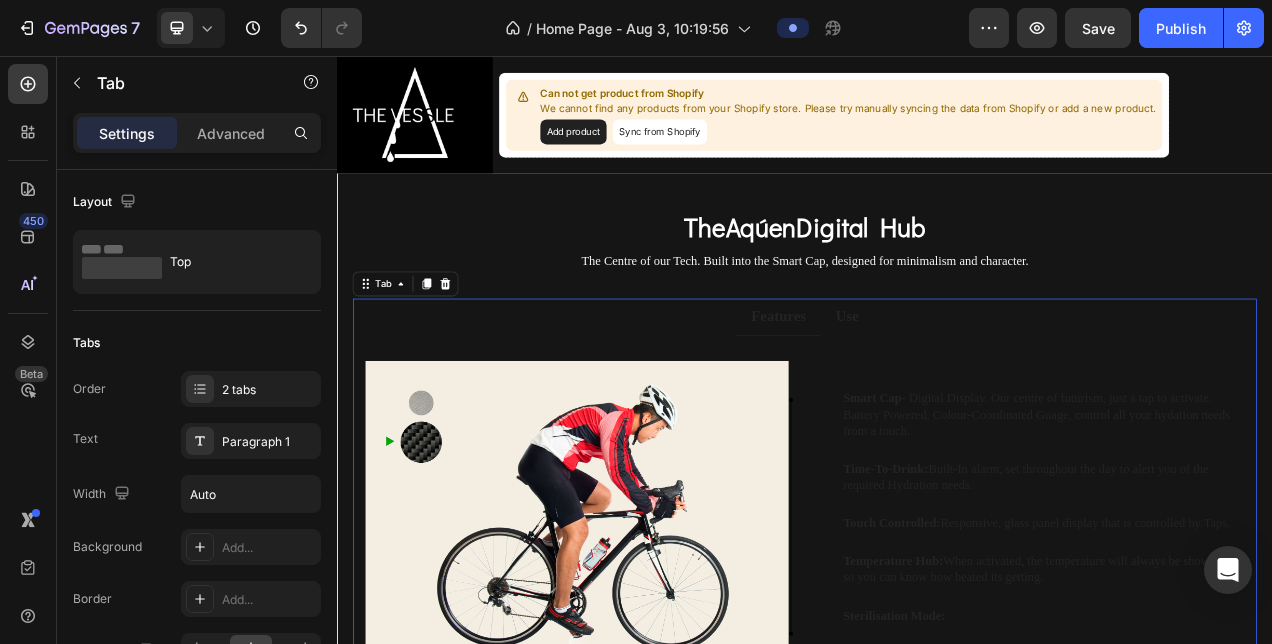 click on "Features" at bounding box center (903, 390) 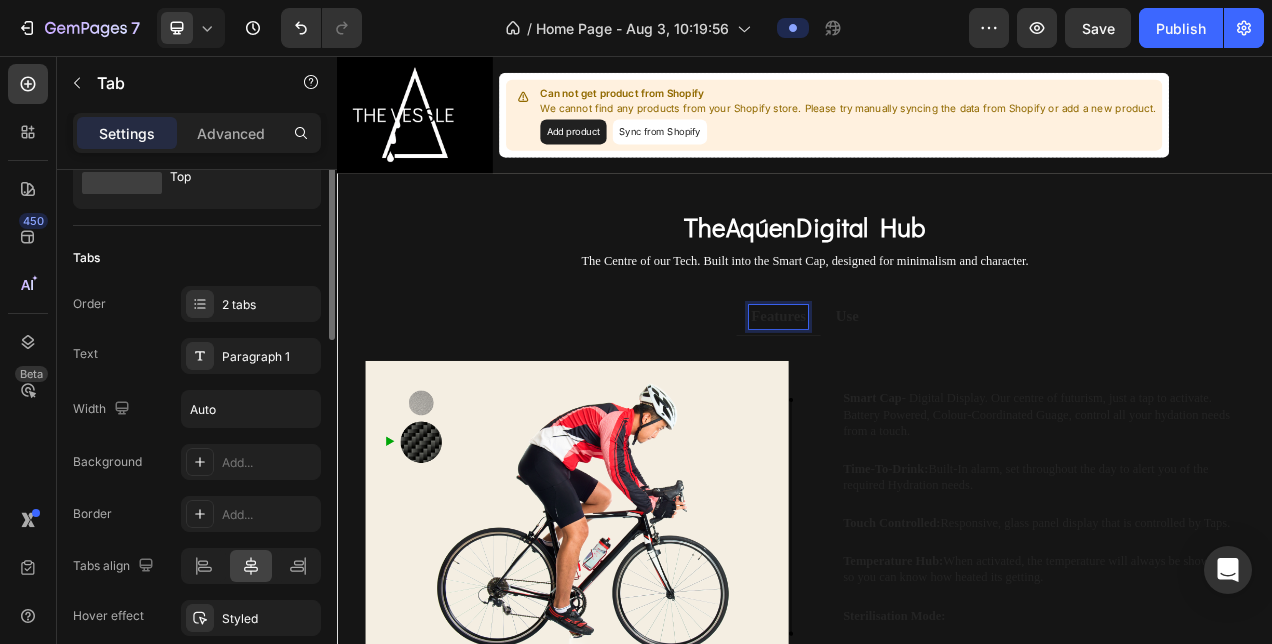 scroll, scrollTop: 0, scrollLeft: 0, axis: both 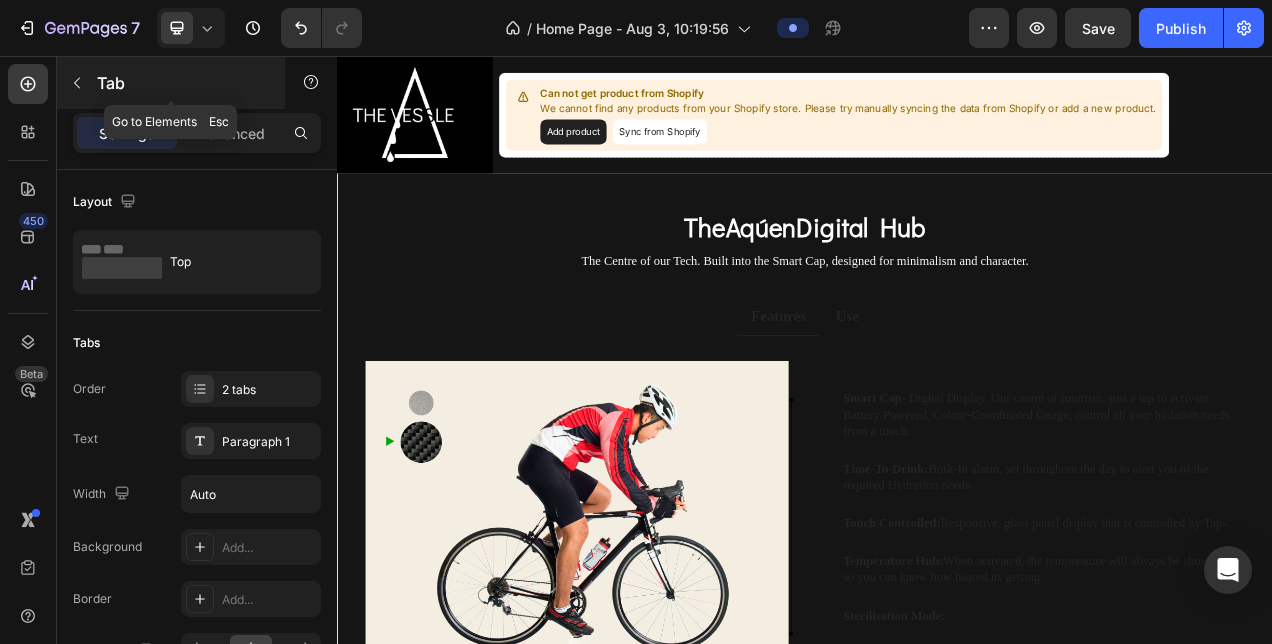 click on "Tab" at bounding box center (182, 83) 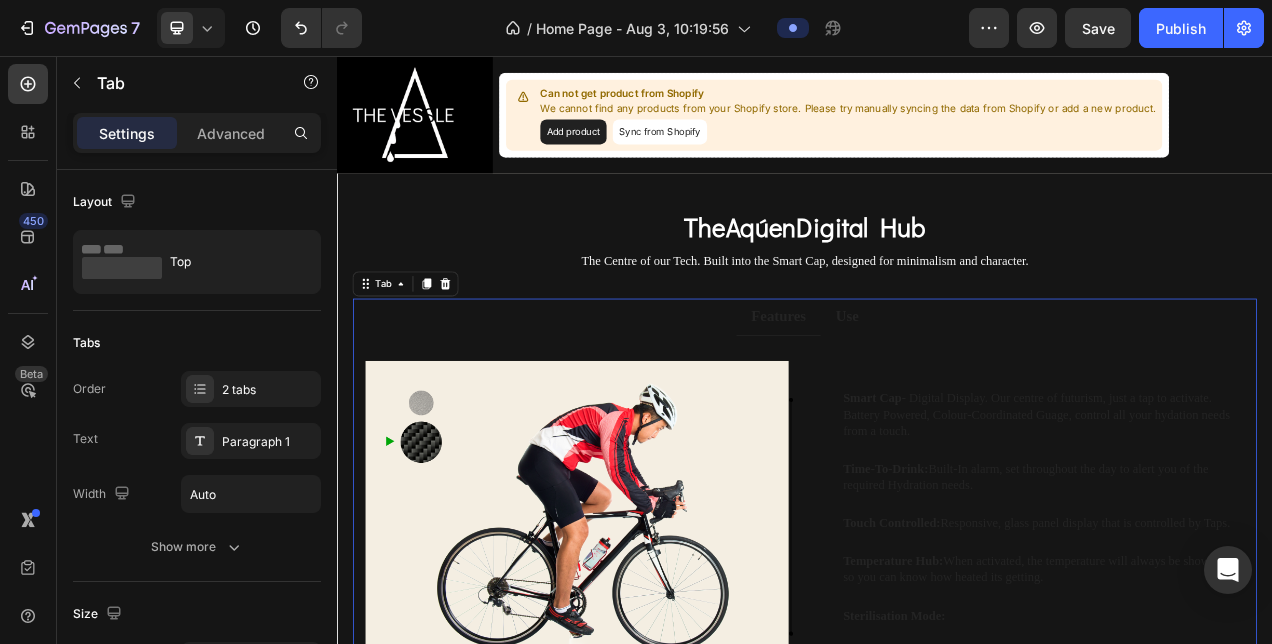 click on "Features" at bounding box center (903, 390) 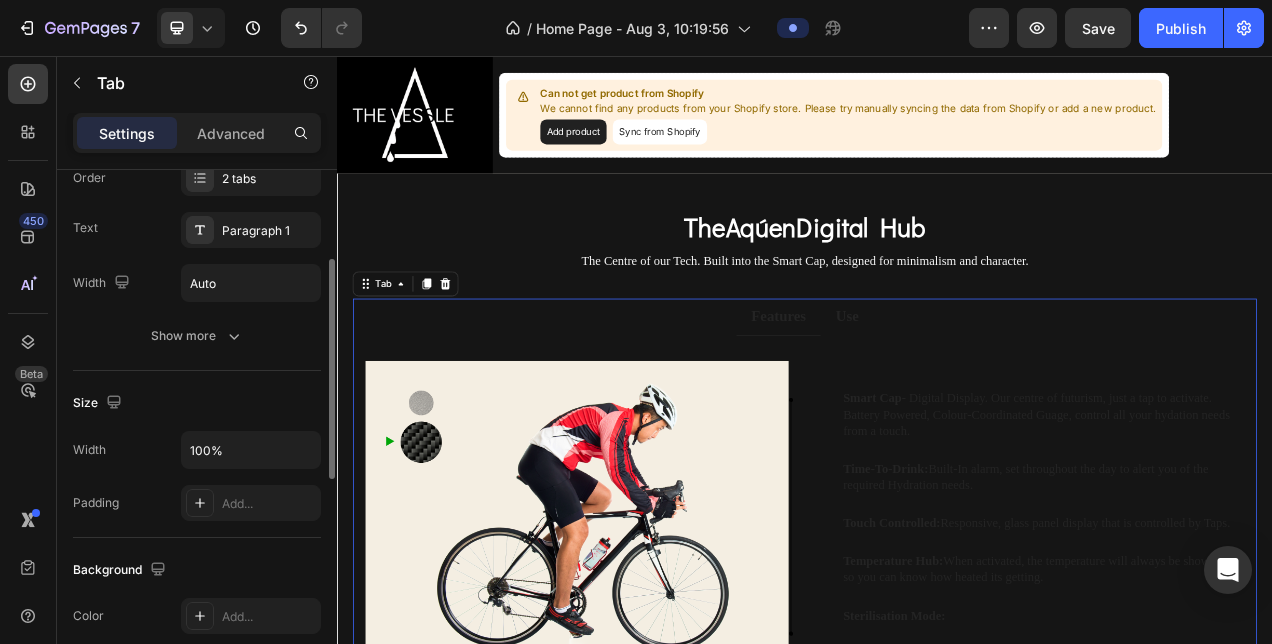 scroll, scrollTop: 214, scrollLeft: 0, axis: vertical 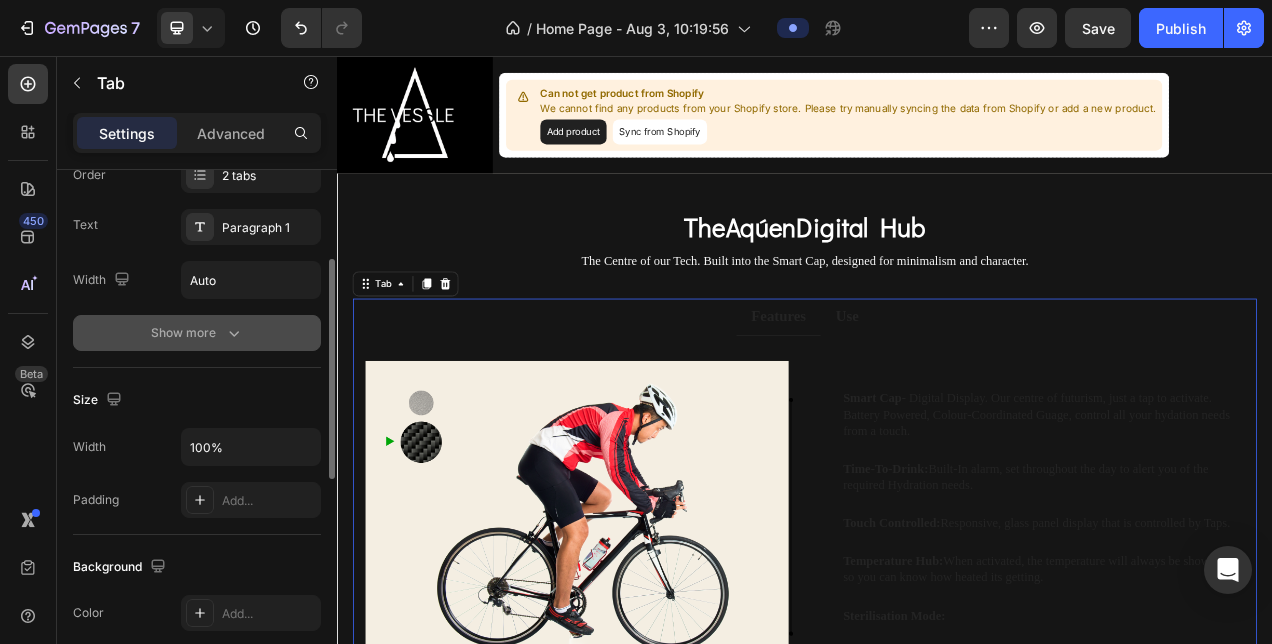 click 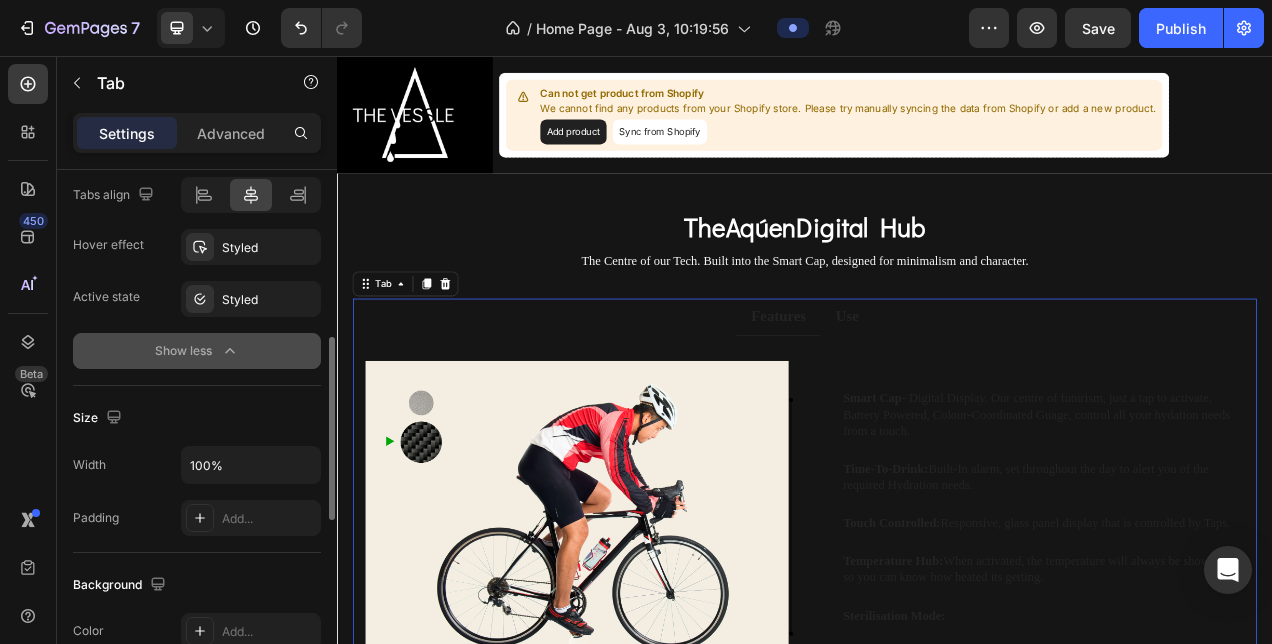 scroll, scrollTop: 464, scrollLeft: 0, axis: vertical 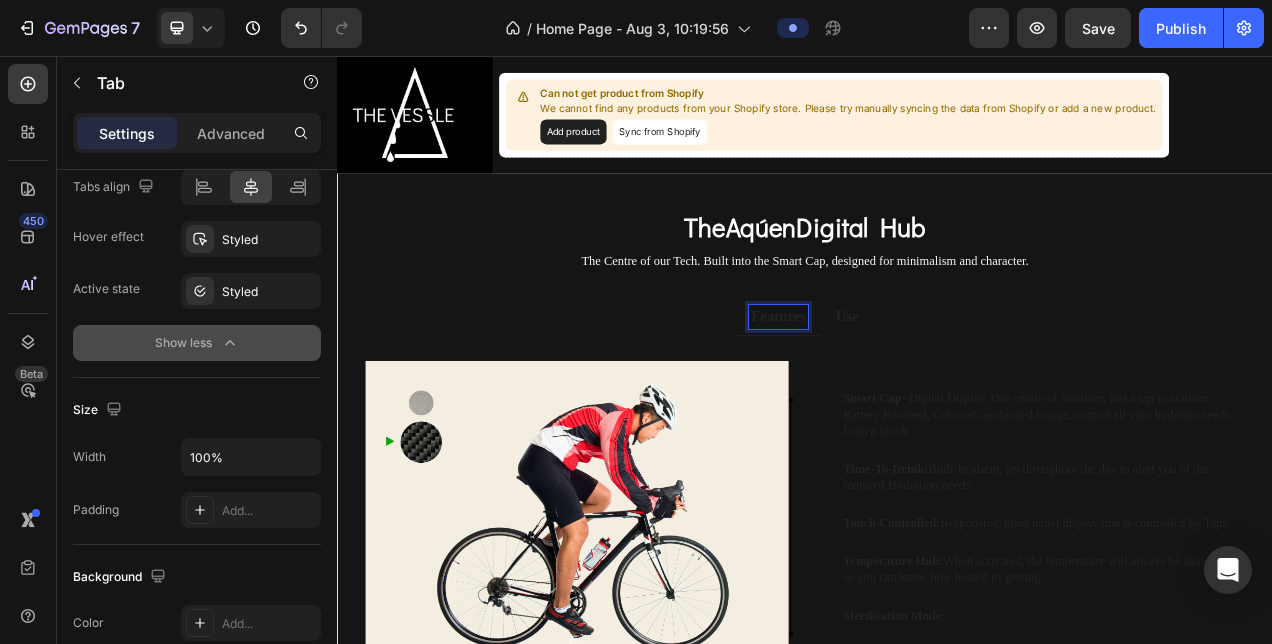 click on "Features" at bounding box center [903, 390] 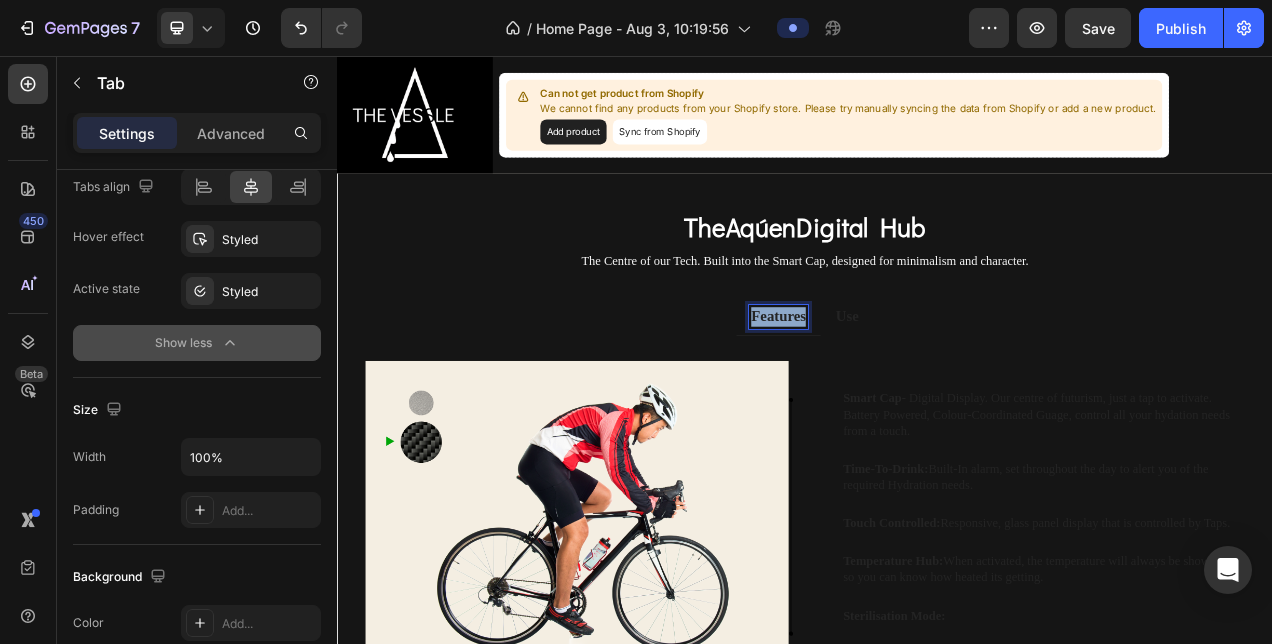 drag, startPoint x: 861, startPoint y: 393, endPoint x: 935, endPoint y: 393, distance: 74 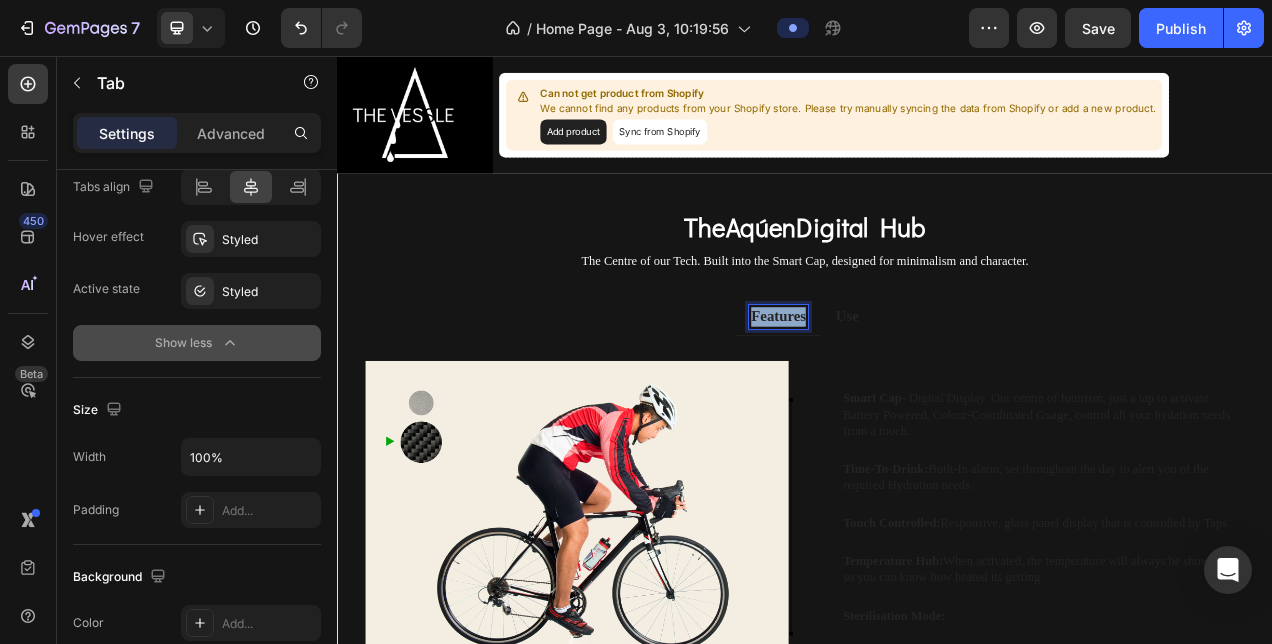 click on "Features" at bounding box center [903, 391] 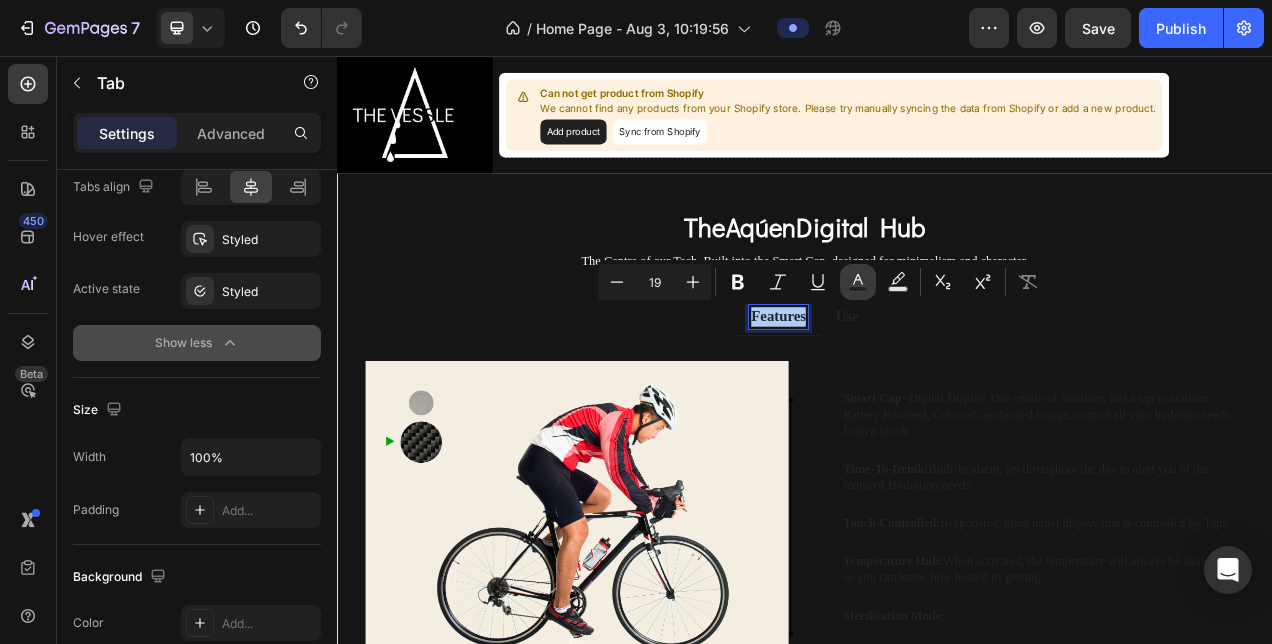 click 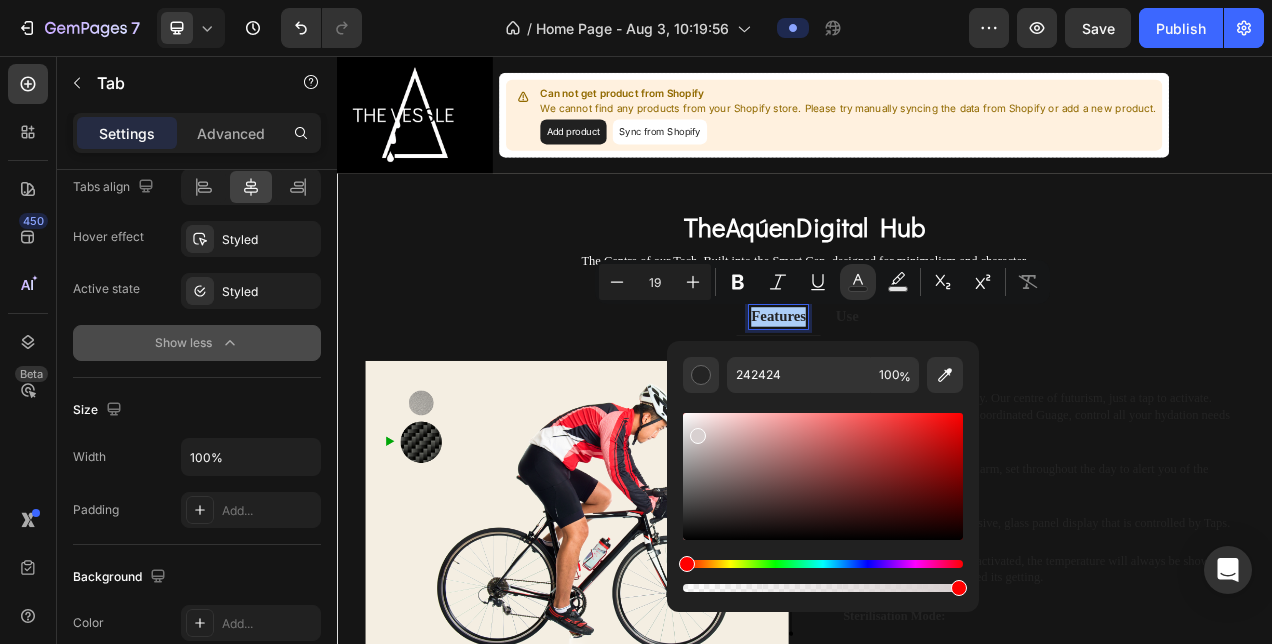 drag, startPoint x: 1033, startPoint y: 487, endPoint x: 742, endPoint y: 473, distance: 291.33658 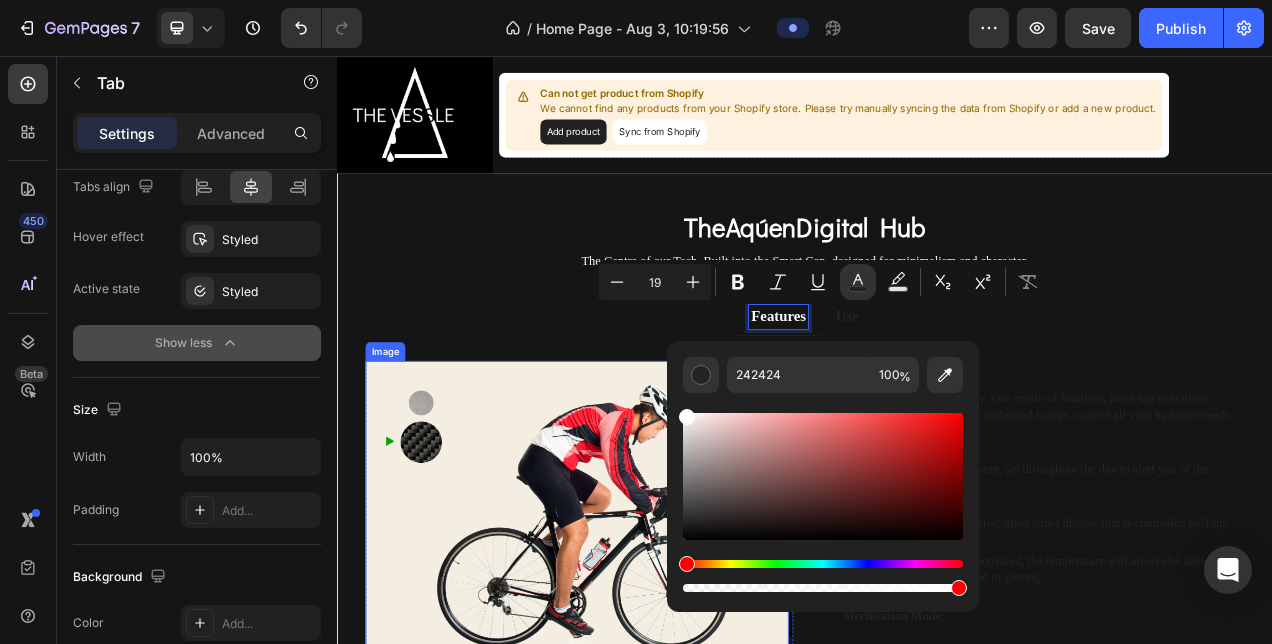 type on "FFFFFF" 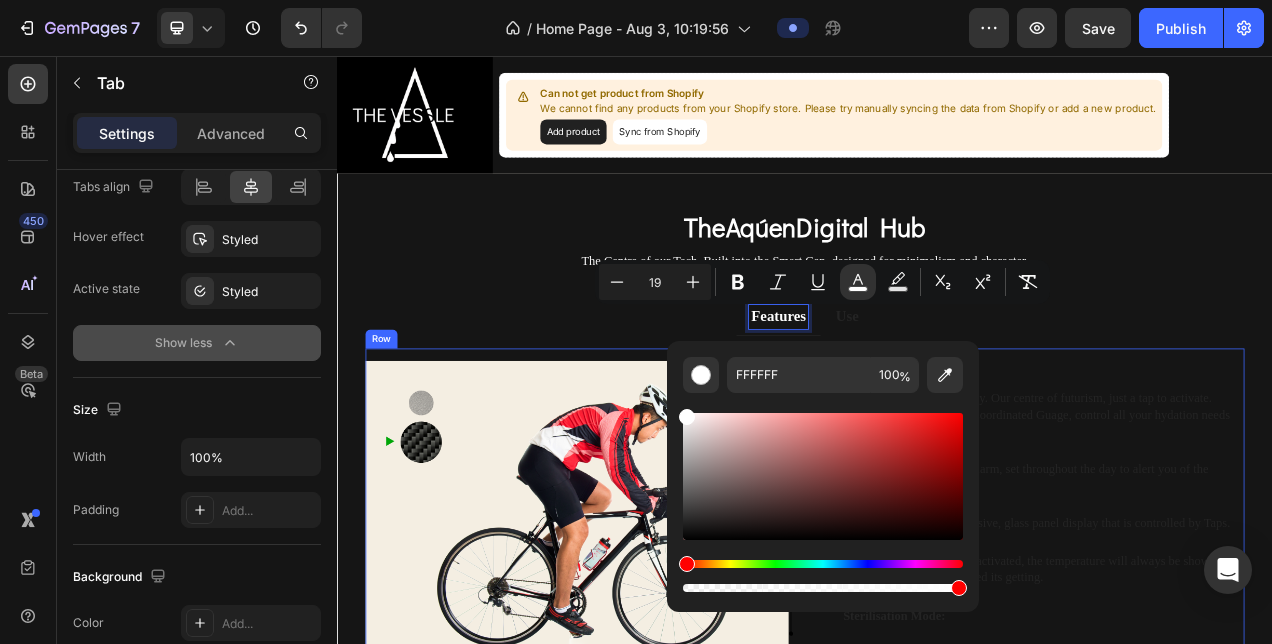 click on "Image Image Row Smart Cap  - Digital Display. Our centre of futurism, just a tap to activate. Battery Powered, Colour-Coordinated Guage, control all your hydation needs from a touch. Text Block Time-To-Drink:  Built-In alarm, set throughout the day to alert you of the required Hydration needs. Text Block Touch Controlled:  Responsive, glass panel display that is controlled by Taps. Text Block Temperature Hub:  When activated, the temperature will always be showing so you can know how heated its getting. Text Block Sterilisation Mode:   Text Block Row Row Image Image Row Frame:  Titanium, known for strength, durability, and vibration dampening Text Block Ride:  Smooth, comfortable with less road feedback Text Block Weight:  Slightly heavier than carbon, but still lightweight Text Block Corrosion Resistance:  Highly corrosion-resistant Text Block Lifespan:  Exceptionally long-lasting Text Block Row Row" at bounding box center [937, 639] 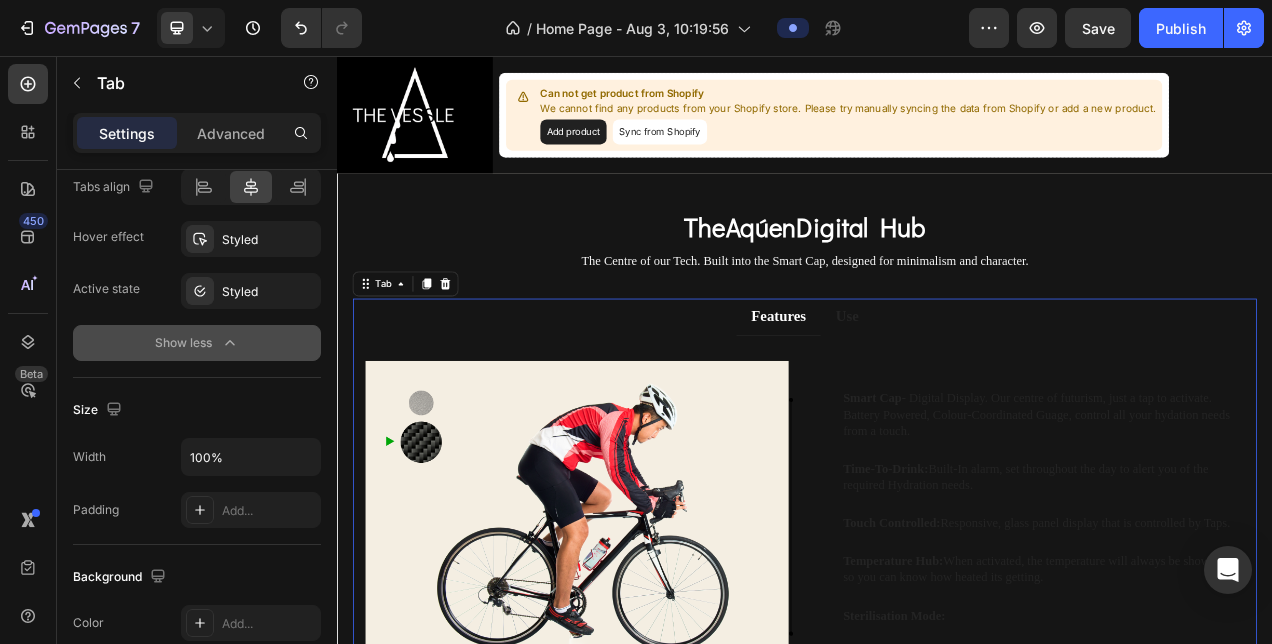 click on "Use" at bounding box center (991, 390) 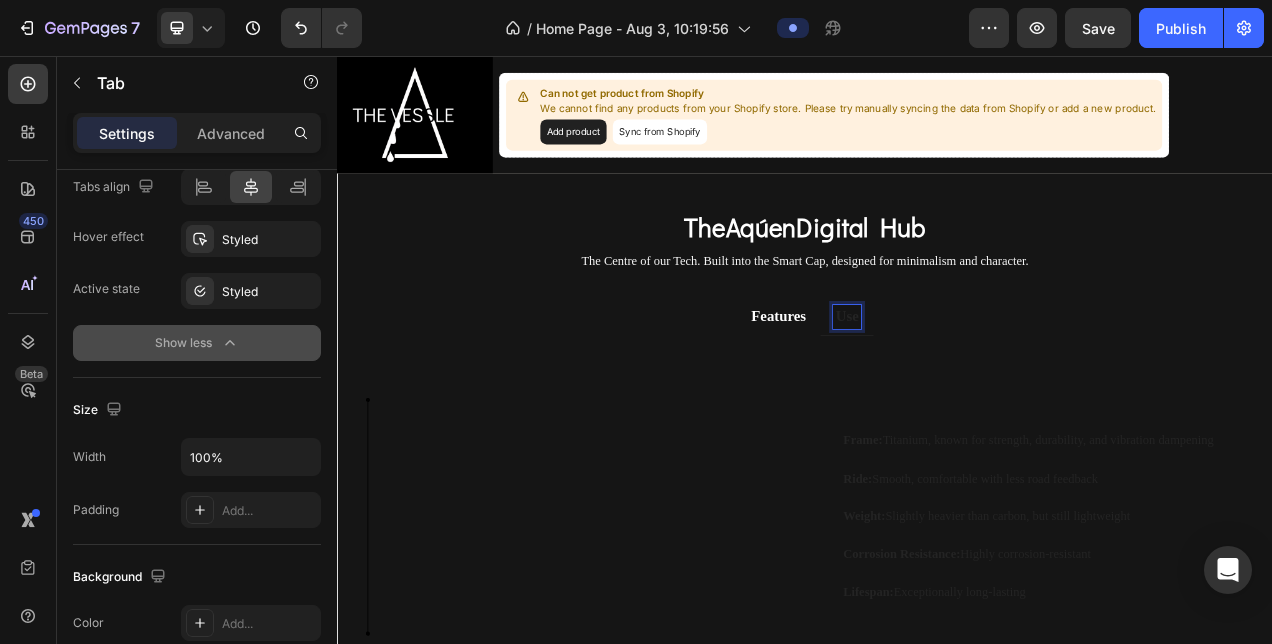 click on "Features" at bounding box center [903, 391] 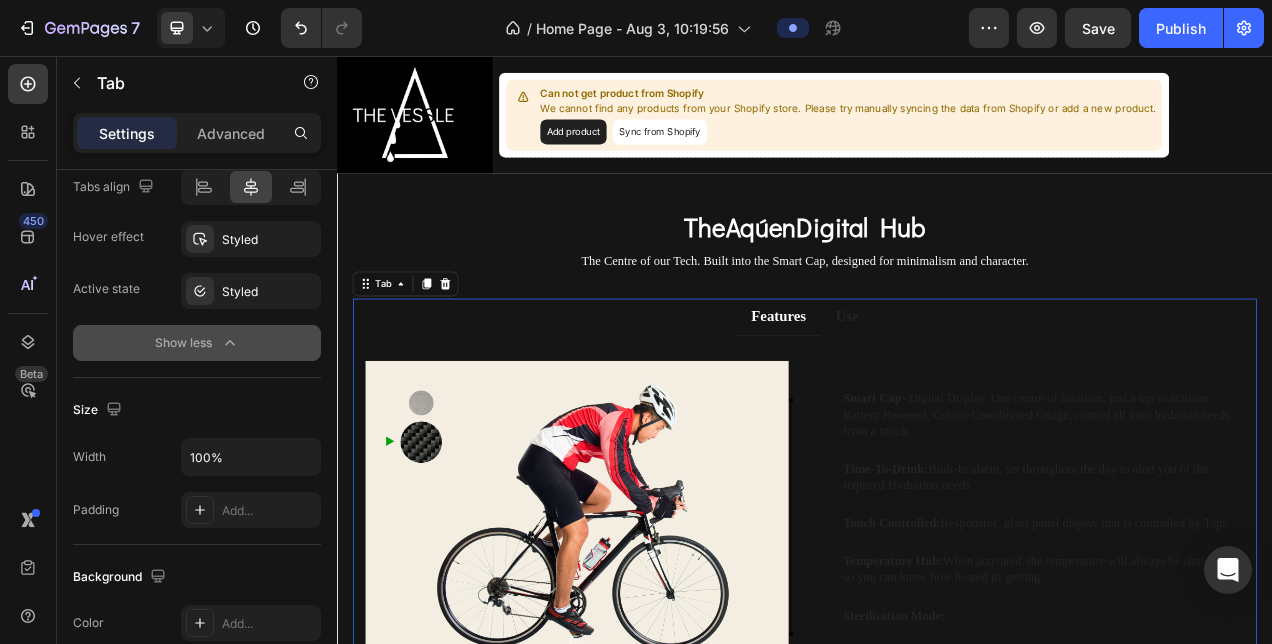 click on "Use" at bounding box center [991, 391] 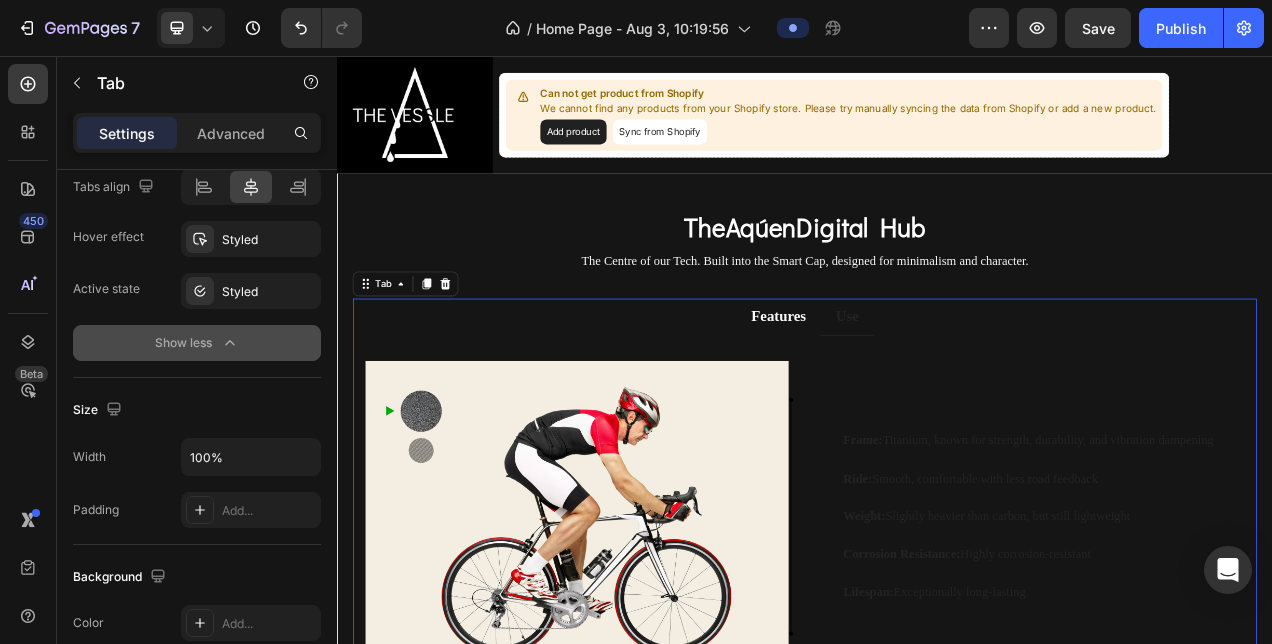 click on "Features" at bounding box center [903, 390] 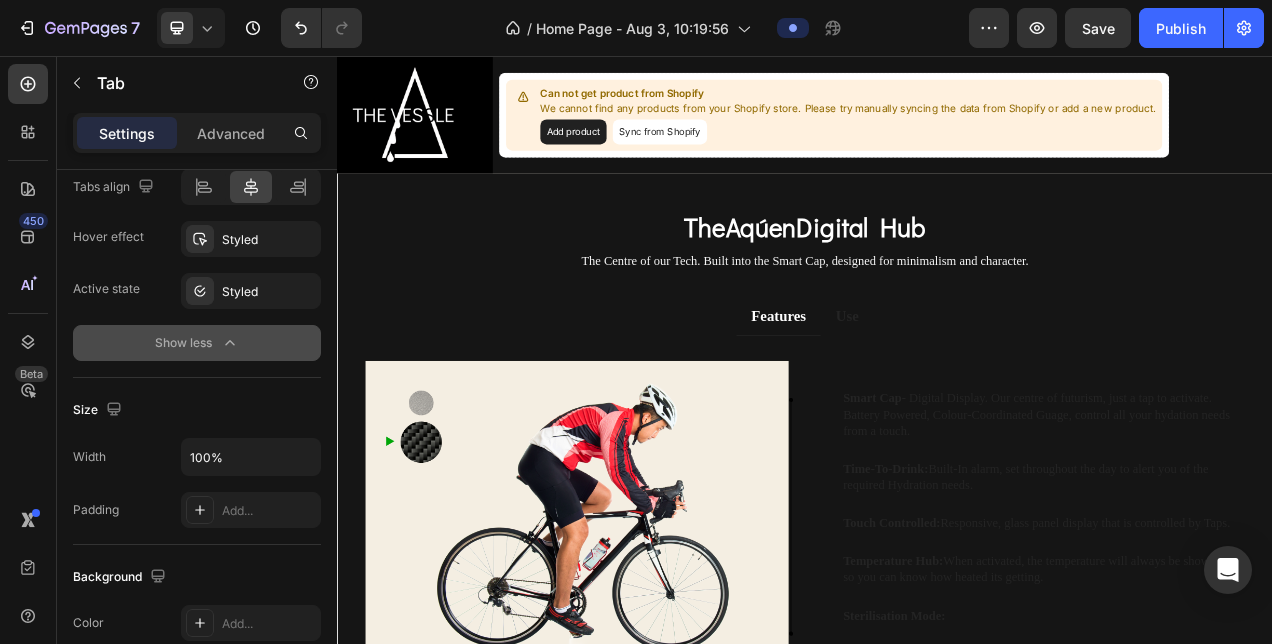 click on "Use" at bounding box center (991, 391) 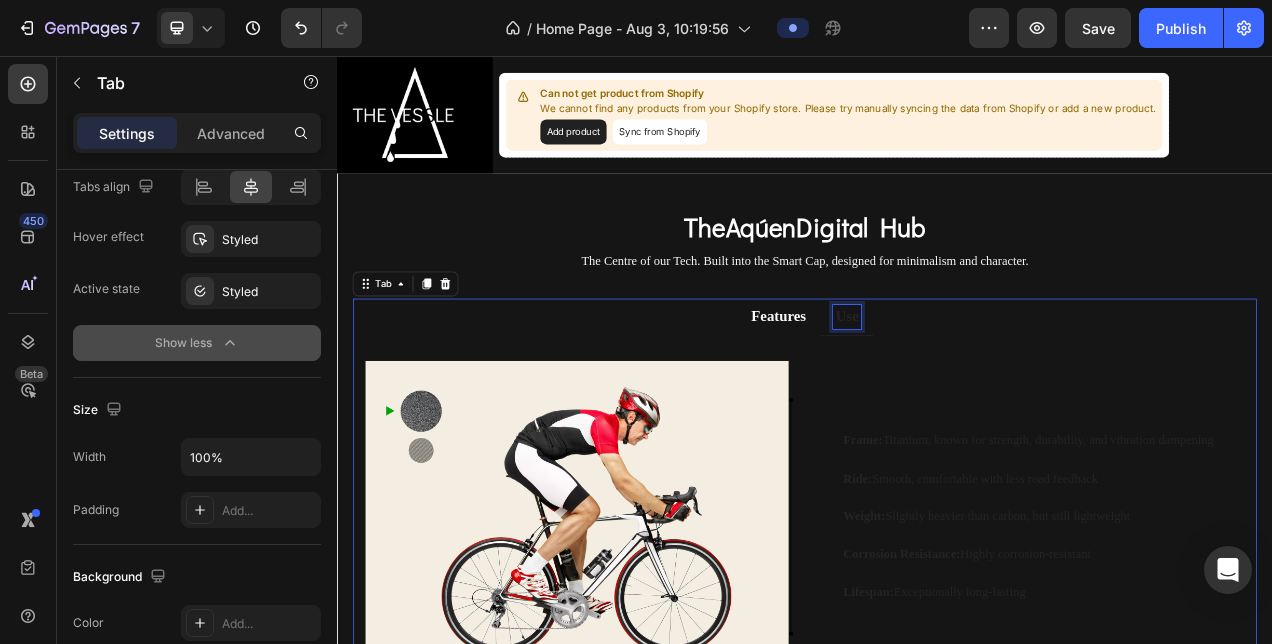 click on "Use" at bounding box center [991, 390] 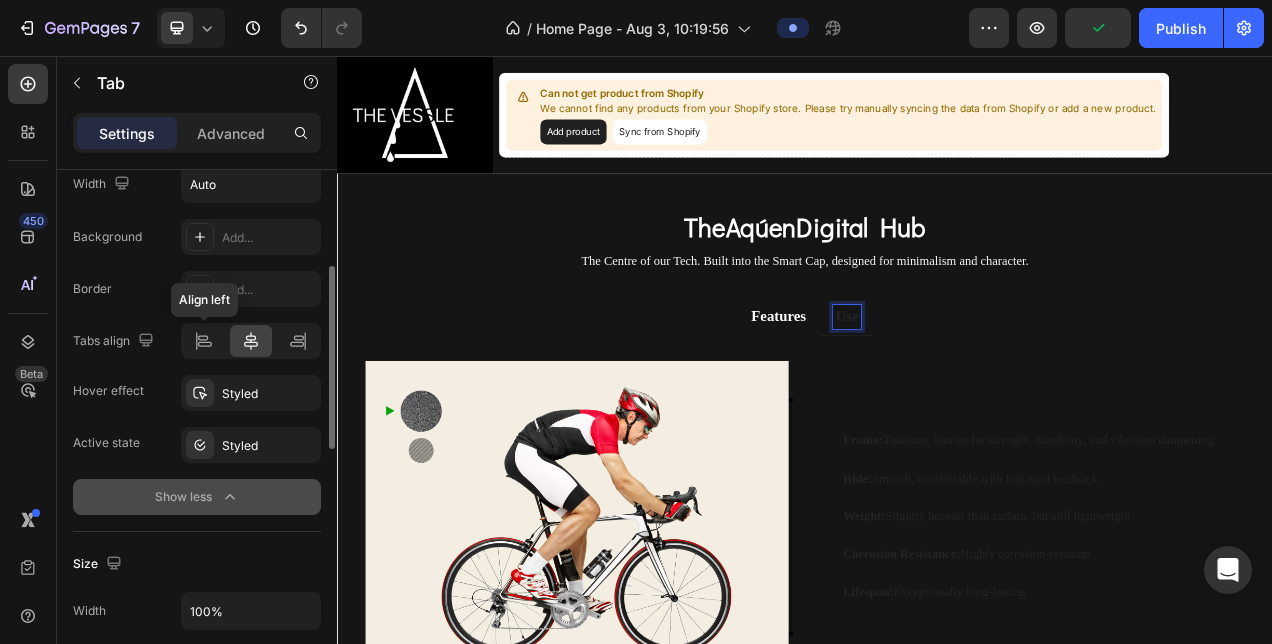 scroll, scrollTop: 302, scrollLeft: 0, axis: vertical 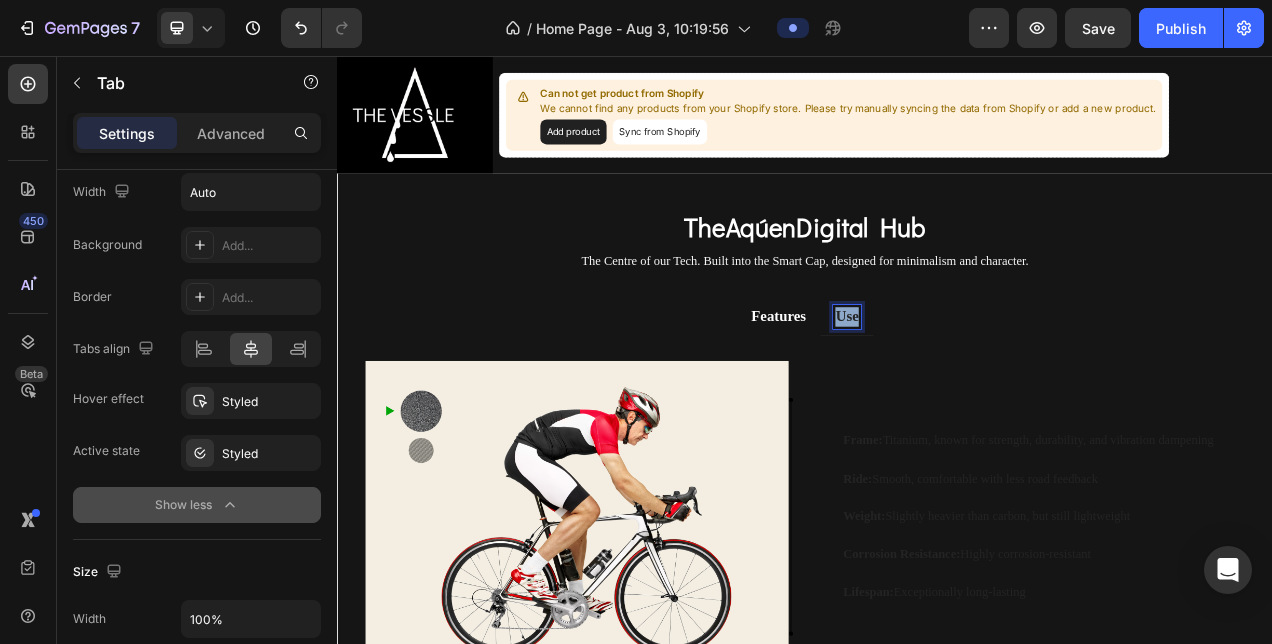 drag, startPoint x: 969, startPoint y: 387, endPoint x: 1008, endPoint y: 387, distance: 39 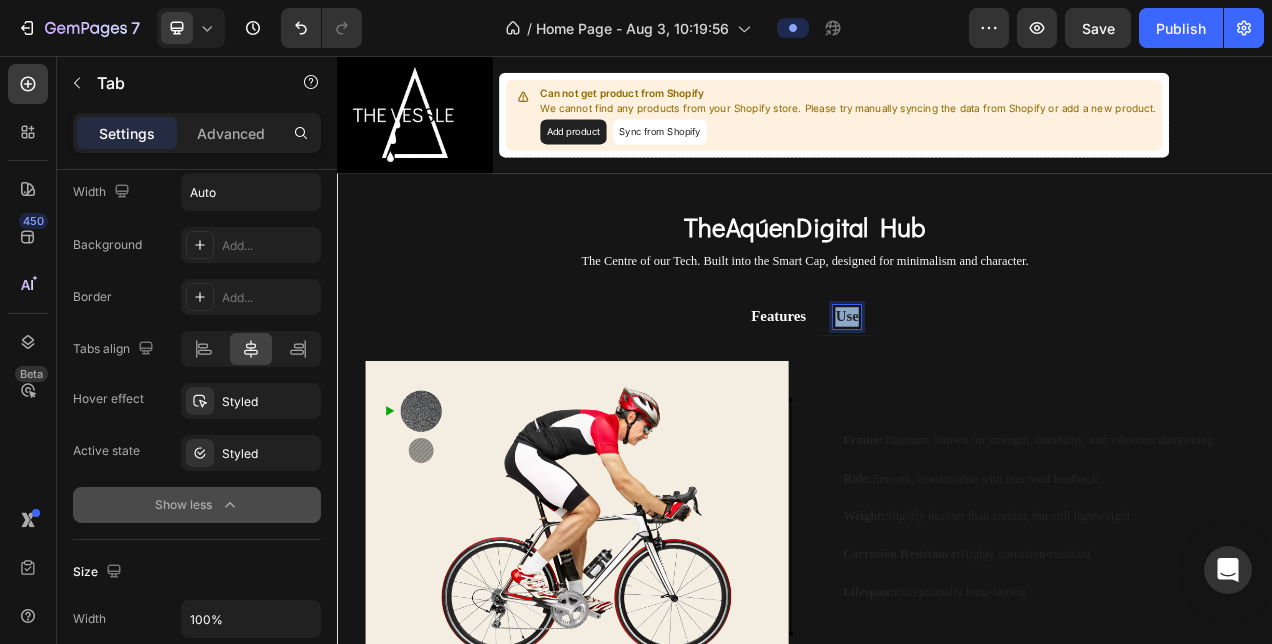 click on "Use" at bounding box center [991, 391] 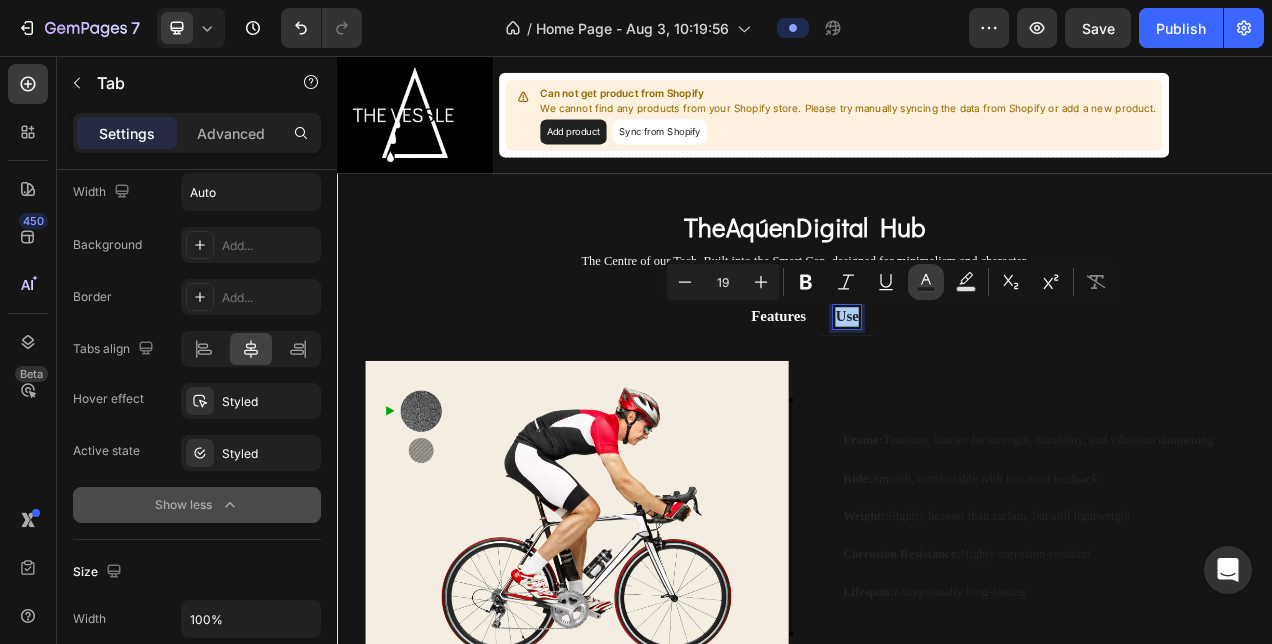 click 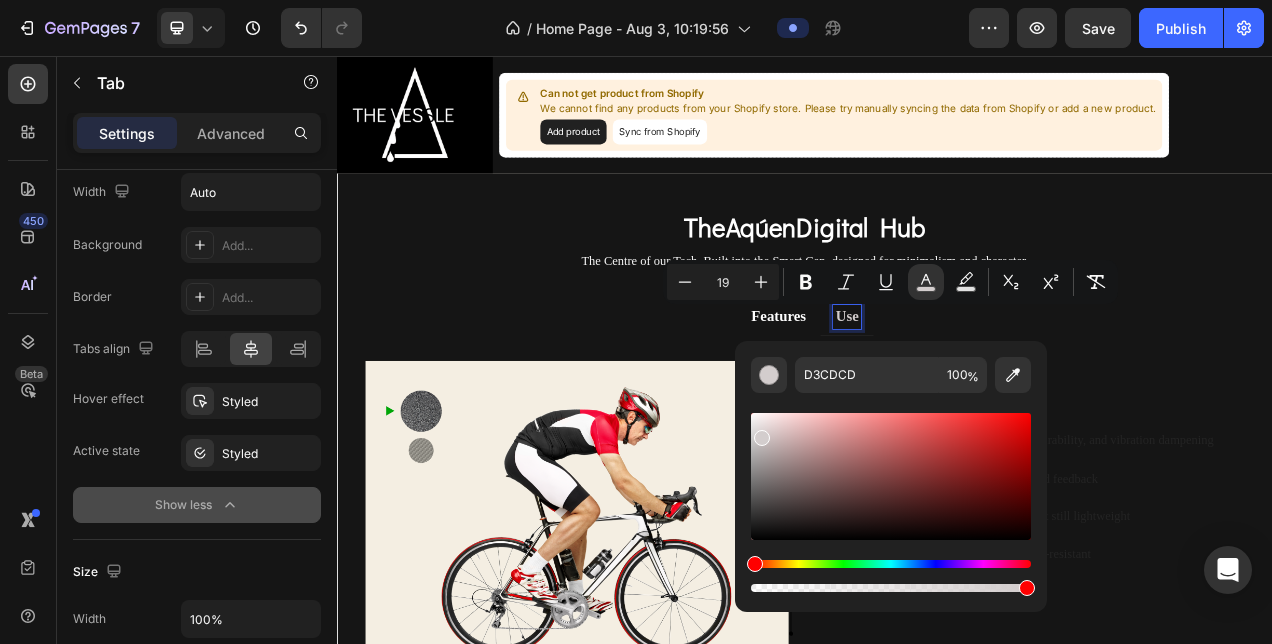 drag, startPoint x: 760, startPoint y: 434, endPoint x: 749, endPoint y: 399, distance: 36.687874 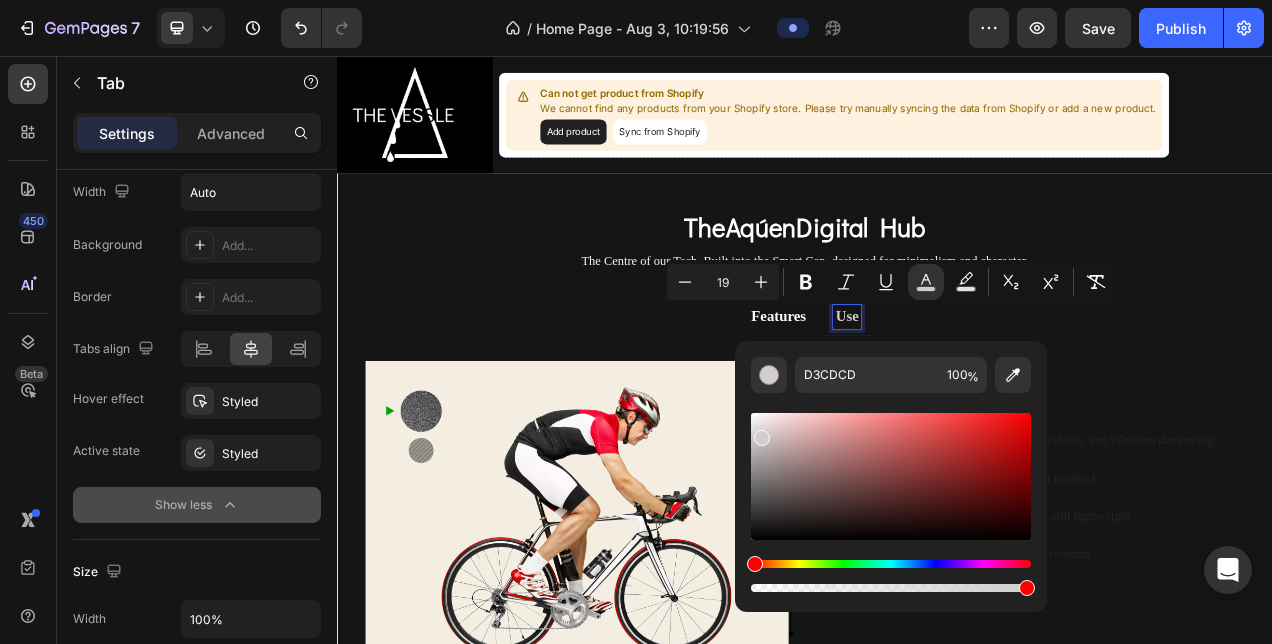 click on "D3CDCD 100 %" at bounding box center (891, 468) 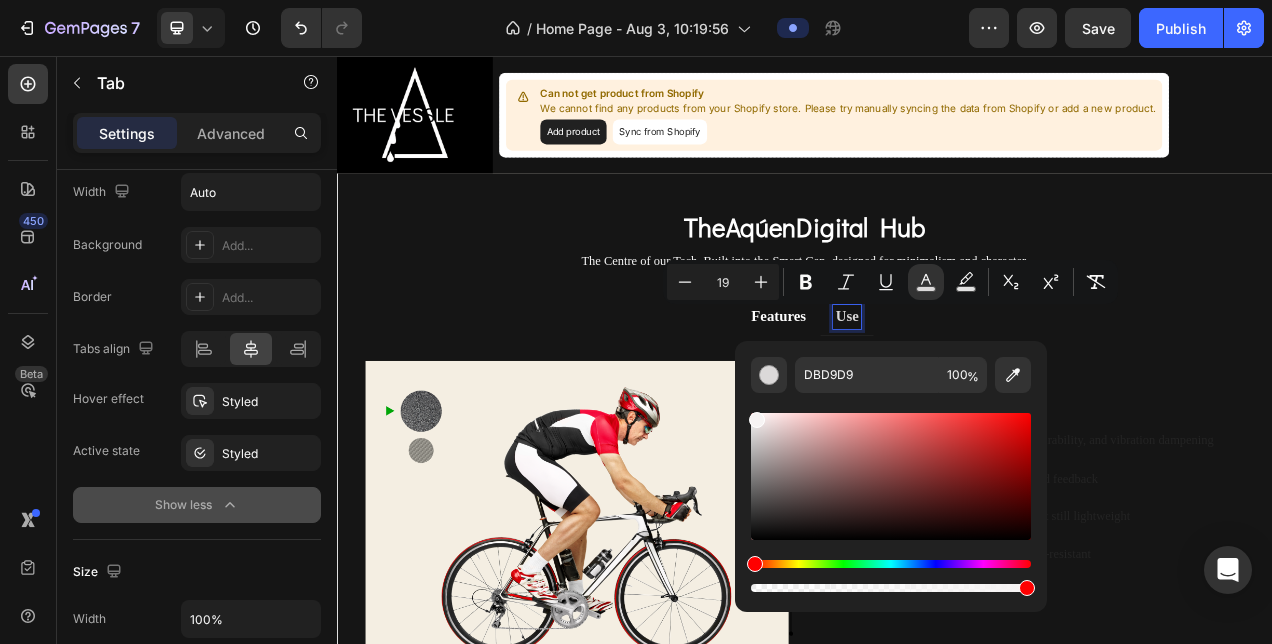 drag, startPoint x: 756, startPoint y: 430, endPoint x: 754, endPoint y: 416, distance: 14.142136 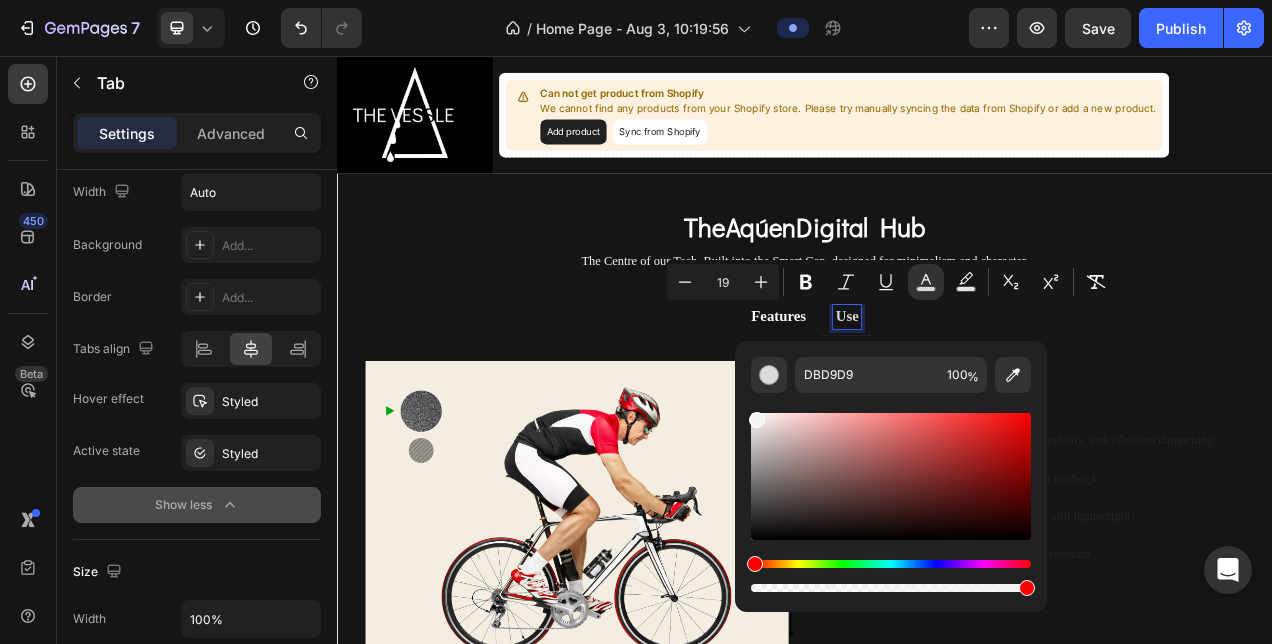 click at bounding box center [757, 420] 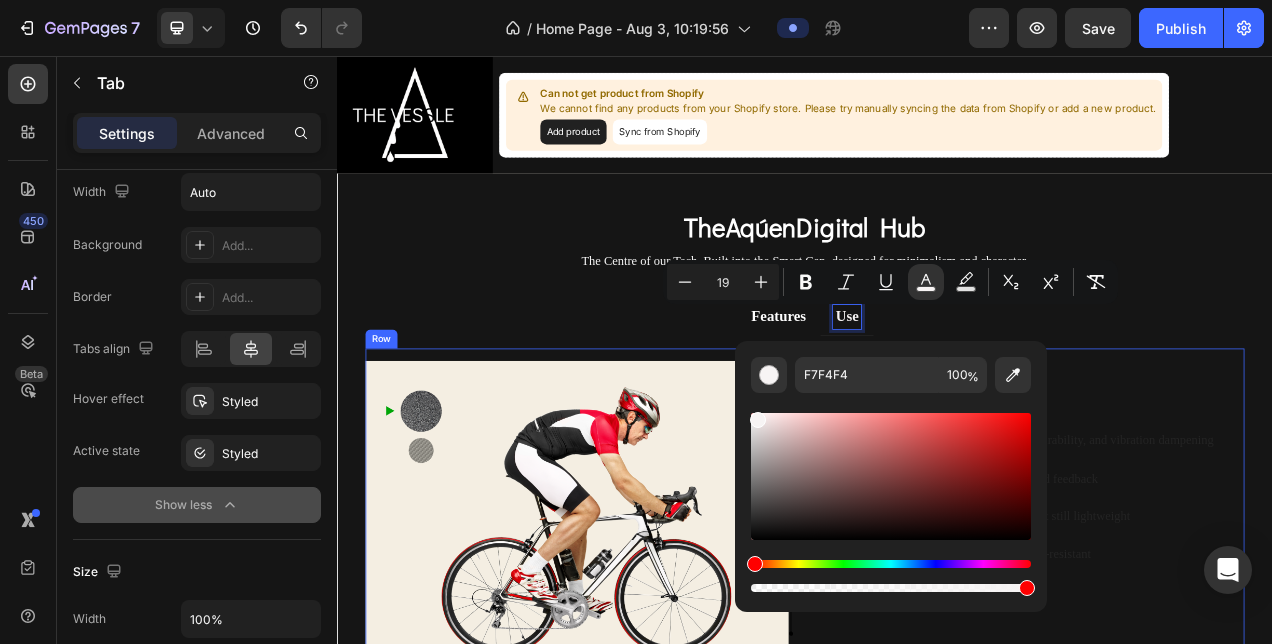 click on "Features Use" at bounding box center (937, 391) 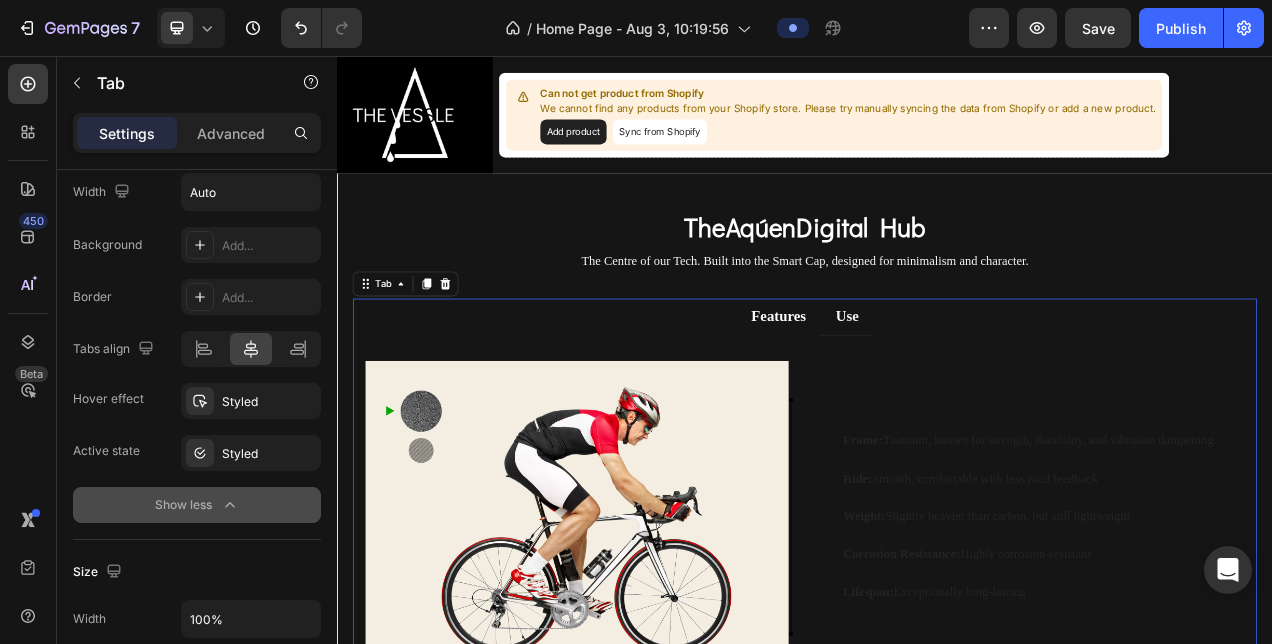 click on "Features" at bounding box center (903, 391) 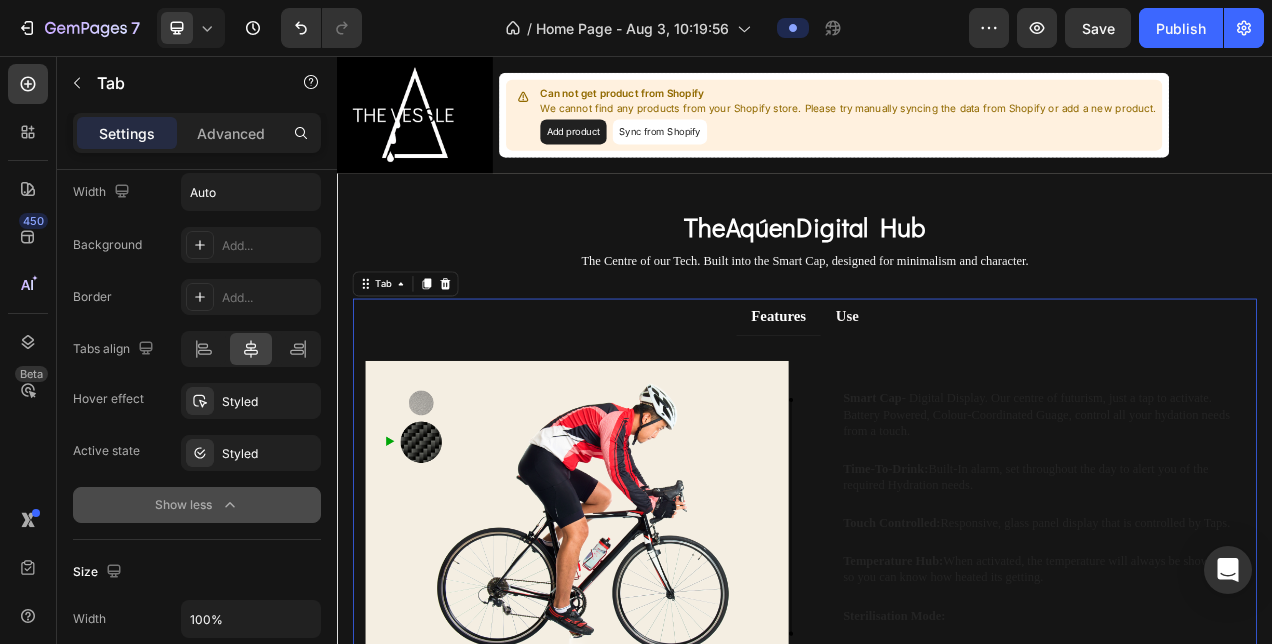 click on "Features Use" at bounding box center [937, 391] 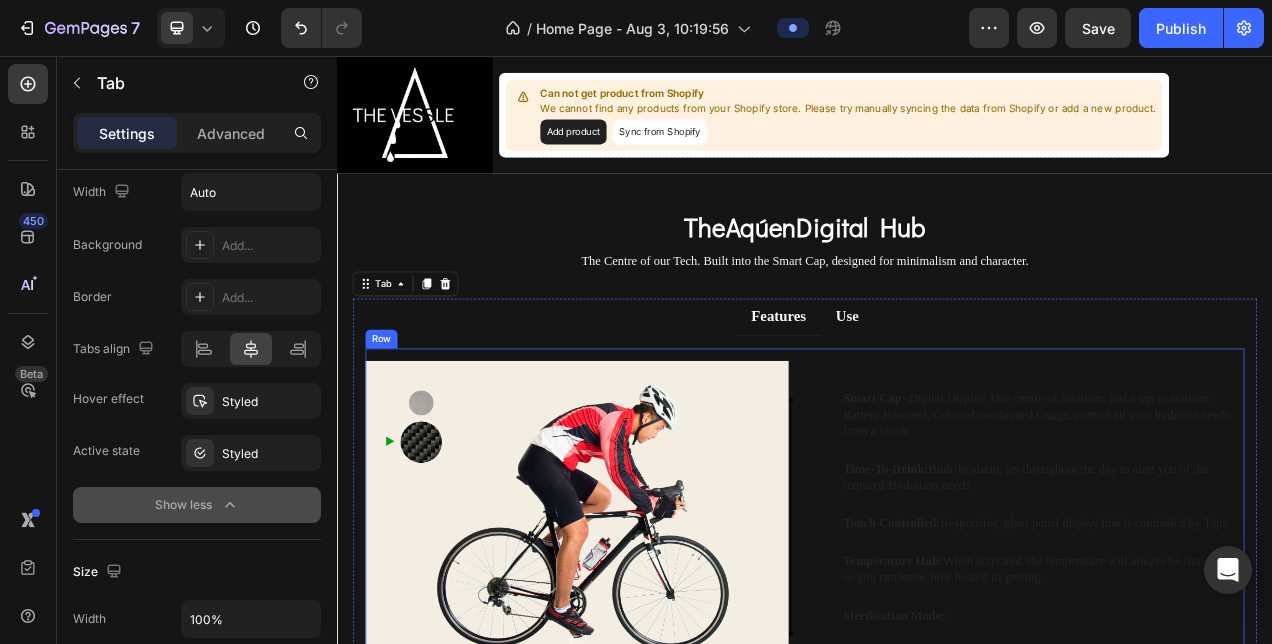 click on "Image Image Row Smart Cap  - Digital Display. Our centre of futurism, just a tap to activate. Battery Powered, Colour-Coordinated Guage, control all your hydation needs from a touch. Text Block Time-To-Drink:  Built-In alarm, set throughout the day to alert you of the required Hydration needs. Text Block Touch Controlled:  Responsive, glass panel display that is controlled by Taps. Text Block Temperature Hub:  When activated, the temperature will always be showing so you can know how heated its getting. Text Block Sterilisation Mode:   Text Block Row Row" at bounding box center (937, 639) 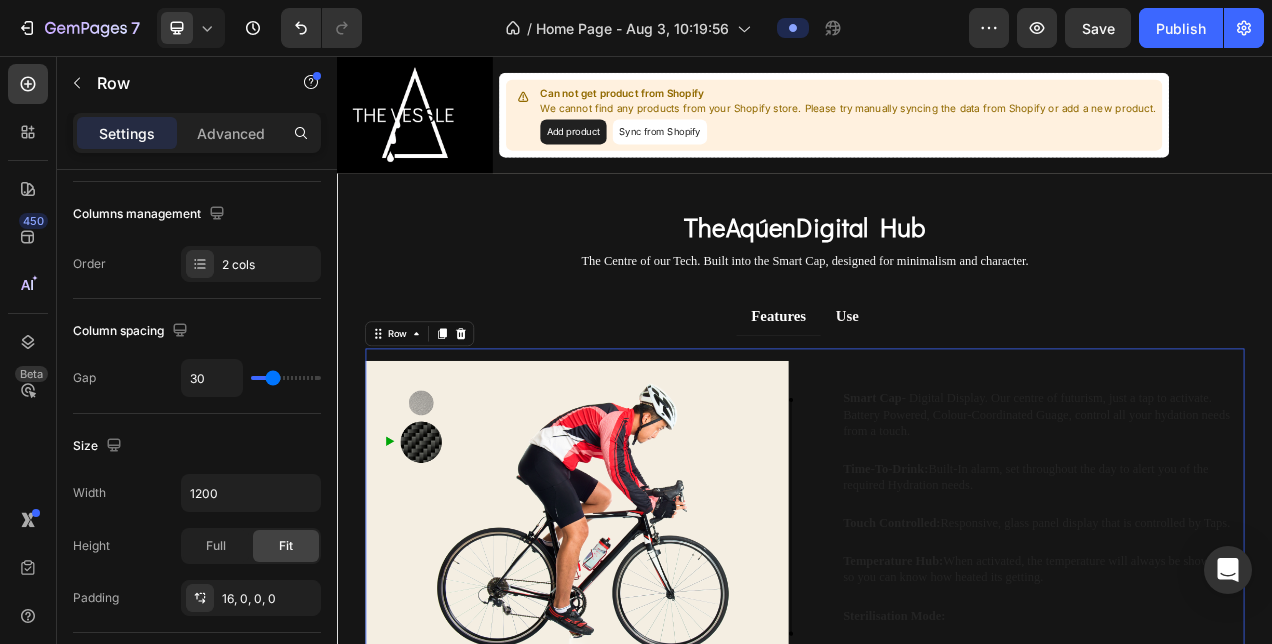 scroll, scrollTop: 0, scrollLeft: 0, axis: both 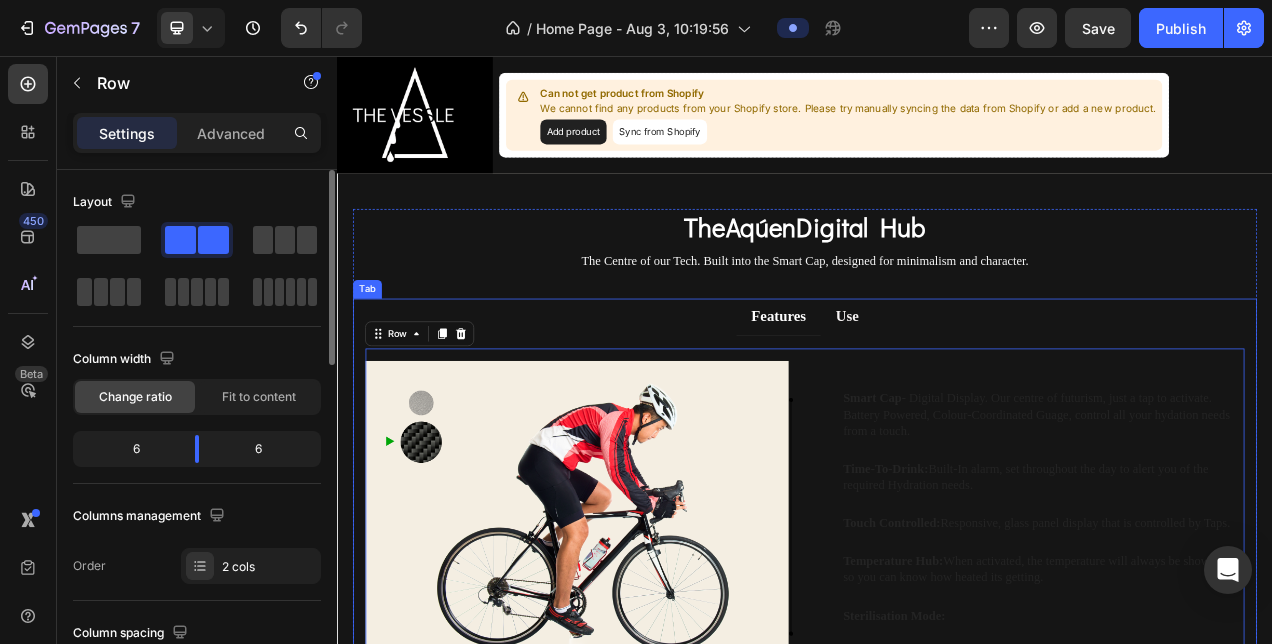 click on "Features Use" at bounding box center [937, 391] 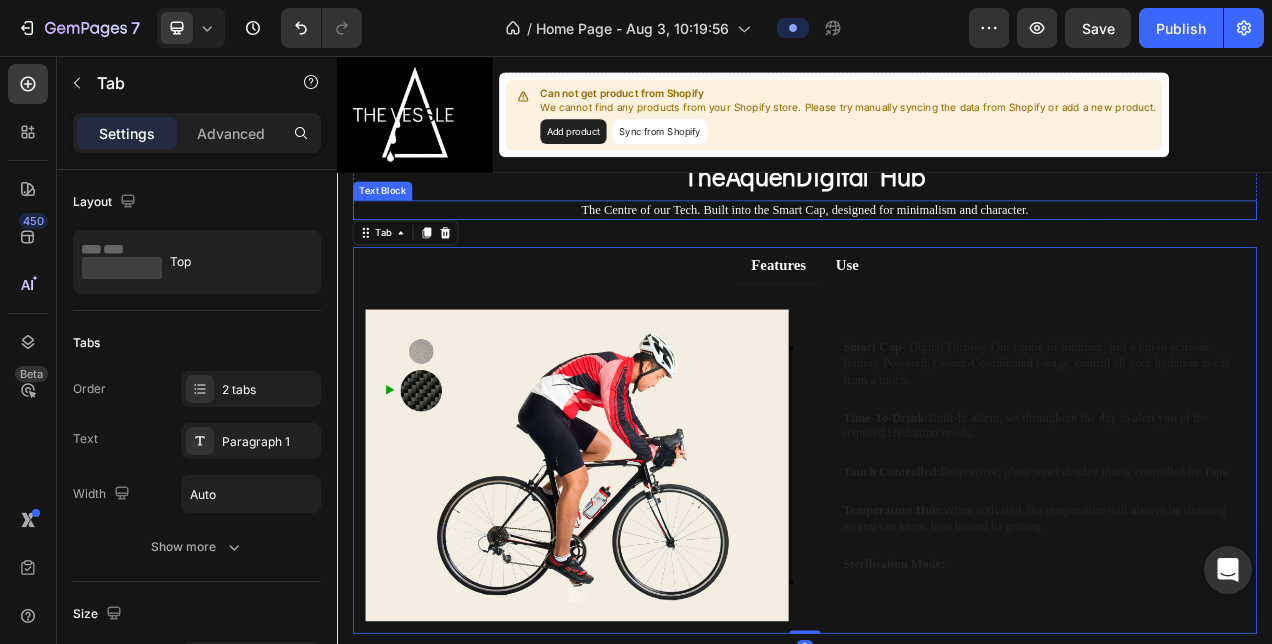 scroll, scrollTop: 2590, scrollLeft: 0, axis: vertical 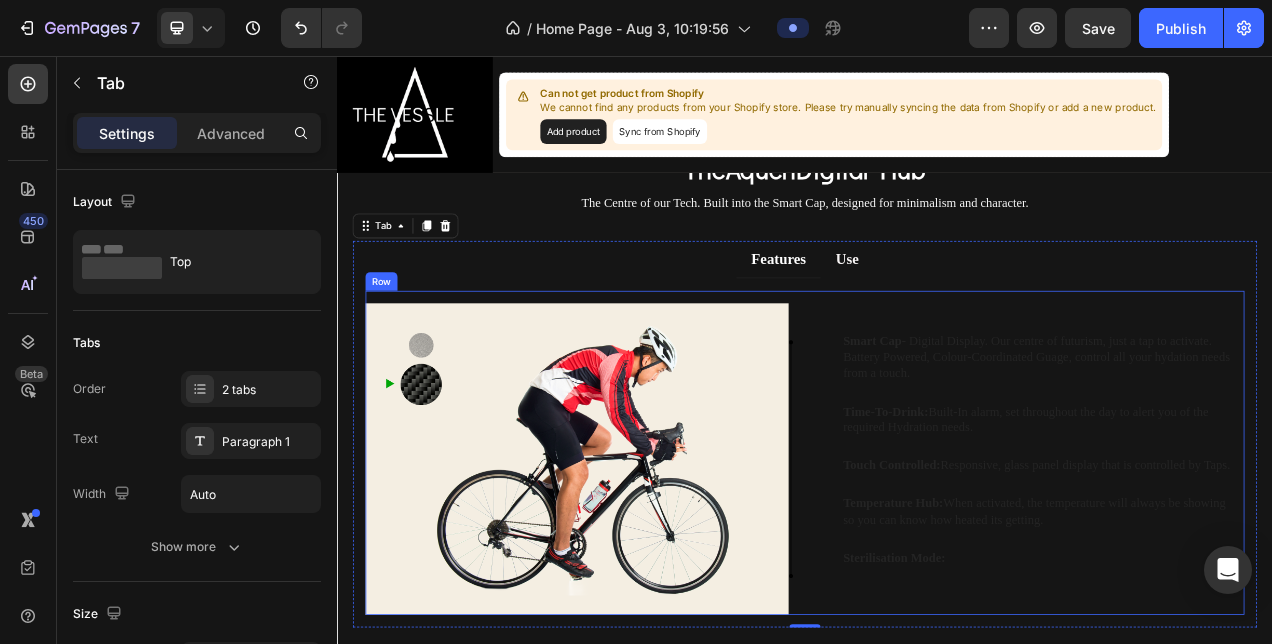 click on "Smart Cap  - Digital Display. Our centre of futurism, just a tap to activate. Battery Powered, Colour-Coordinated Guage, control all your hydation needs from a touch. Text Block Time-To-Drink:  Built-In alarm, set throughout the day to alert you of the required Hydration needs. Text Block Touch Controlled:  Responsive, glass panel display that is controlled by Taps. Text Block Temperature Hub:  When activated, the temperature will always be showing so you can know how heated its getting. Text Block Sterilisation Mode:   Text Block Row" at bounding box center [1226, 573] 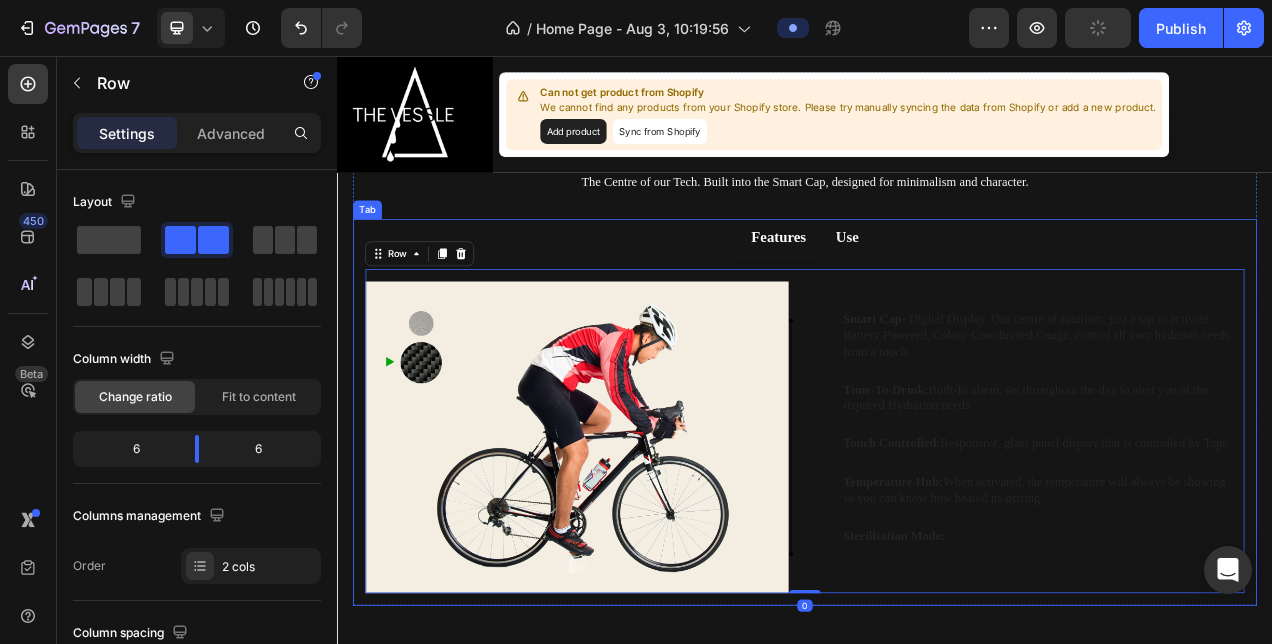 scroll, scrollTop: 2580, scrollLeft: 0, axis: vertical 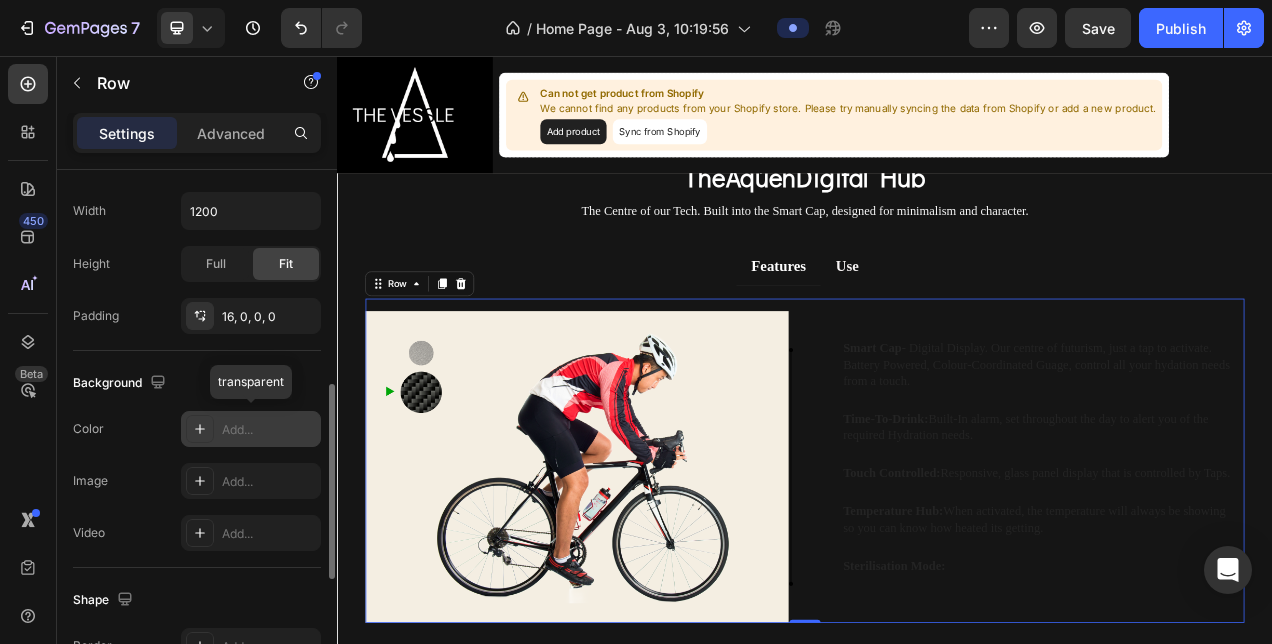 click on "Add..." at bounding box center [269, 430] 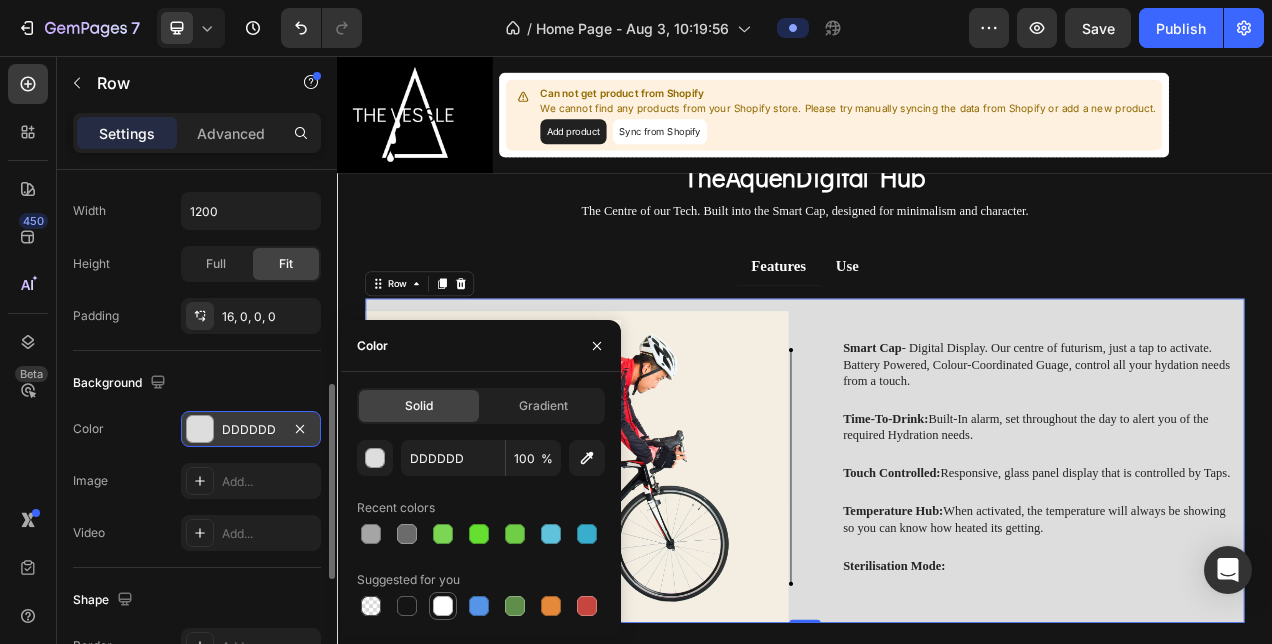 click at bounding box center [443, 606] 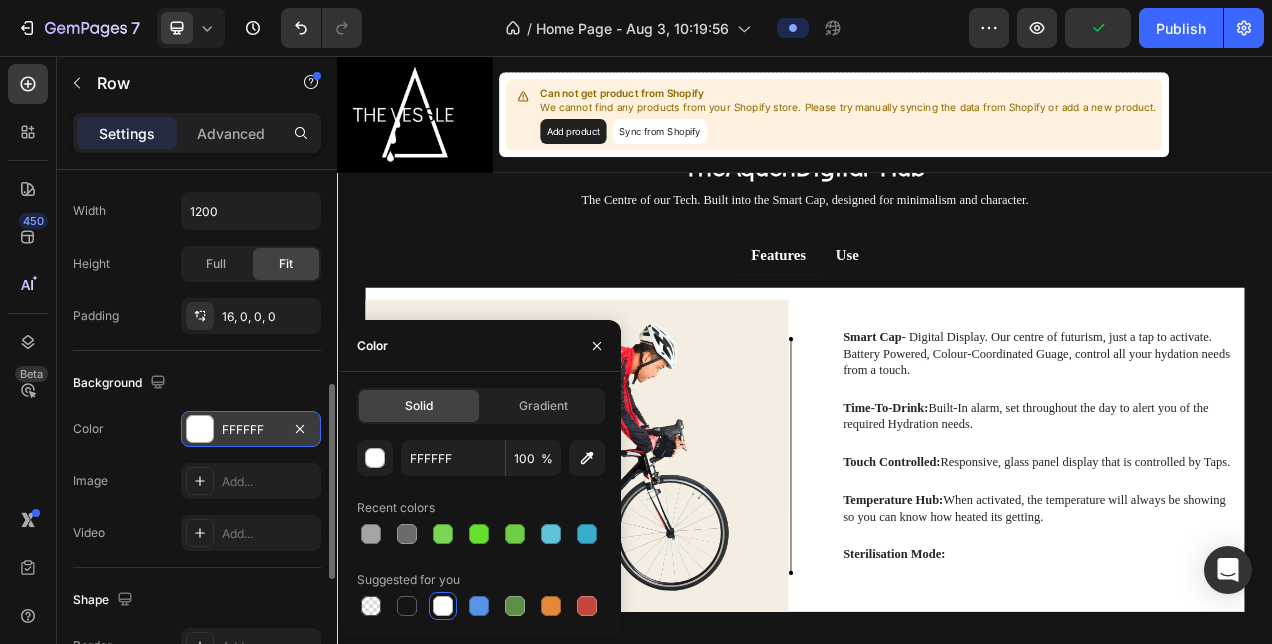 scroll, scrollTop: 3045, scrollLeft: 0, axis: vertical 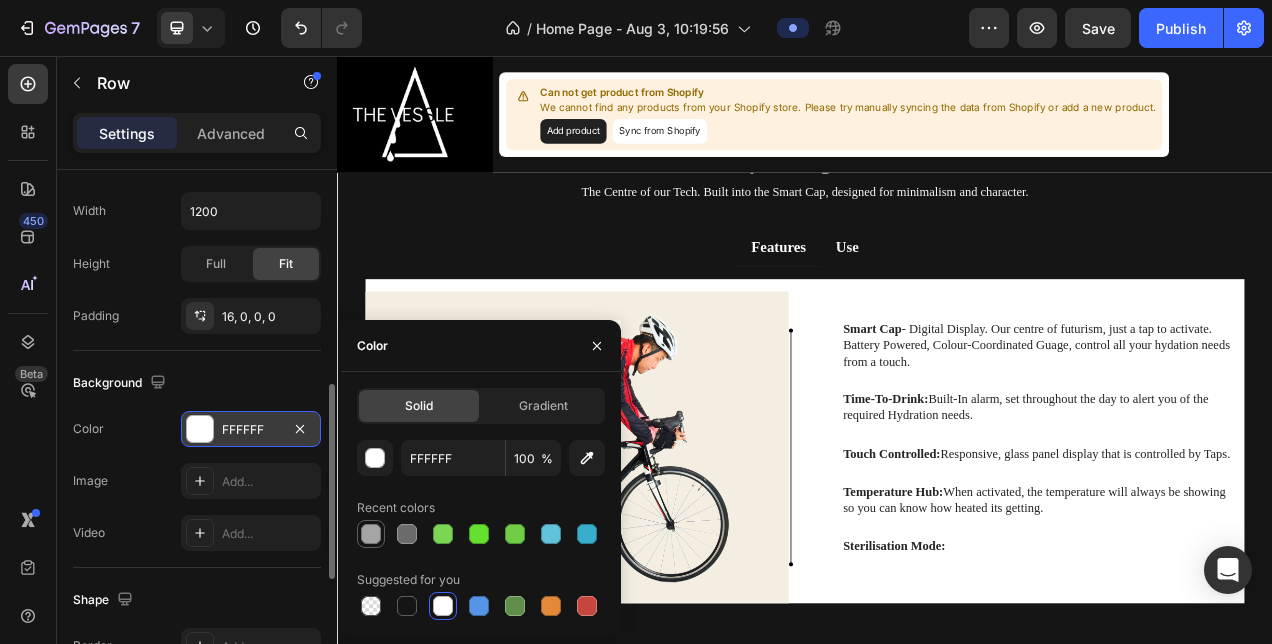 click at bounding box center [371, 534] 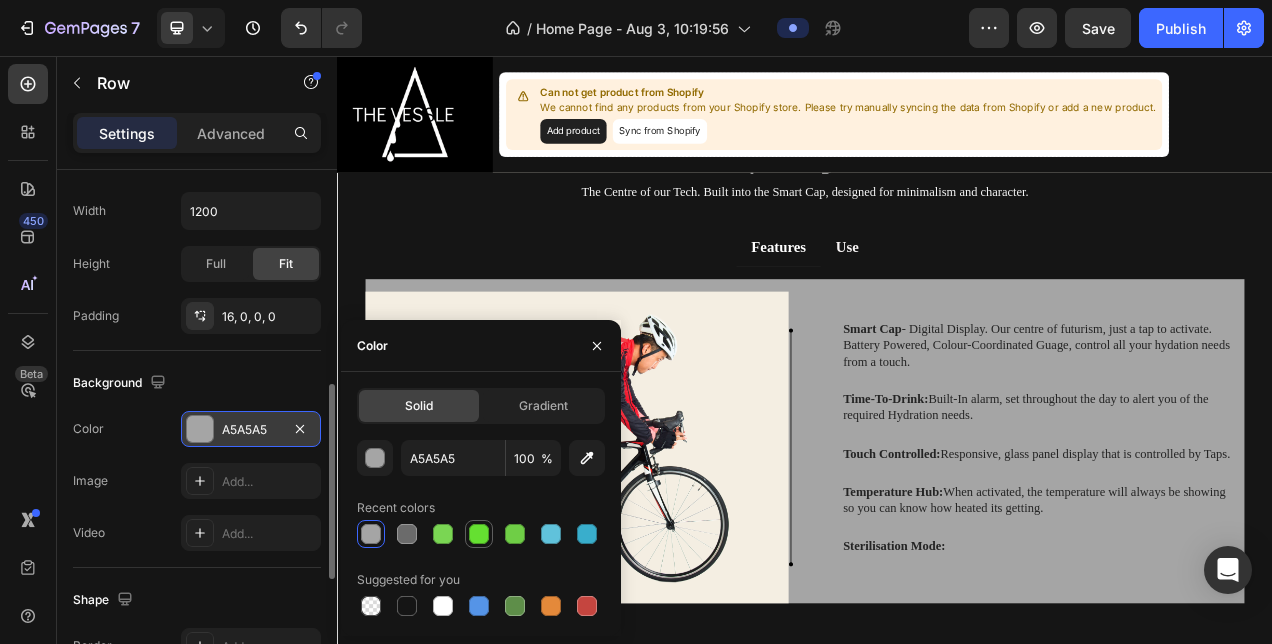 click at bounding box center (443, 606) 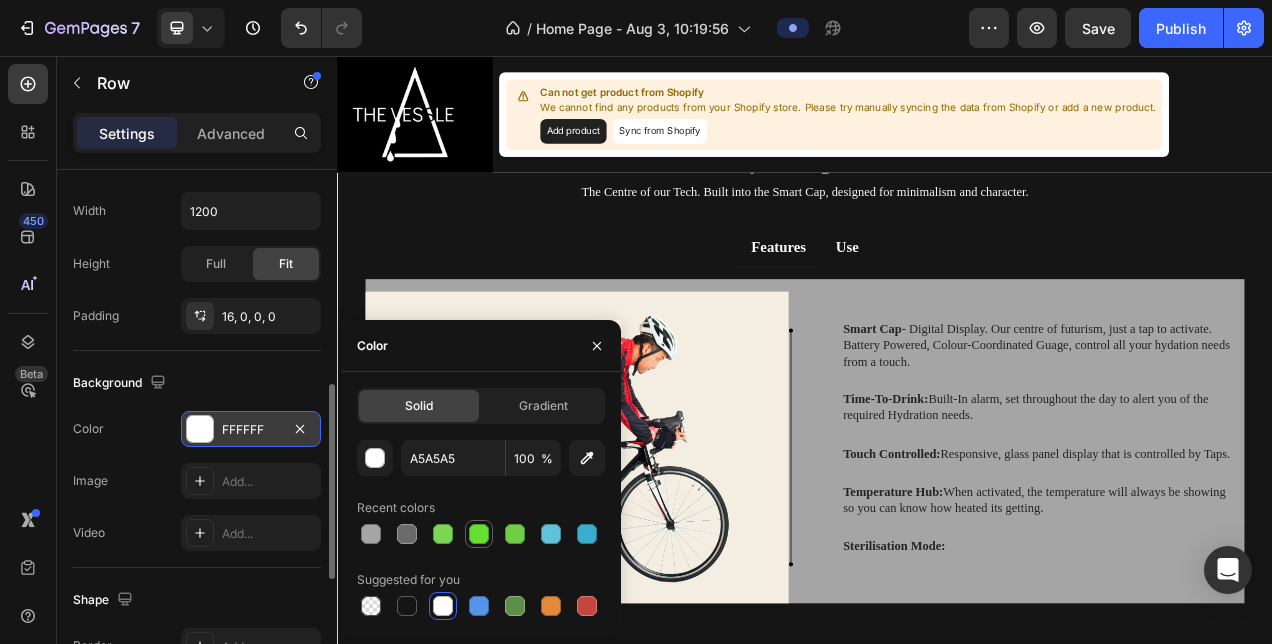 type on "FFFFFF" 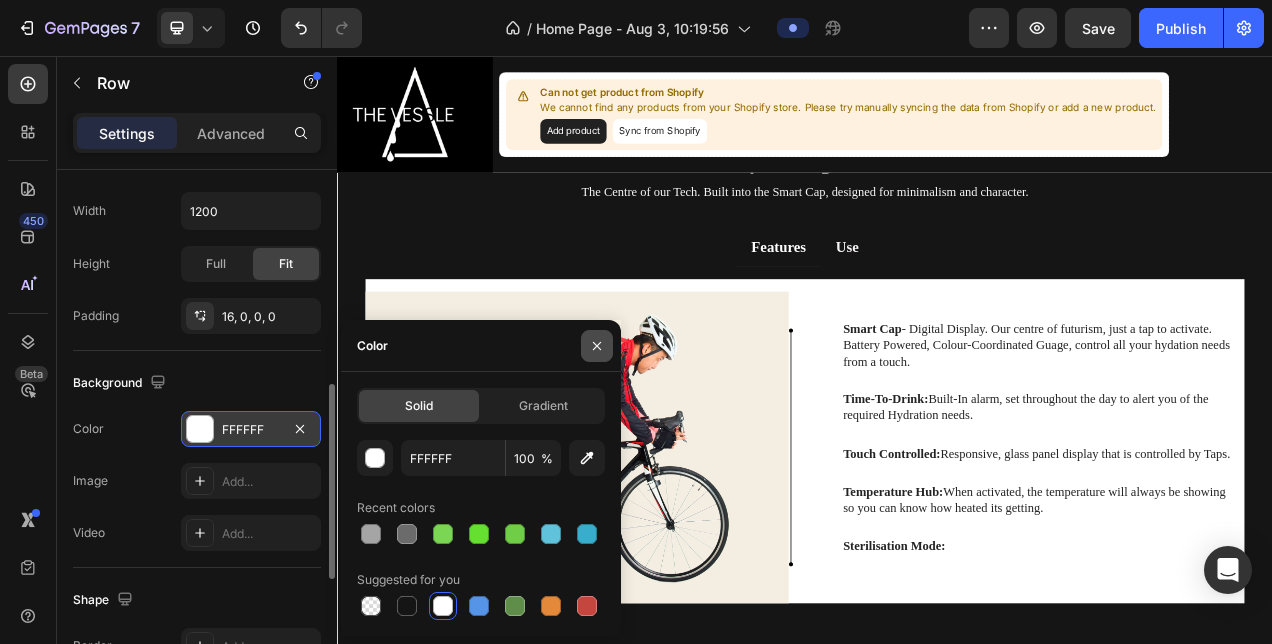 click 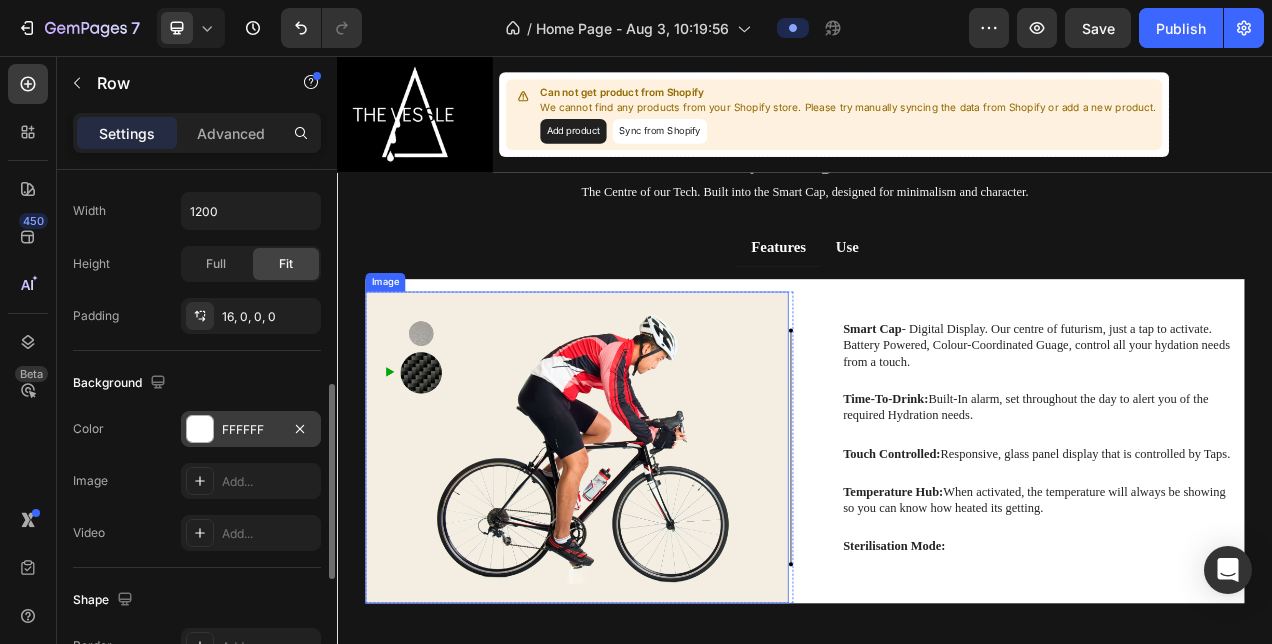 scroll, scrollTop: 3129, scrollLeft: 0, axis: vertical 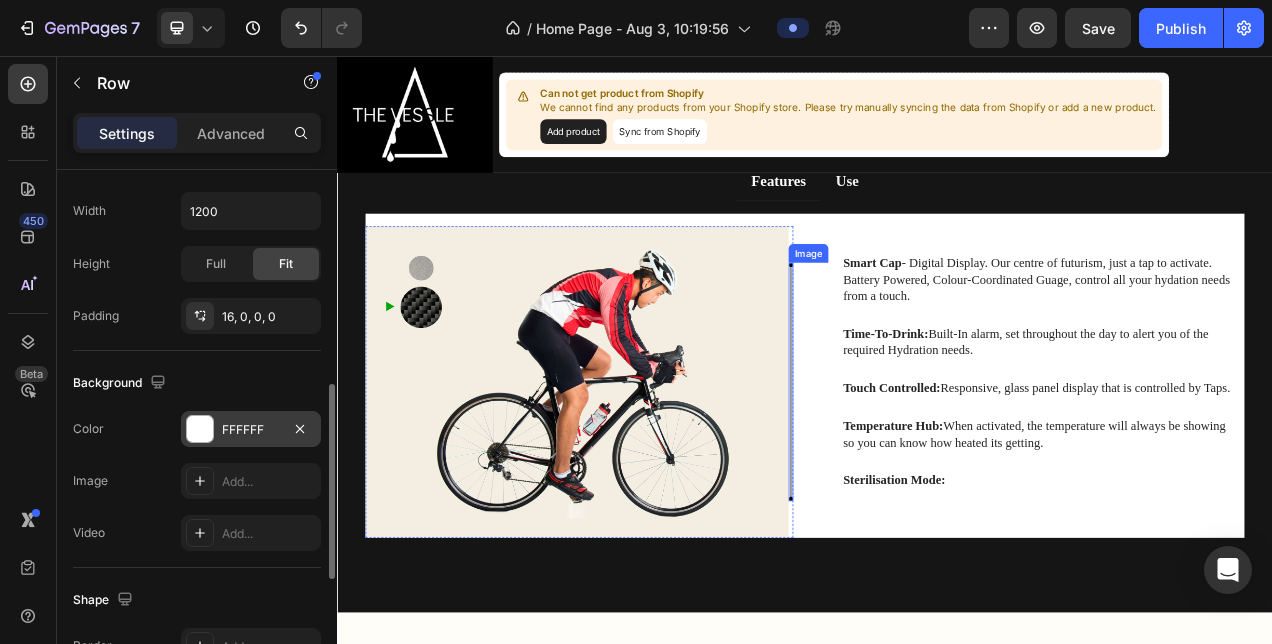 click at bounding box center [919, 474] 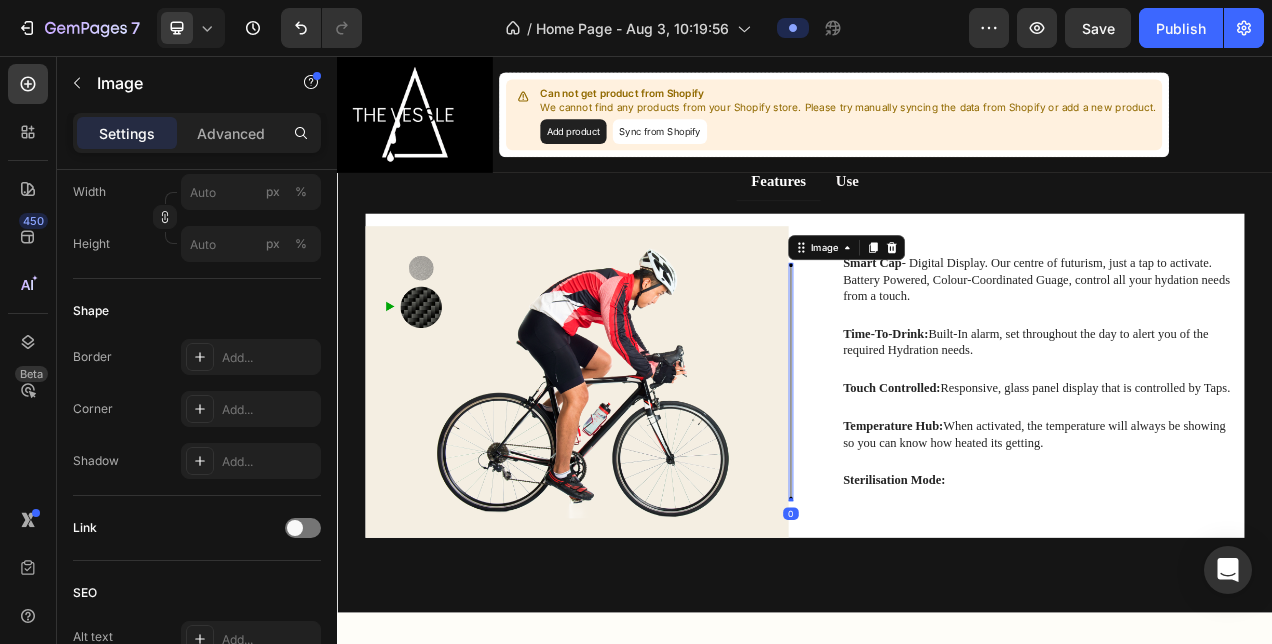 scroll, scrollTop: 0, scrollLeft: 0, axis: both 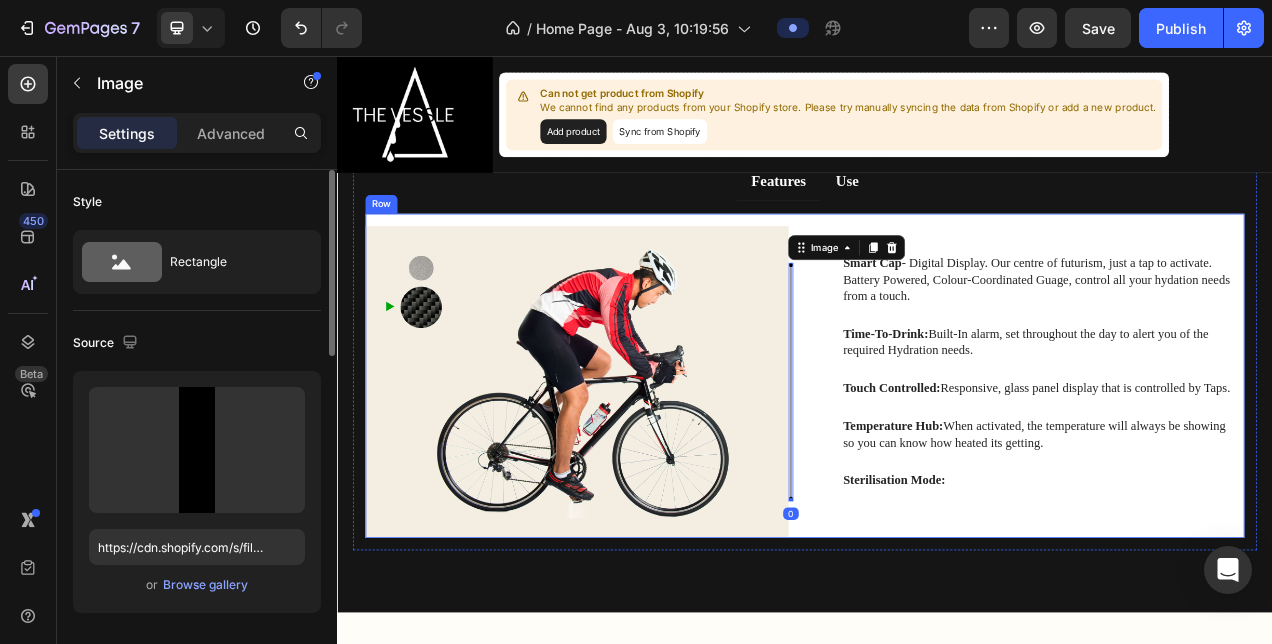 click on "Smart Cap  - Digital Display. Our centre of futurism, just a tap to activate. Battery Powered, Colour-Coordinated Guage, control all your hydation needs from a touch. Text Block Time-To-Drink:  Built-In alarm, set throughout the day to alert you of the required Hydration needs. Text Block Touch Controlled:  Responsive, glass panel display that is controlled by Taps. Text Block Temperature Hub:  When activated, the temperature will always be showing so you can know how heated its getting. Text Block Sterilisation Mode:   Text Block Row" at bounding box center [1226, 473] 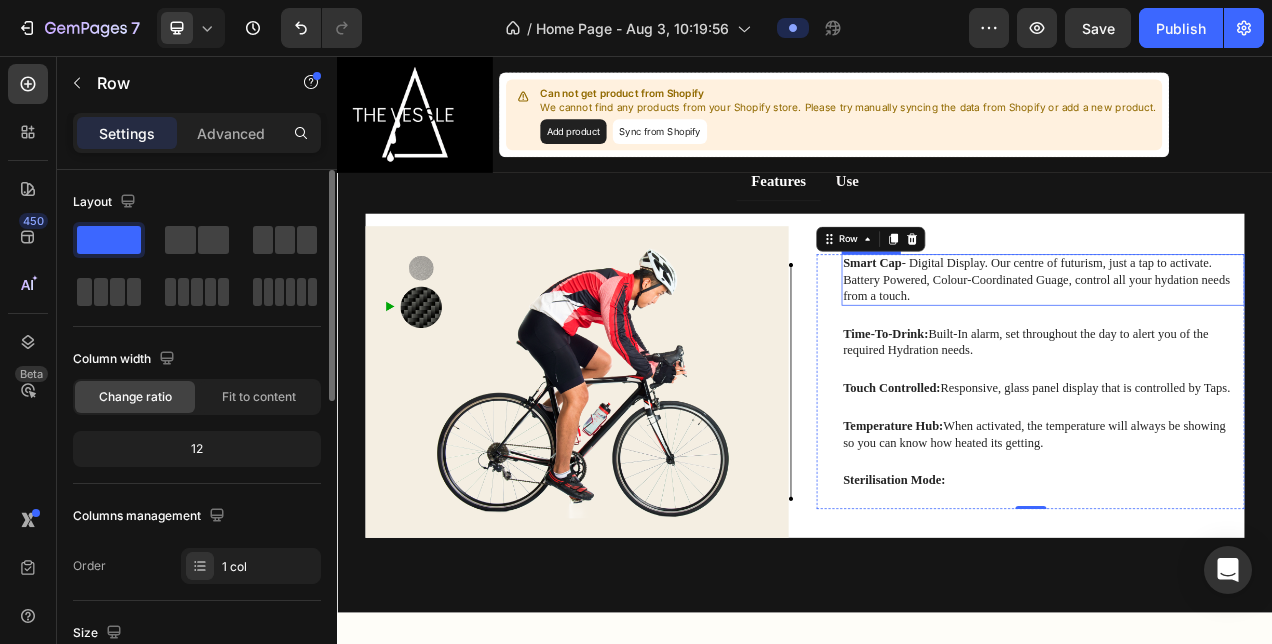click on "Smart Cap  - Digital Display. Our centre of futurism, just a tap to activate. Battery Powered, Colour-Coordinated Guage, control all your hydation needs from a touch." at bounding box center [1242, 343] 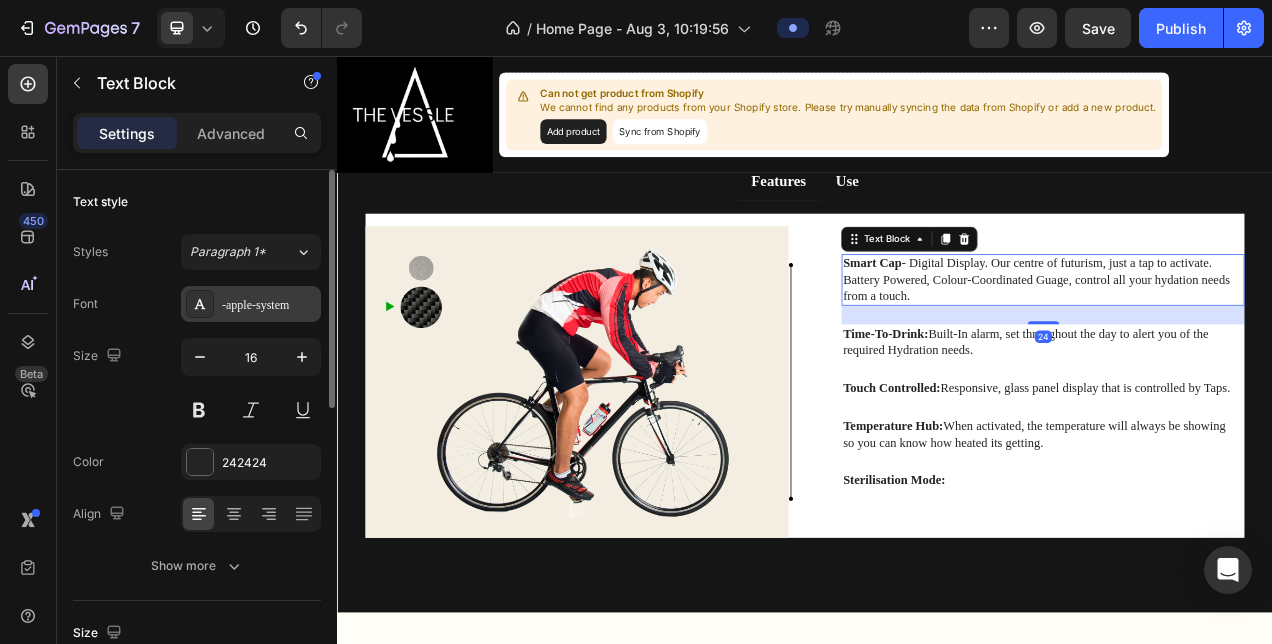 click on "-apple-system" at bounding box center [269, 305] 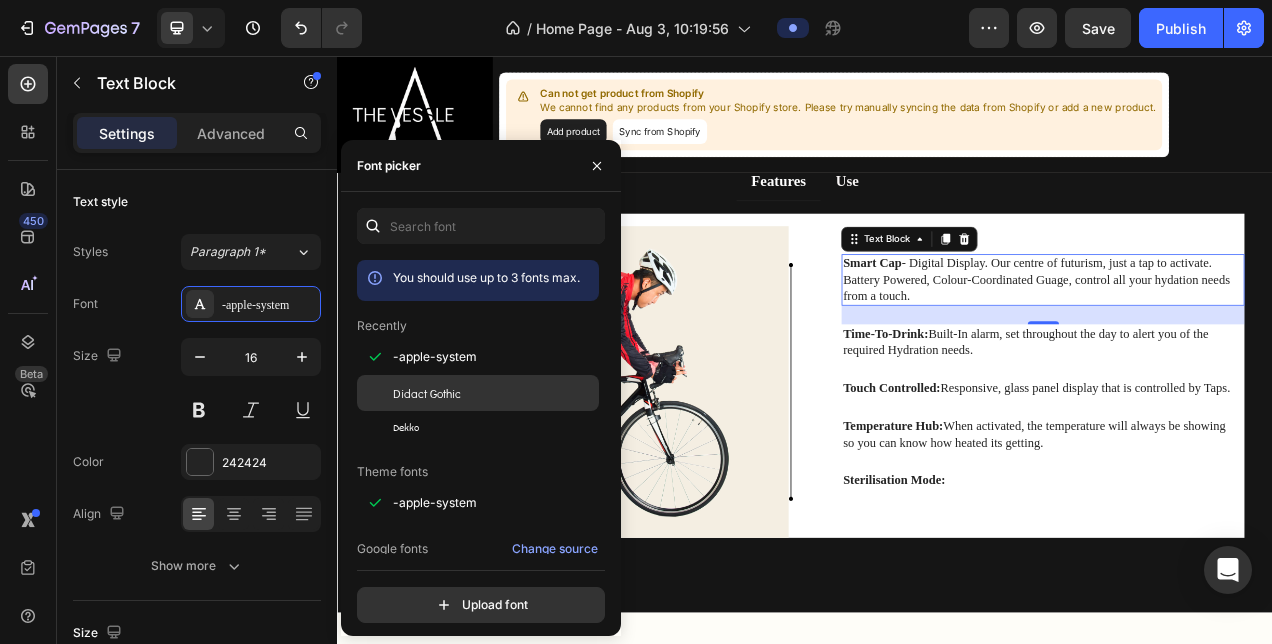 click on "Didact Gothic" 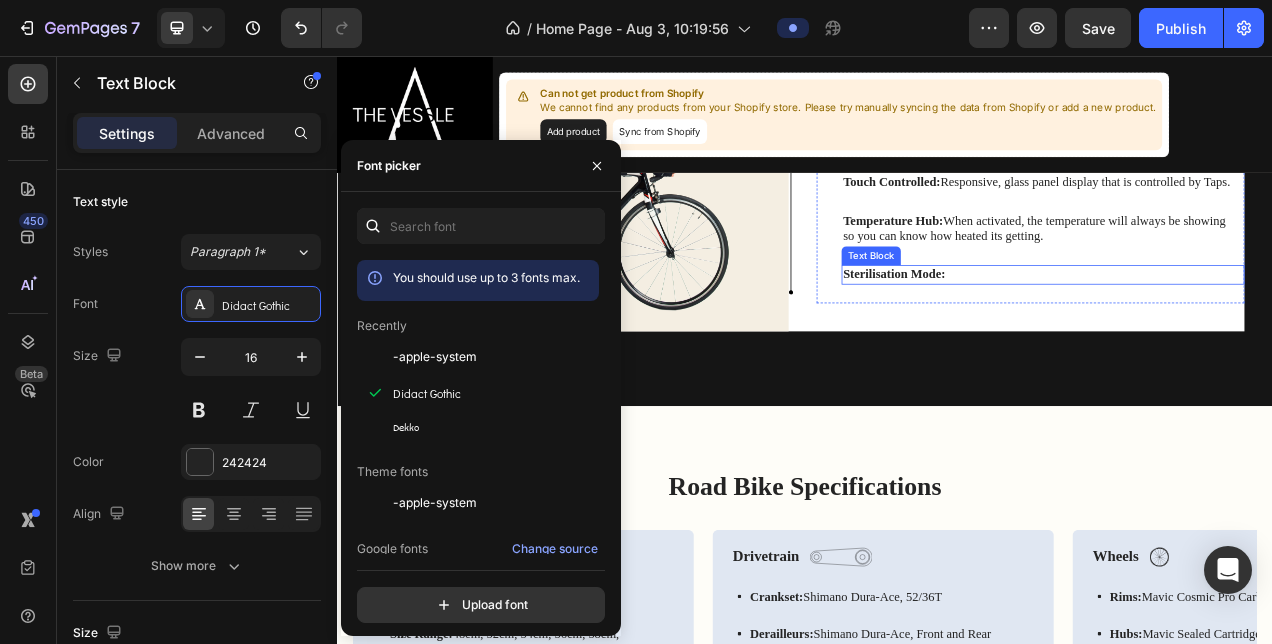 scroll, scrollTop: 3044, scrollLeft: 0, axis: vertical 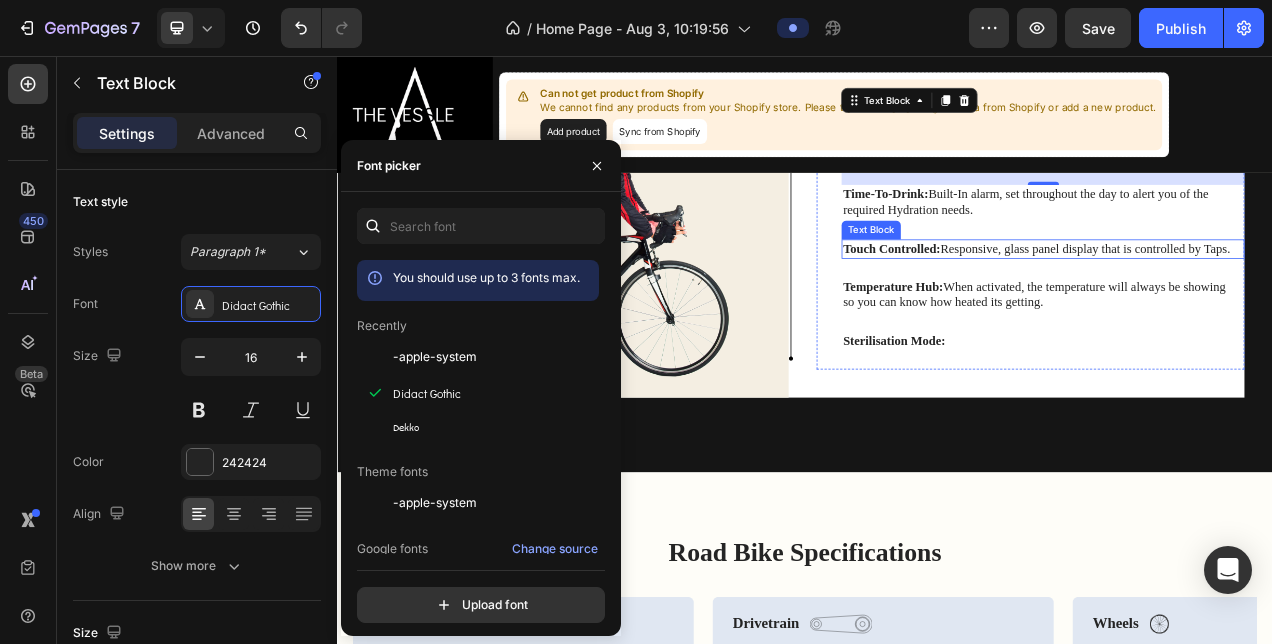 click on "Time-To-Drink:  Built-In alarm, set throughout the day to alert you of the required Hydration needs." at bounding box center [1242, 244] 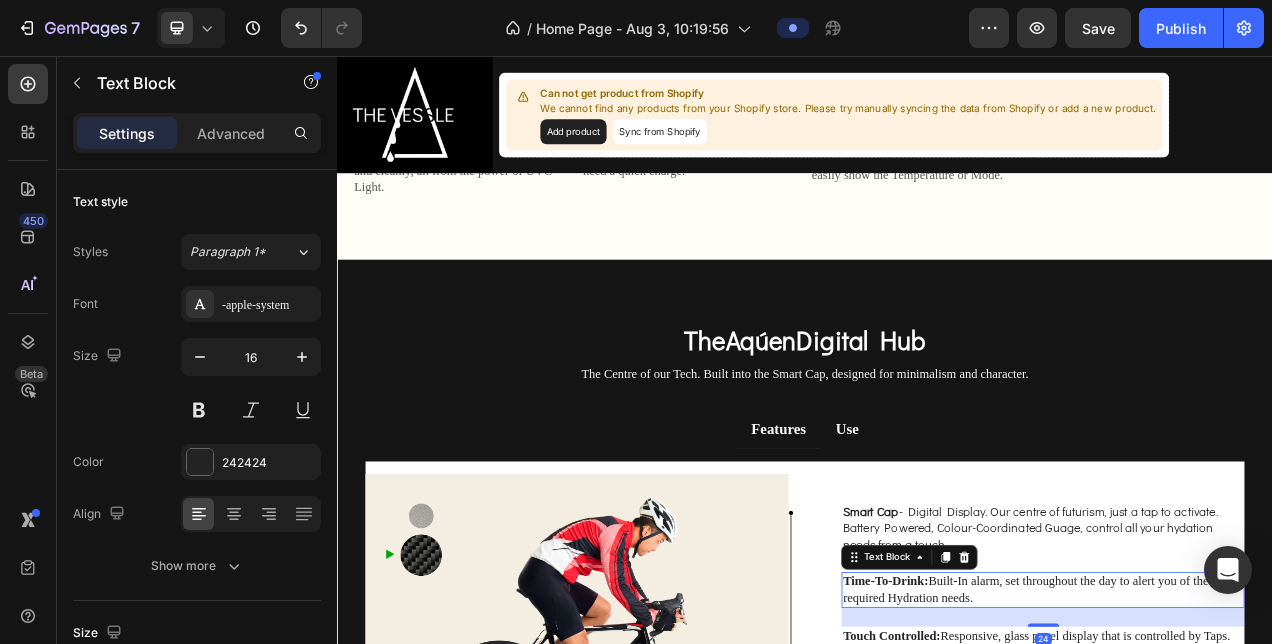 scroll, scrollTop: 2972, scrollLeft: 0, axis: vertical 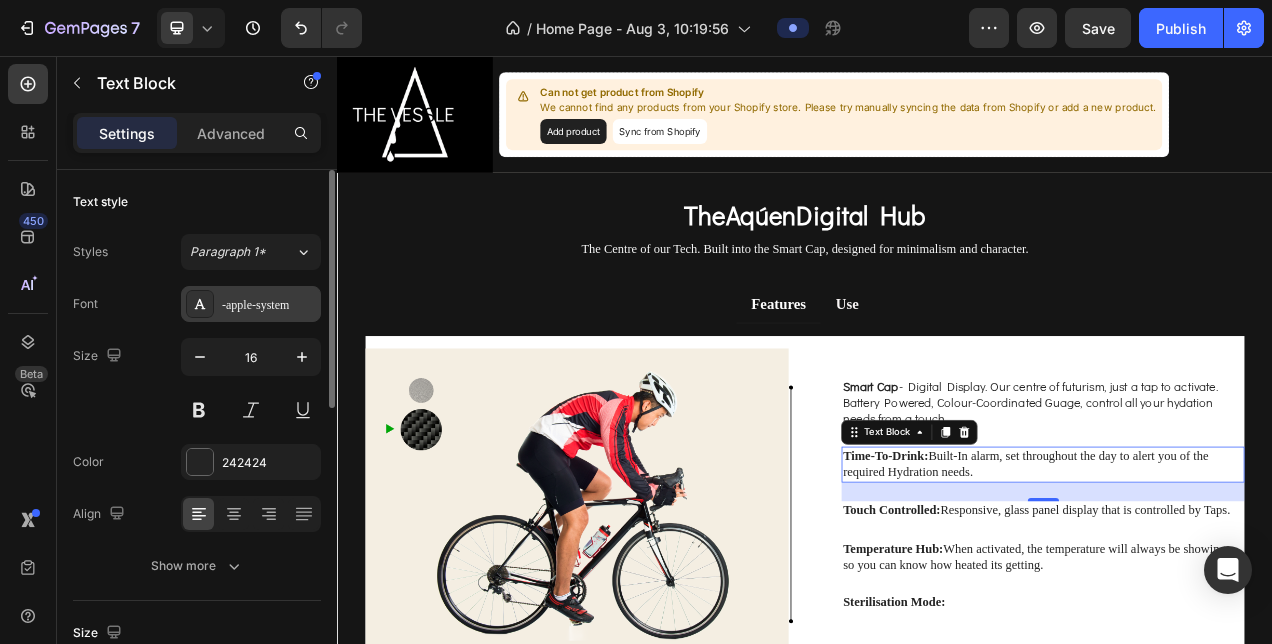 click on "-apple-system" at bounding box center [269, 305] 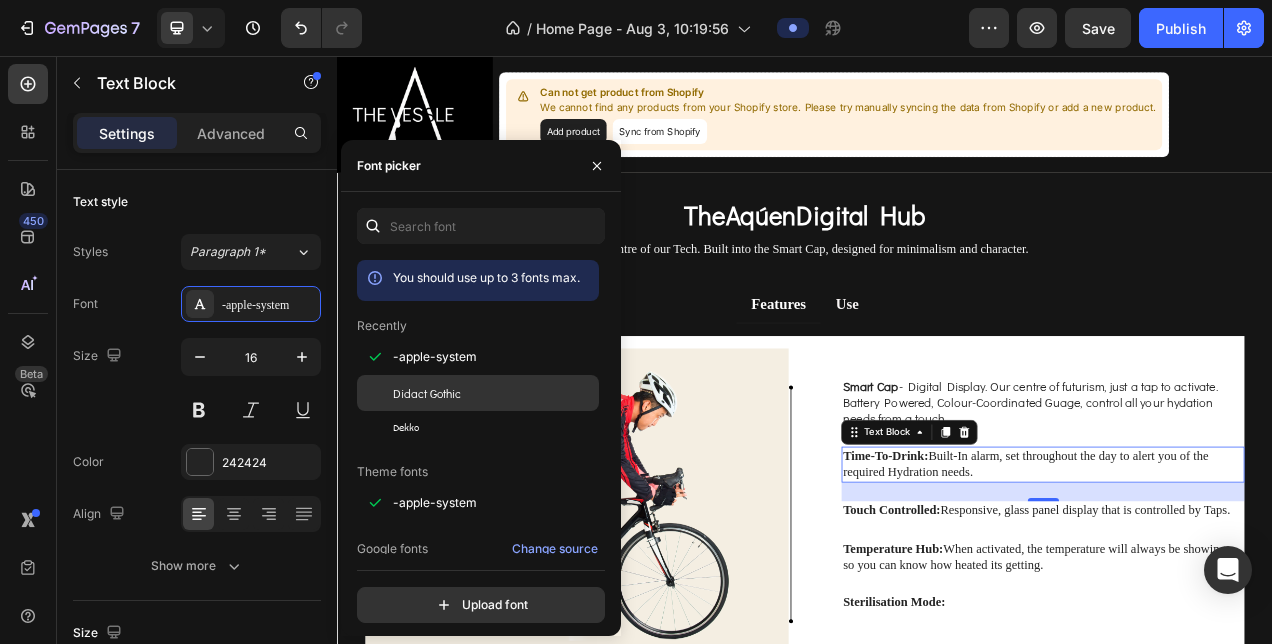 click on "Didact Gothic" 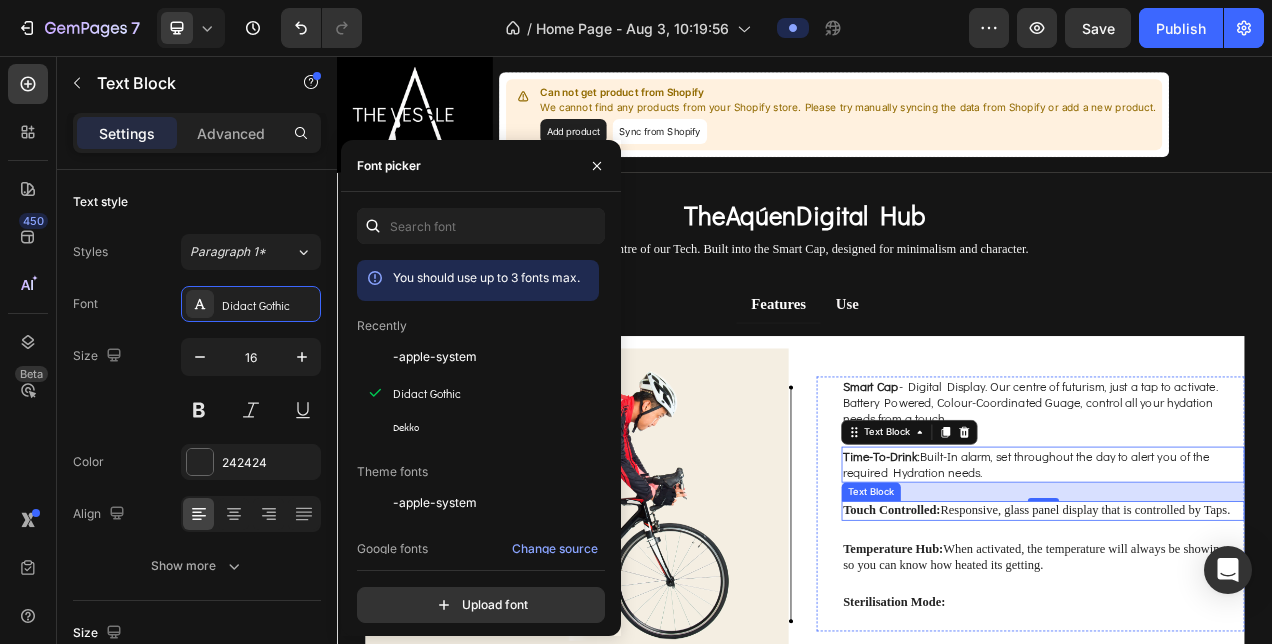 click on "Touch Controlled:" at bounding box center (1048, 638) 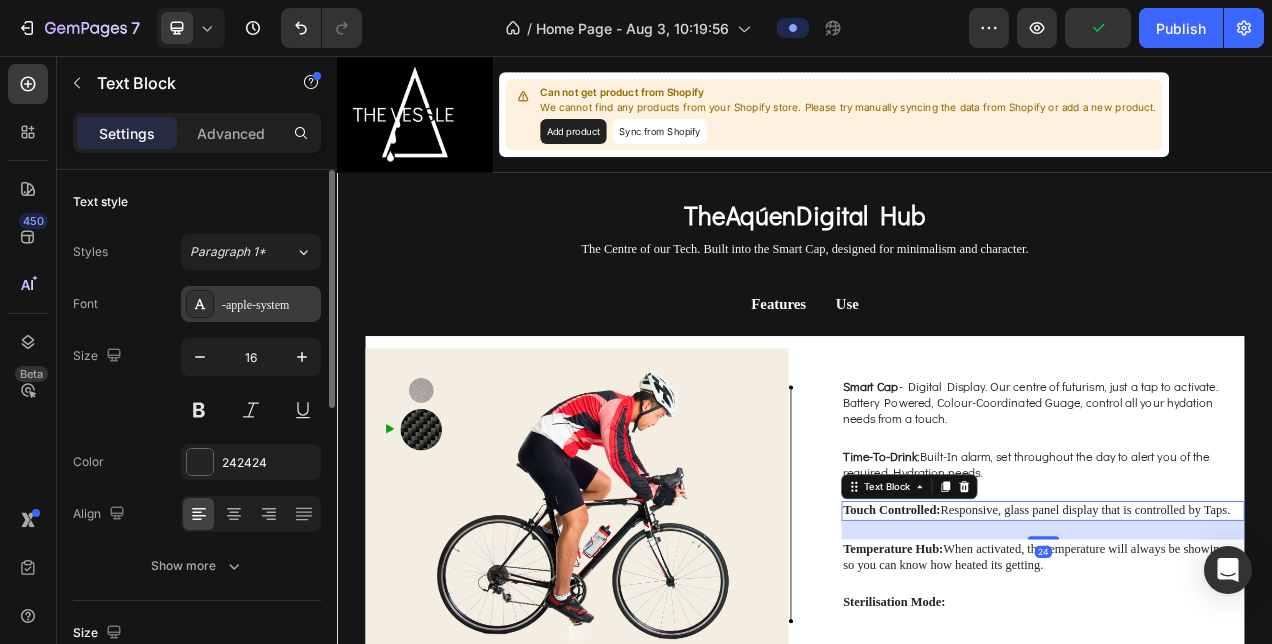 click on "-apple-system" at bounding box center [251, 304] 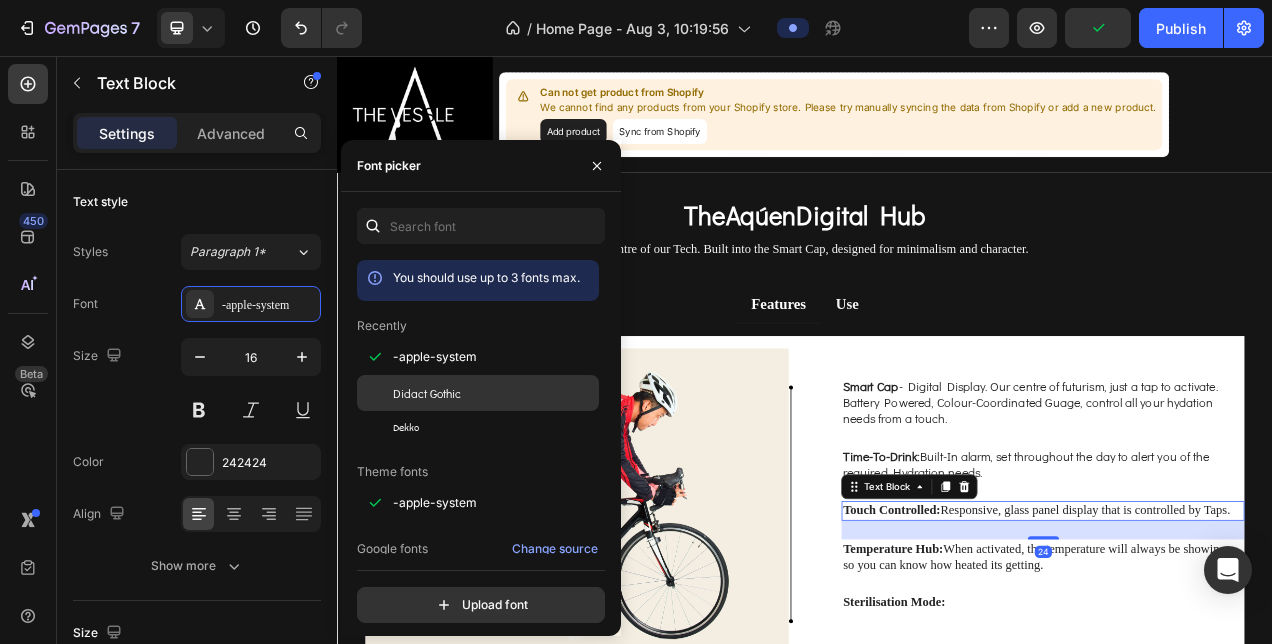 click on "Didact Gothic" at bounding box center [427, 393] 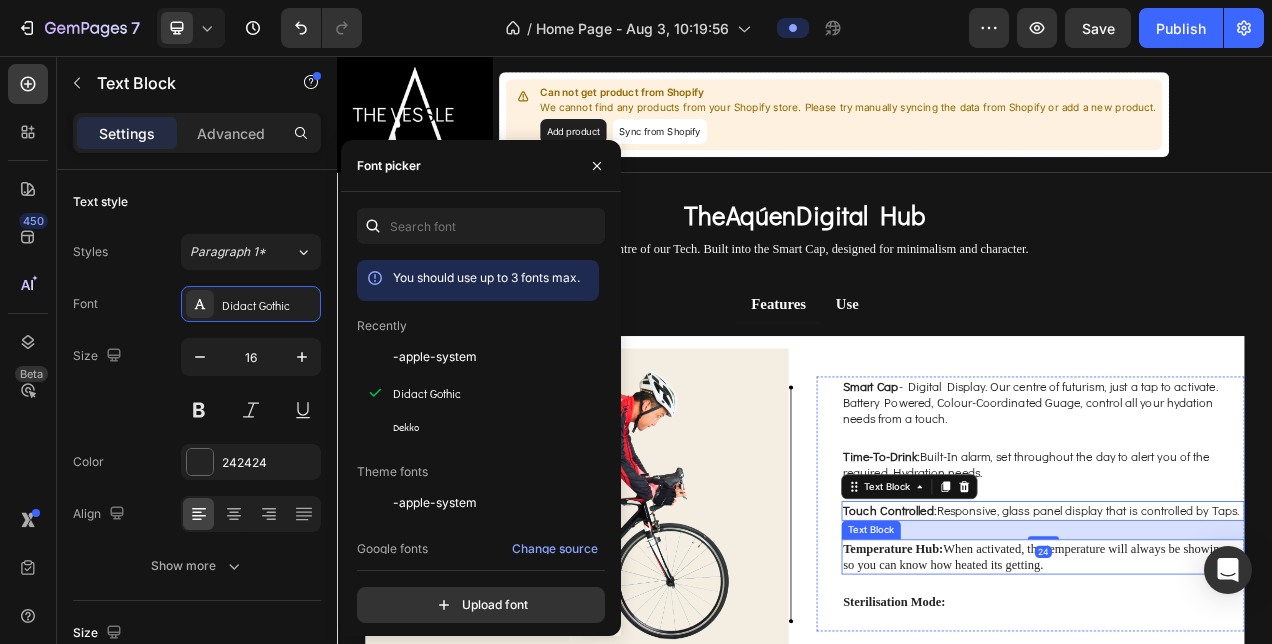 click on "Temperature Hub:  When activated, the temperature will always be showing so you can know how heated its getting." at bounding box center (1242, 699) 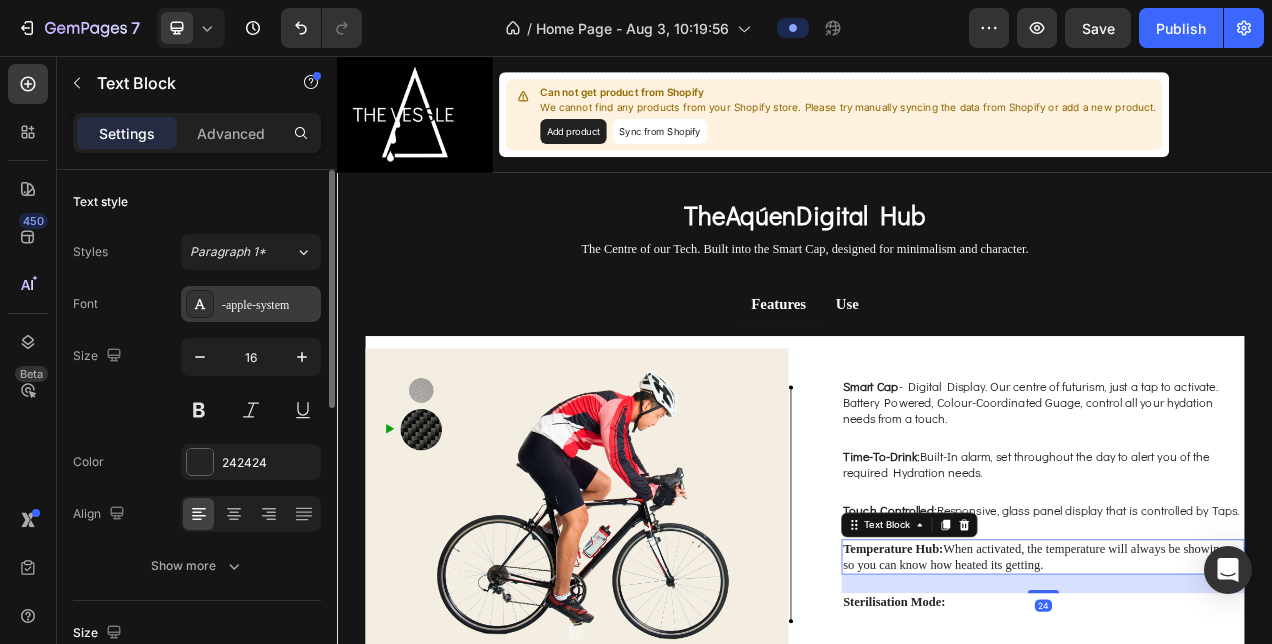 click on "-apple-system" at bounding box center (269, 305) 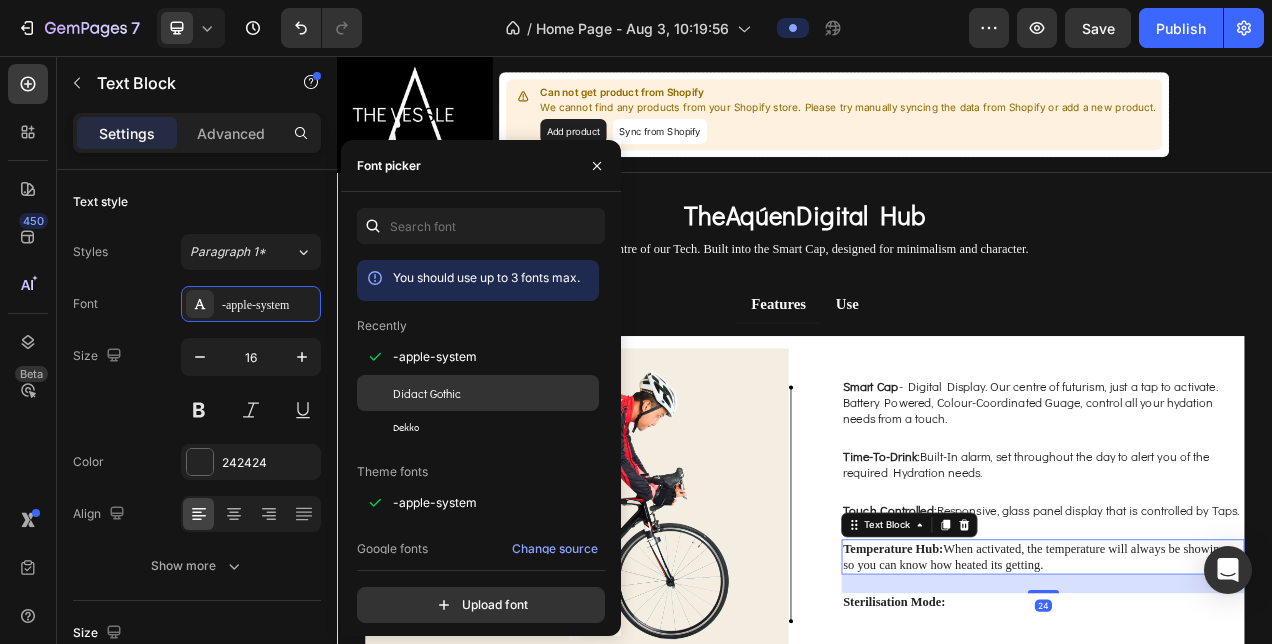 click on "Didact Gothic" at bounding box center (427, 393) 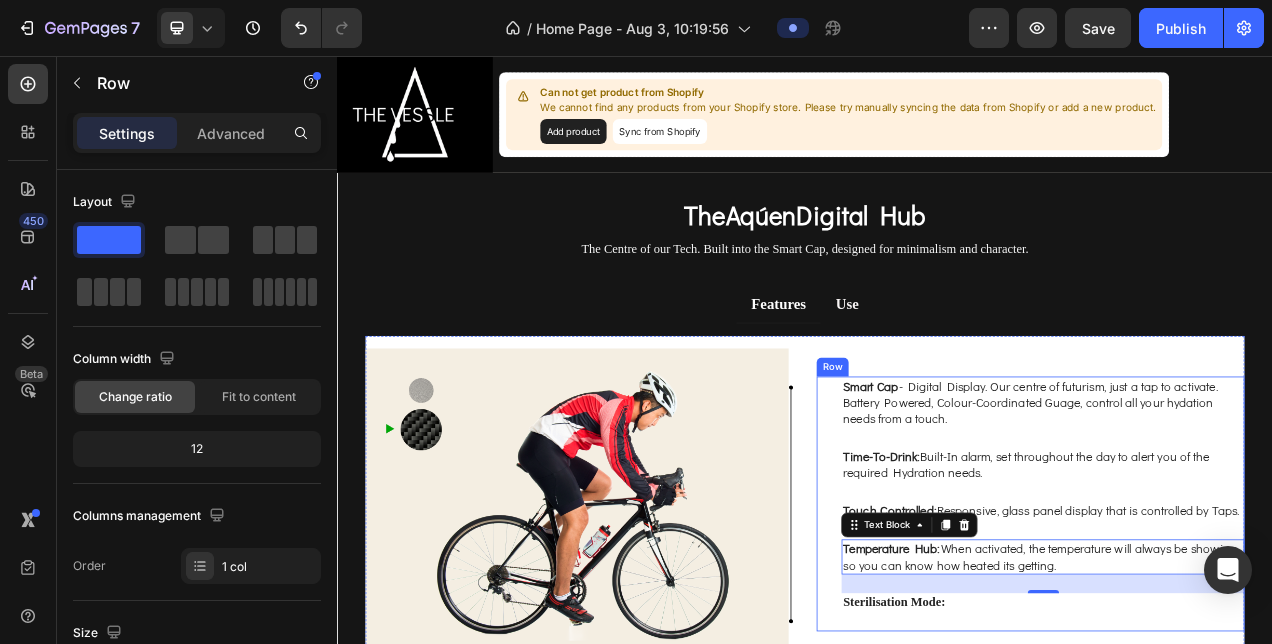 click on "Smart Cap  - Digital Display. Our centre of futurism, just a tap to activate. Battery Powered, Colour-Coordinated Guage, control all your hydation needs from a touch. Text Block Time-To-Drink:  Built-In alarm, set throughout the day to alert you of the required Hydration needs. Text Block Touch Controlled:  Responsive, glass panel display that is controlled by Taps. Text Block Temperature Hub:  When activated, the temperature will always be showing so you can know how heated its getting. Text Block   24 Sterilisation Mode:   Text Block Row" at bounding box center [1226, 630] 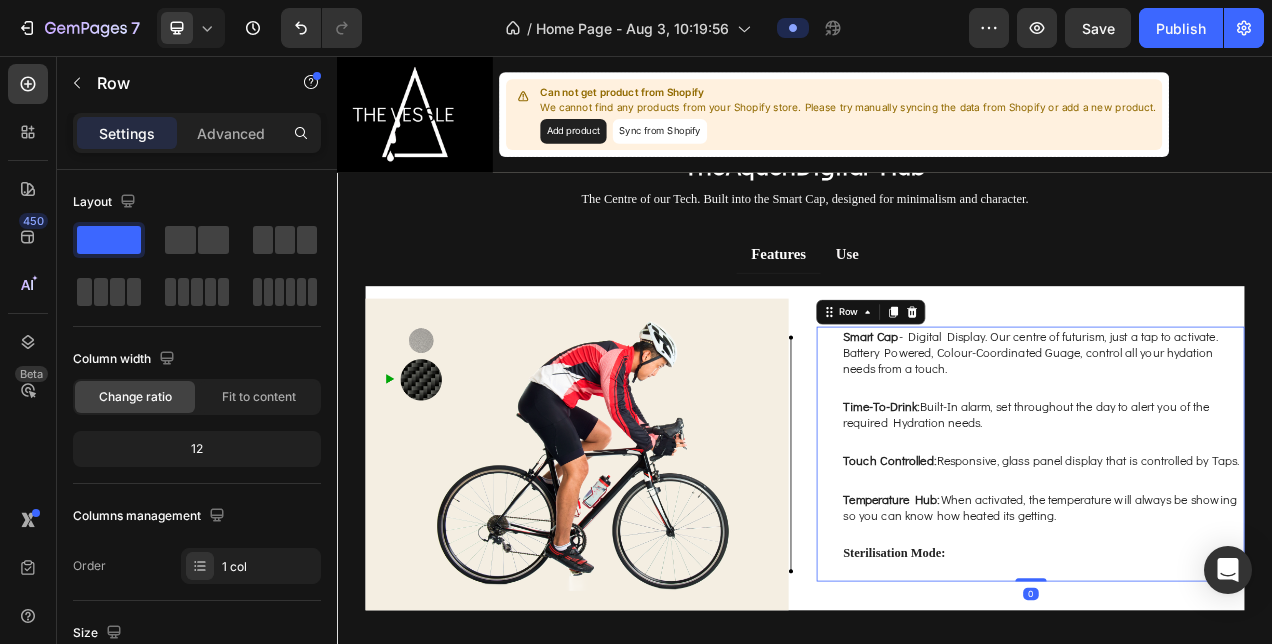 scroll, scrollTop: 3038, scrollLeft: 0, axis: vertical 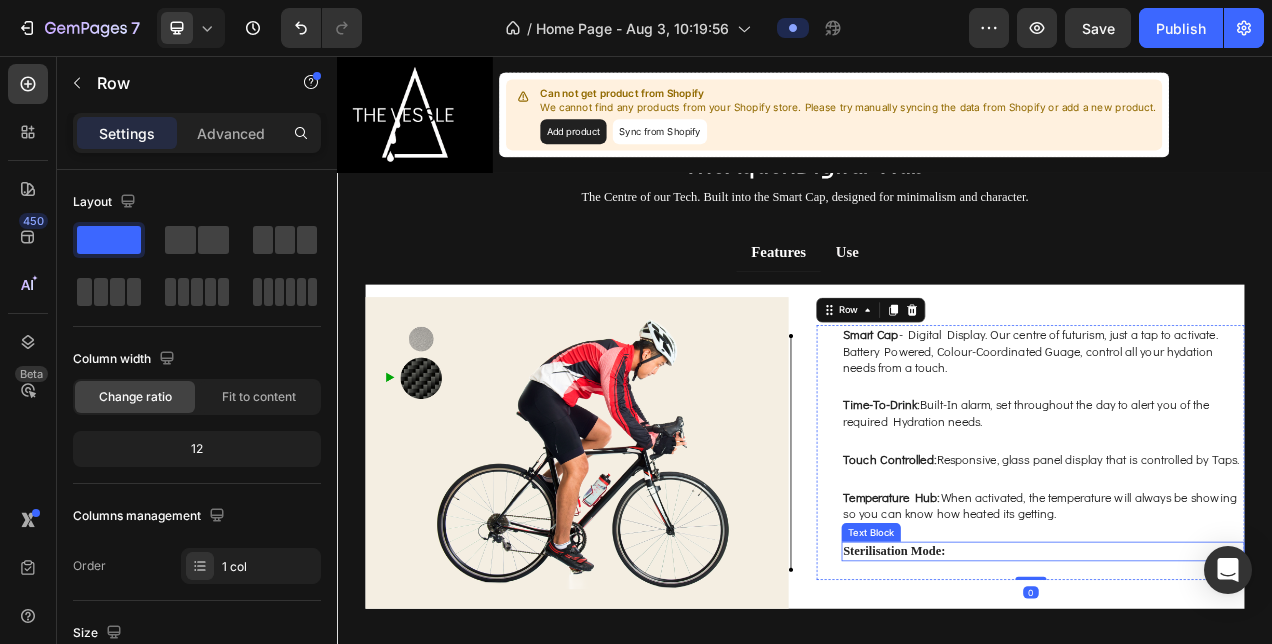 click on "Sterilisation Mode:" at bounding box center [1051, 690] 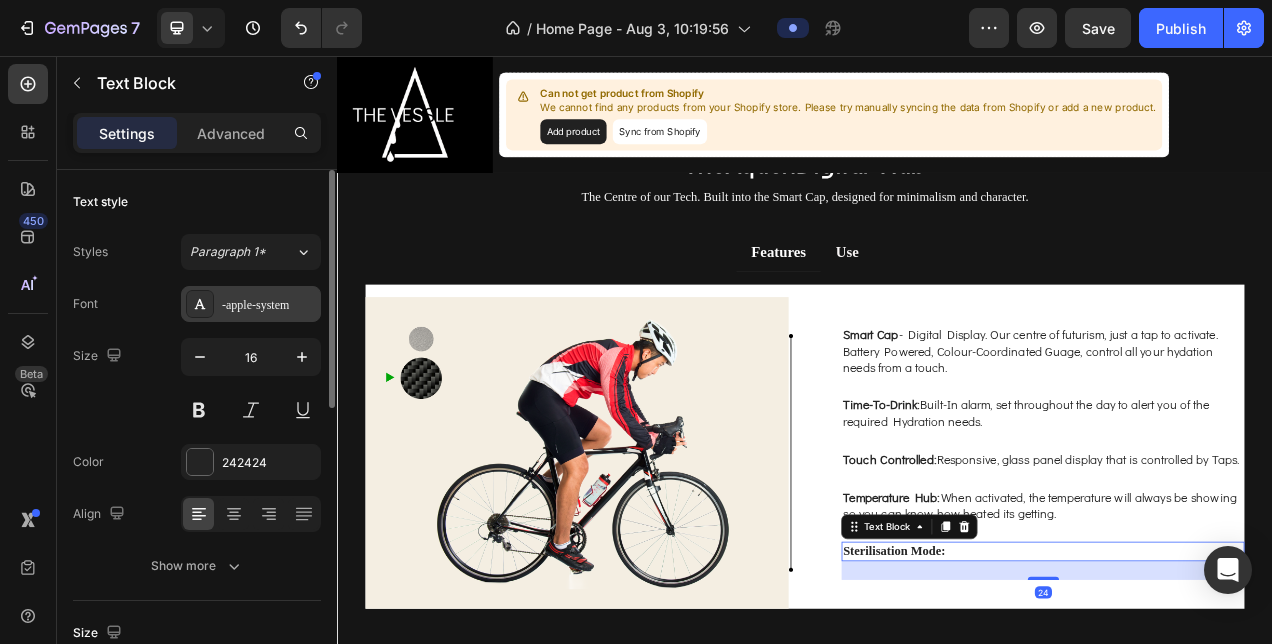 click on "-apple-system" at bounding box center (251, 304) 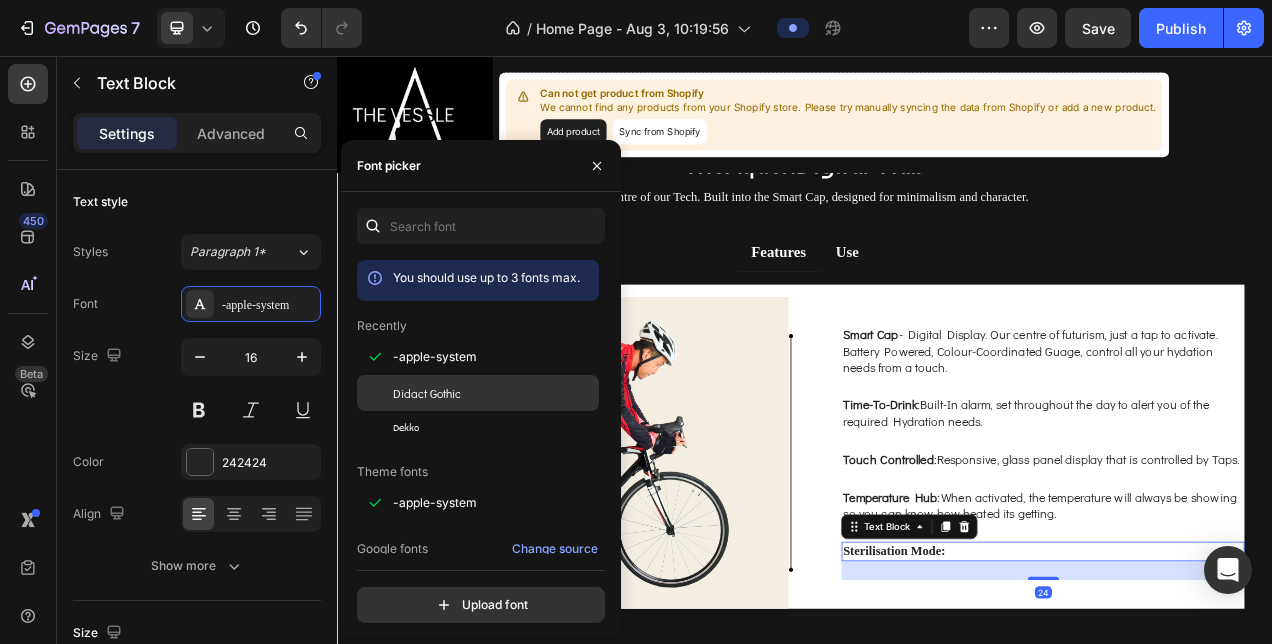 click on "Didact Gothic" 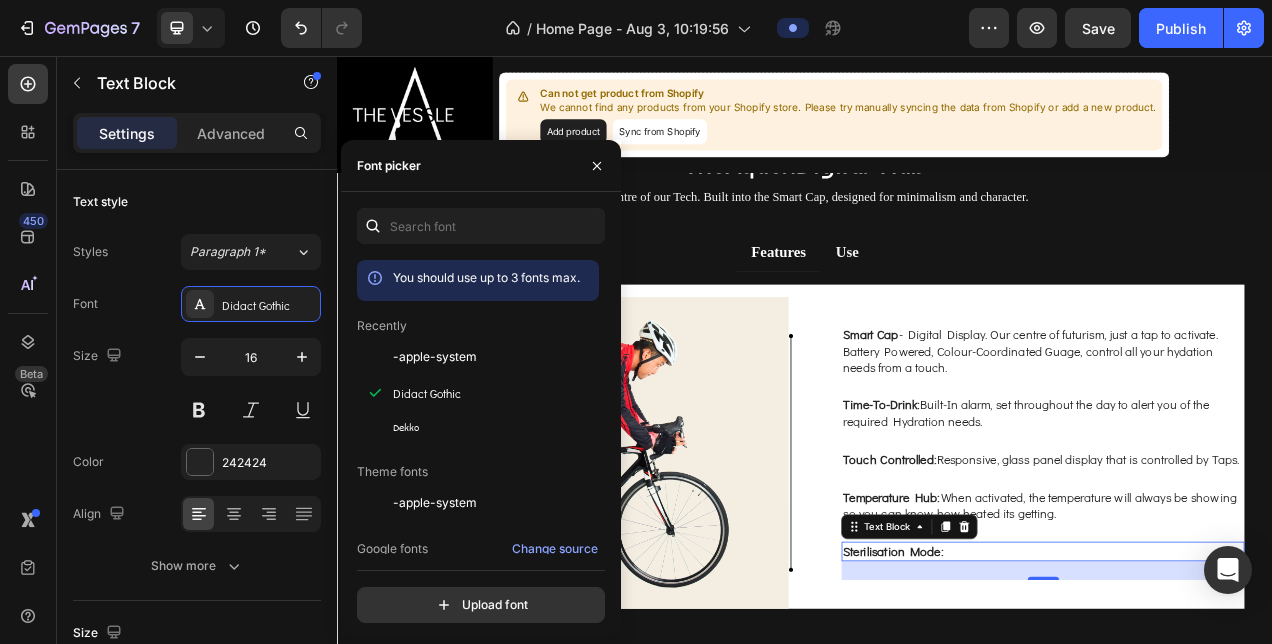 click on "Features Use" at bounding box center [937, 309] 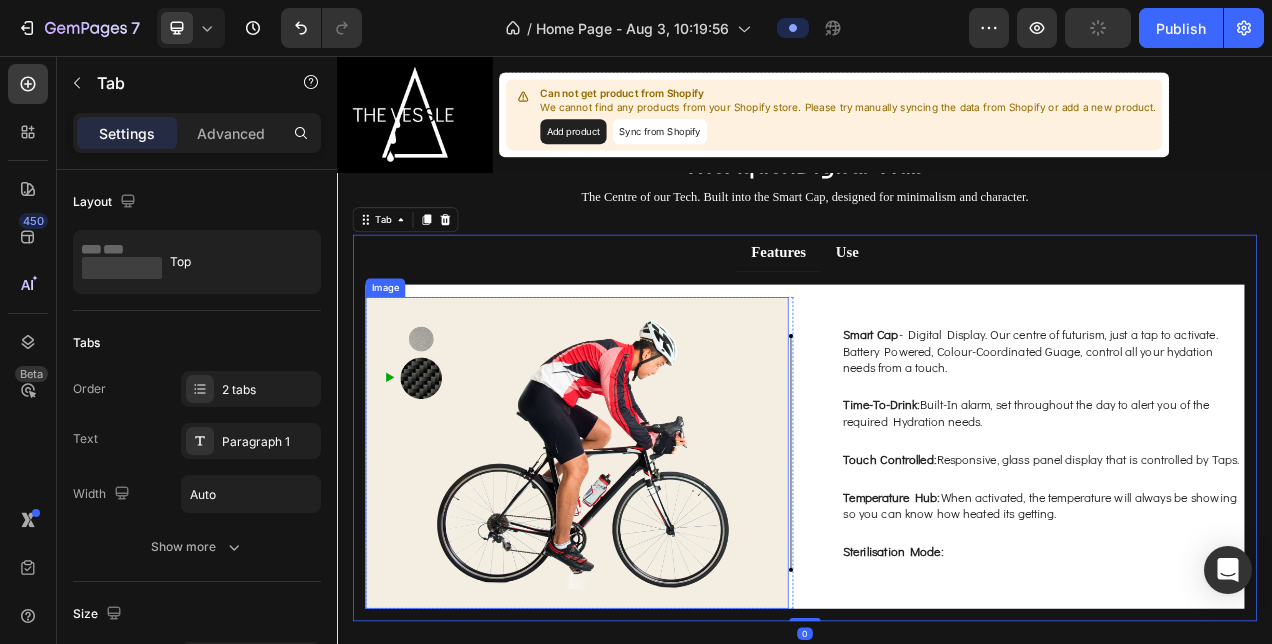scroll, scrollTop: 2982, scrollLeft: 0, axis: vertical 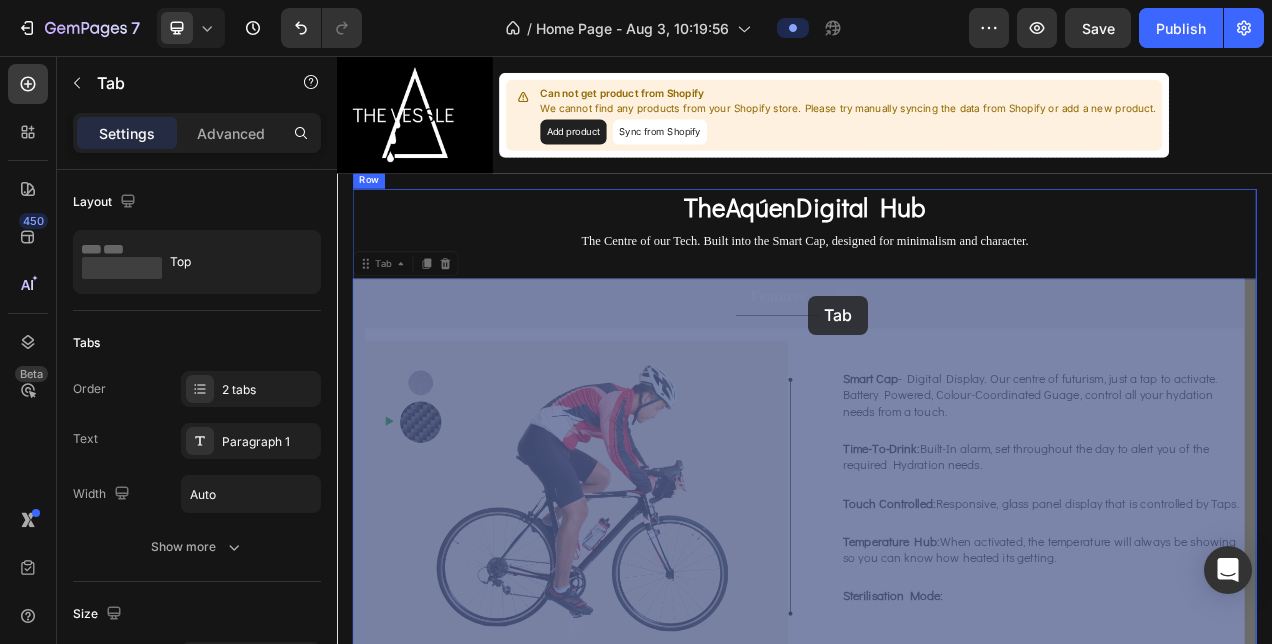 drag, startPoint x: 951, startPoint y: 360, endPoint x: 940, endPoint y: 364, distance: 11.7046995 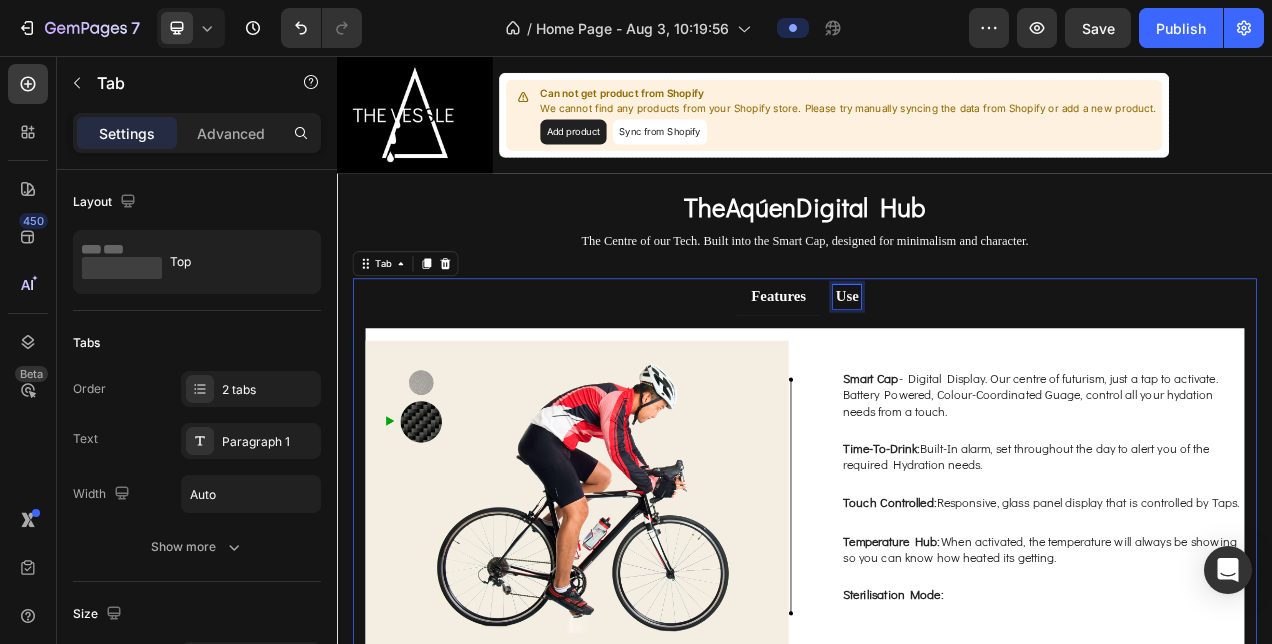 click on "Use" at bounding box center [991, 363] 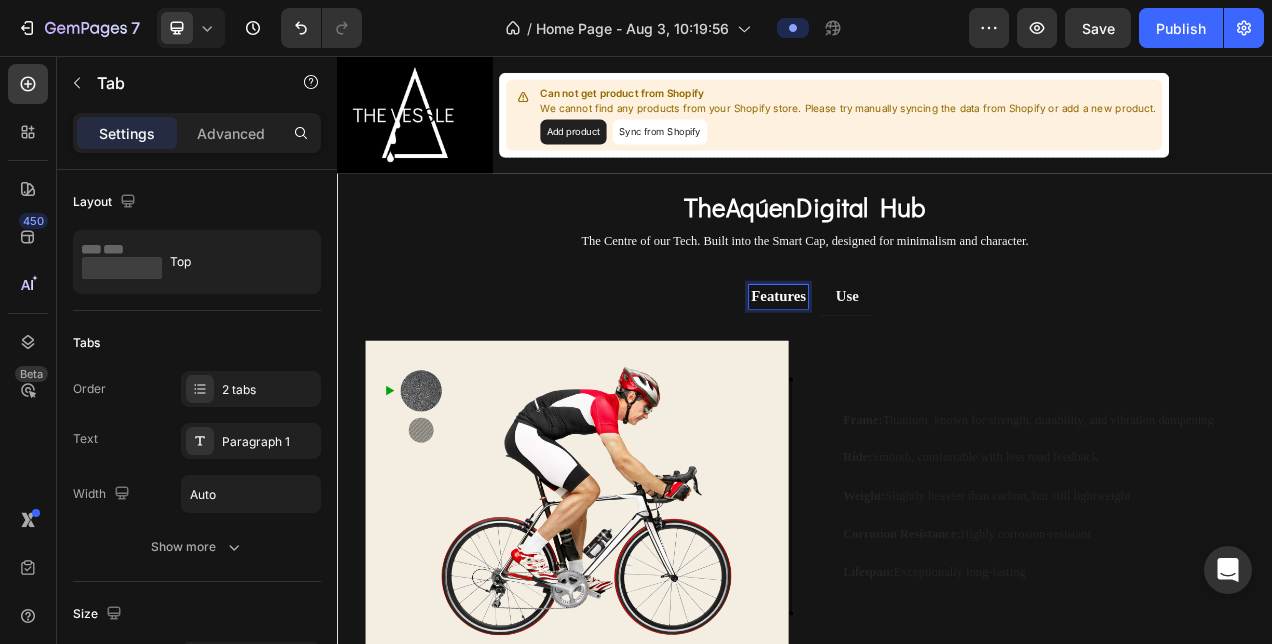 click on "Features" at bounding box center (903, 363) 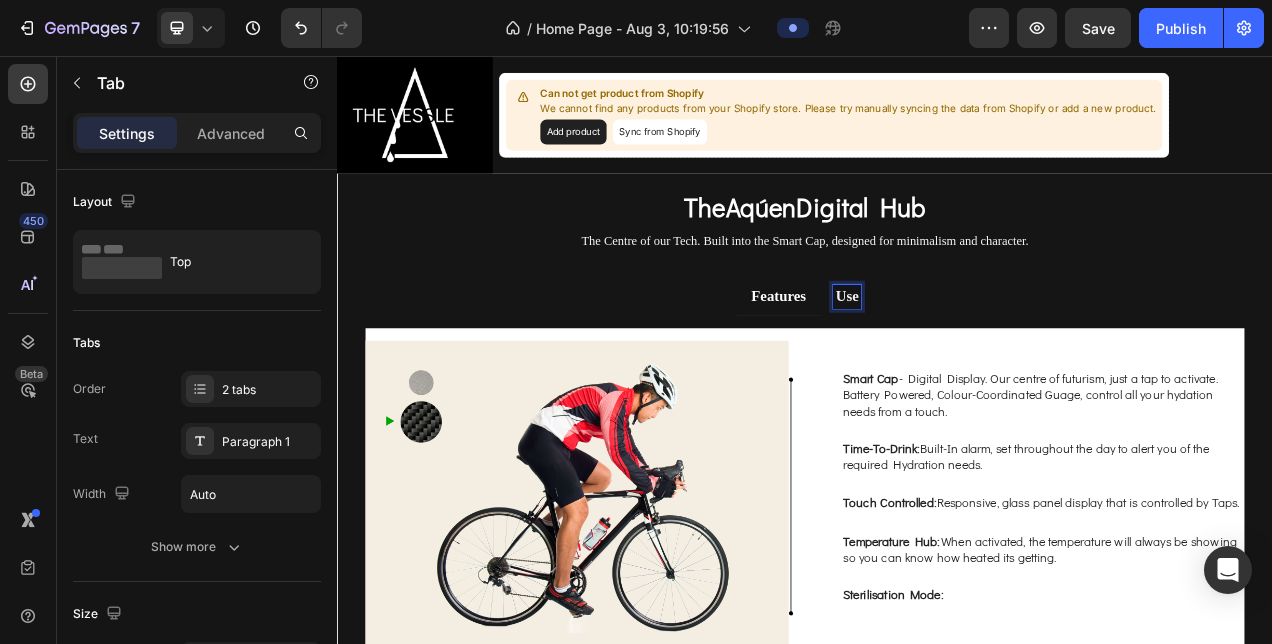 click on "Use" at bounding box center (991, 363) 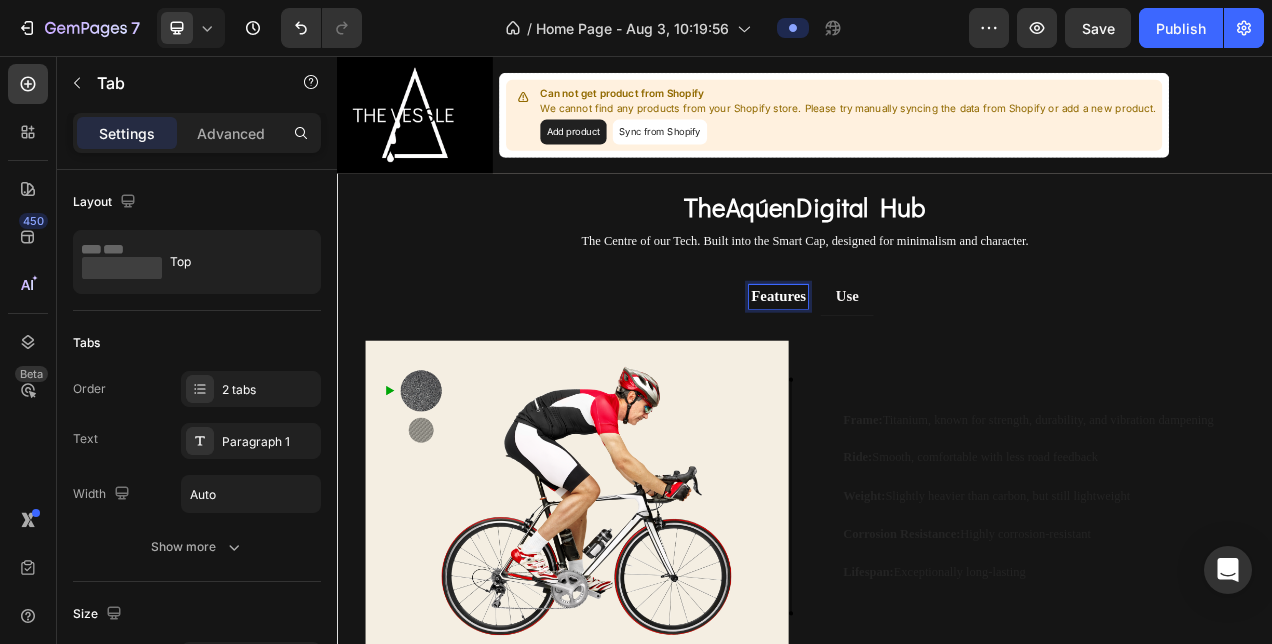 click on "Features" at bounding box center (903, 363) 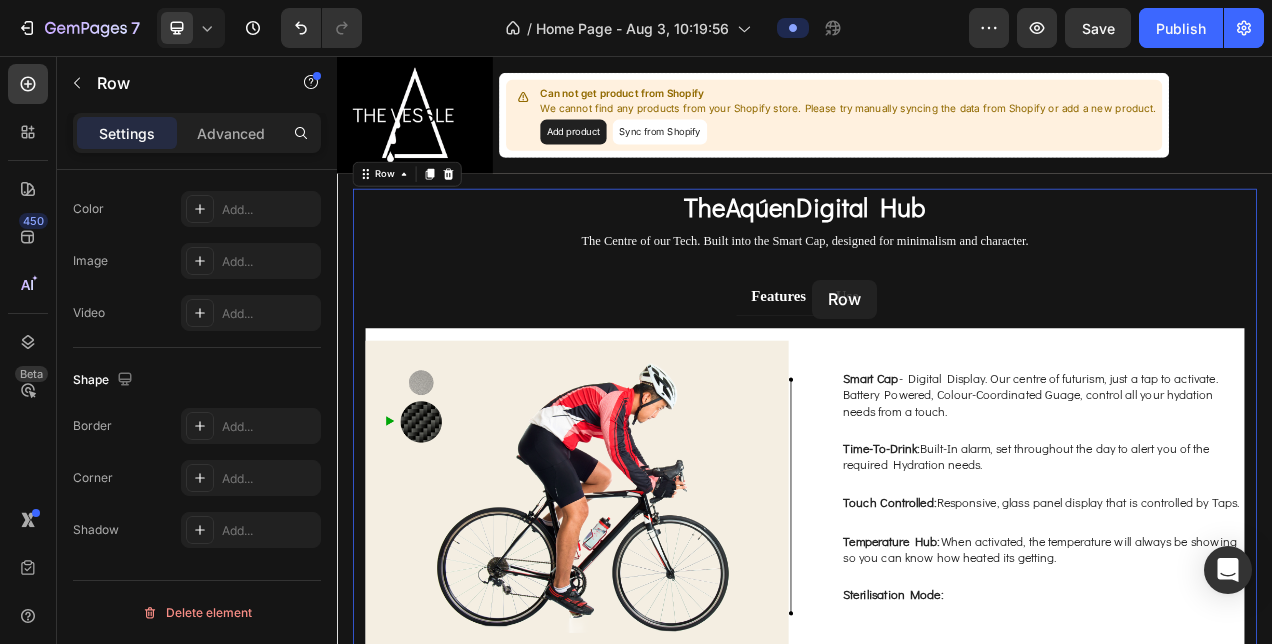 scroll, scrollTop: 0, scrollLeft: 0, axis: both 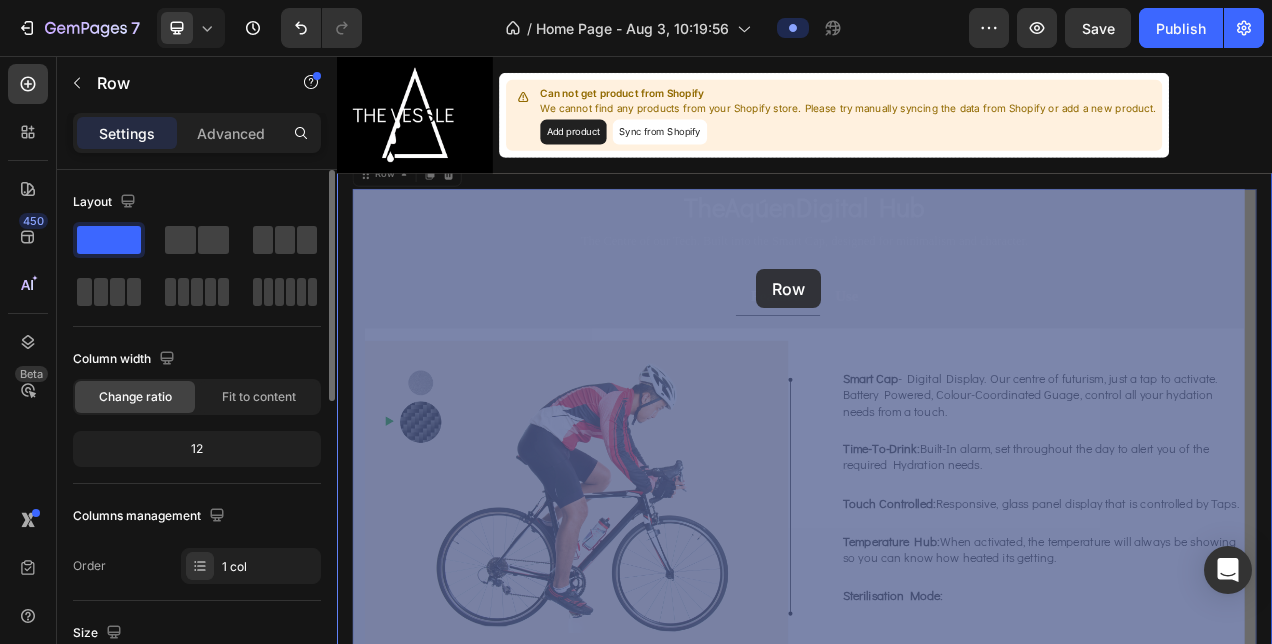 drag, startPoint x: 842, startPoint y: 333, endPoint x: 875, endPoint y: 330, distance: 33.13608 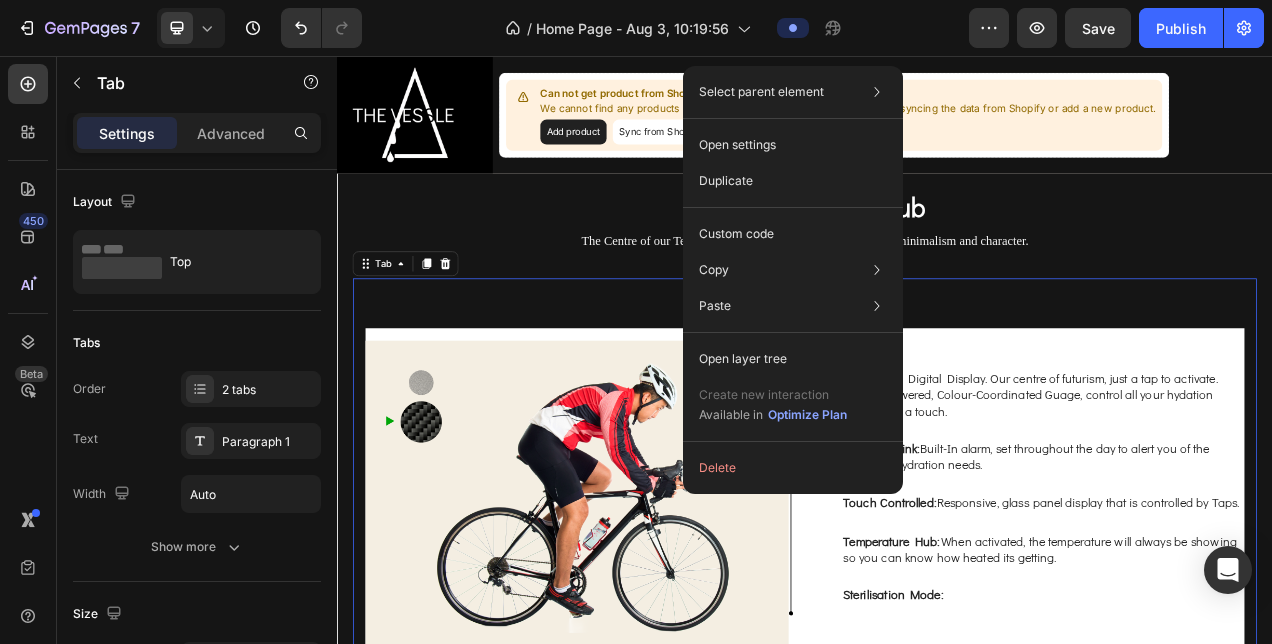 click on "Image Image Row Smart Cap  - Digital Display. Our centre of futurism, just a tap to activate. Battery Powered, Colour-Coordinated Guage, control all your hydation needs from a touch. Text Block Time-To-Drink:  Built-In alarm, set throughout the day to alert you of the required Hydration needs. Text Block Touch Controlled:  Responsive, glass panel display that is controlled by Taps. Text Block Temperature Hub:  When activated, the temperature will always be showing so you can know how heated its getting. Text Block Sterilisation Mode:   Text Block Row Row Image Image Row Frame:  Titanium, known for strength, durability, and vibration dampening Text Block Ride:  Smooth, comfortable with less road feedback Text Block Weight:  Slightly heavier than carbon, but still lightweight Text Block Corrosion Resistance:  Highly corrosion-resistant Text Block Lifespan:  Exceptionally long-lasting Text Block Row Row" at bounding box center [937, 613] 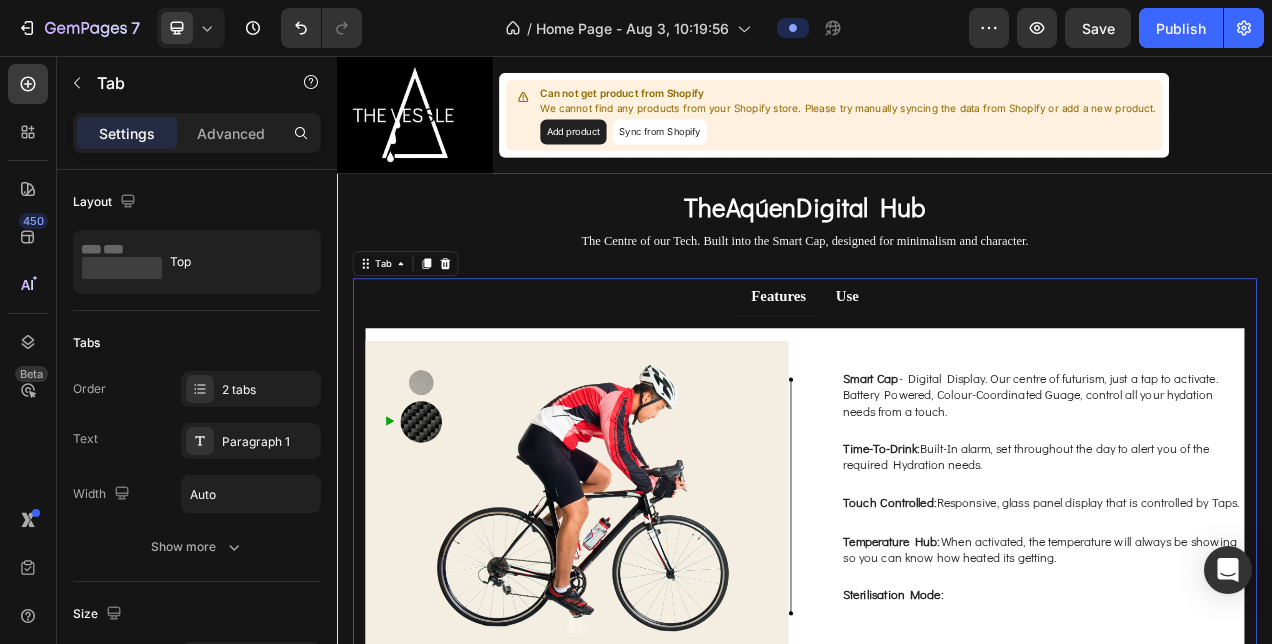 click on "Features" at bounding box center [903, 365] 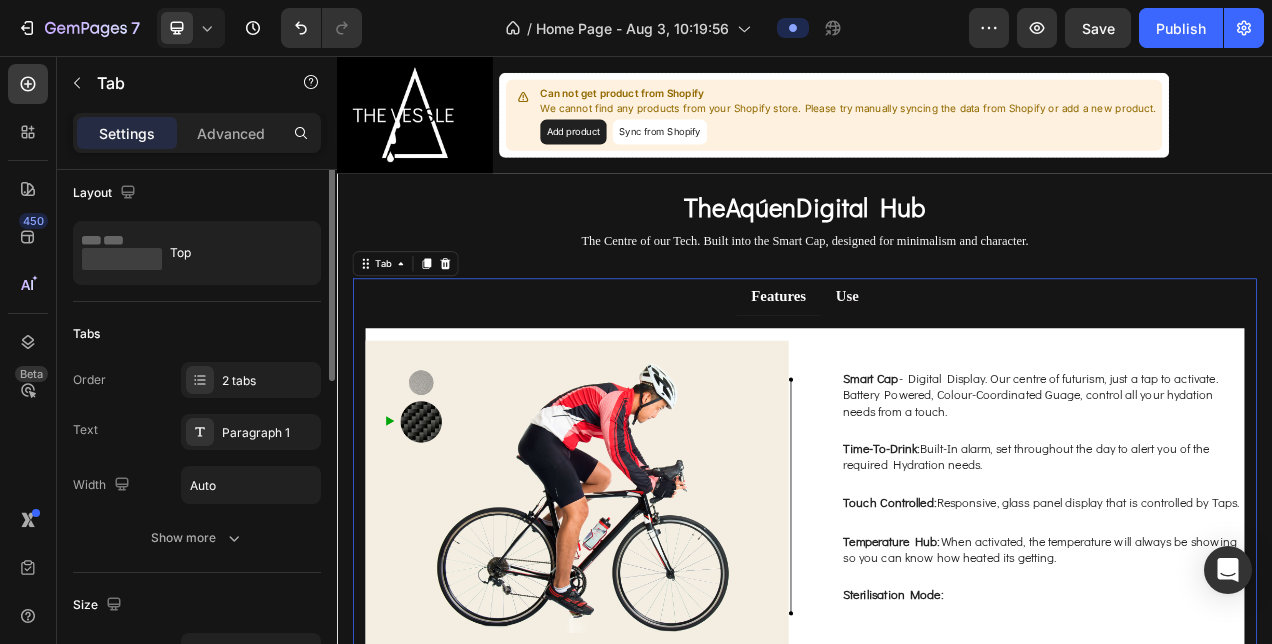 scroll, scrollTop: 0, scrollLeft: 0, axis: both 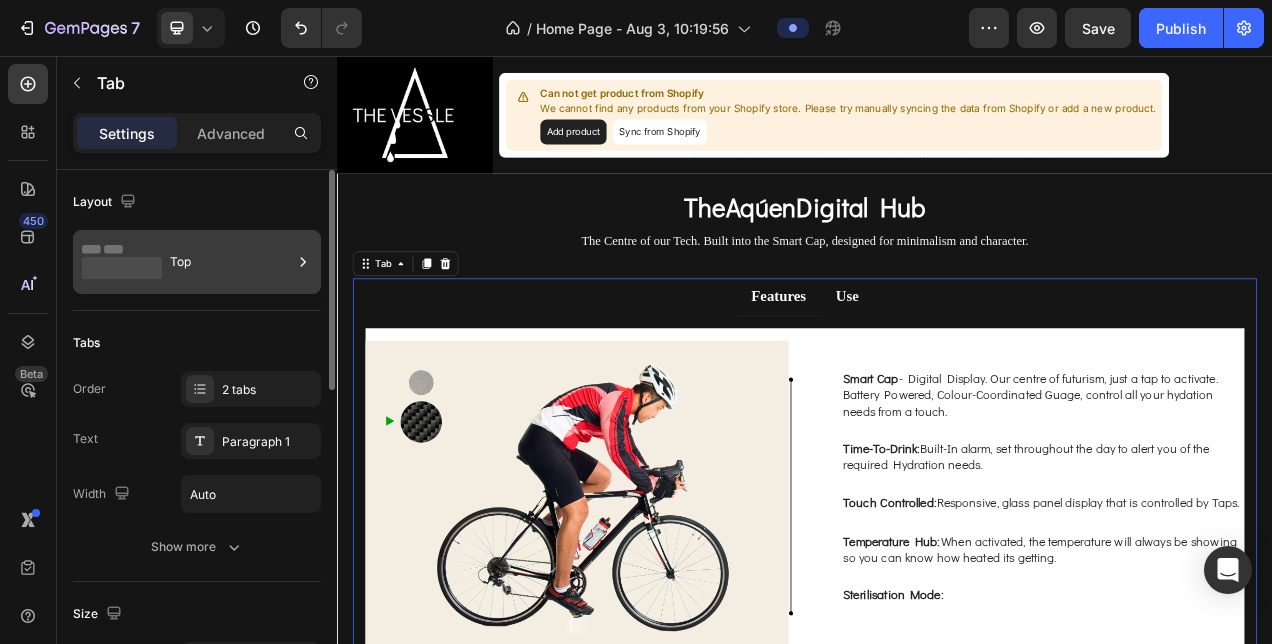 click on "Top" at bounding box center (231, 262) 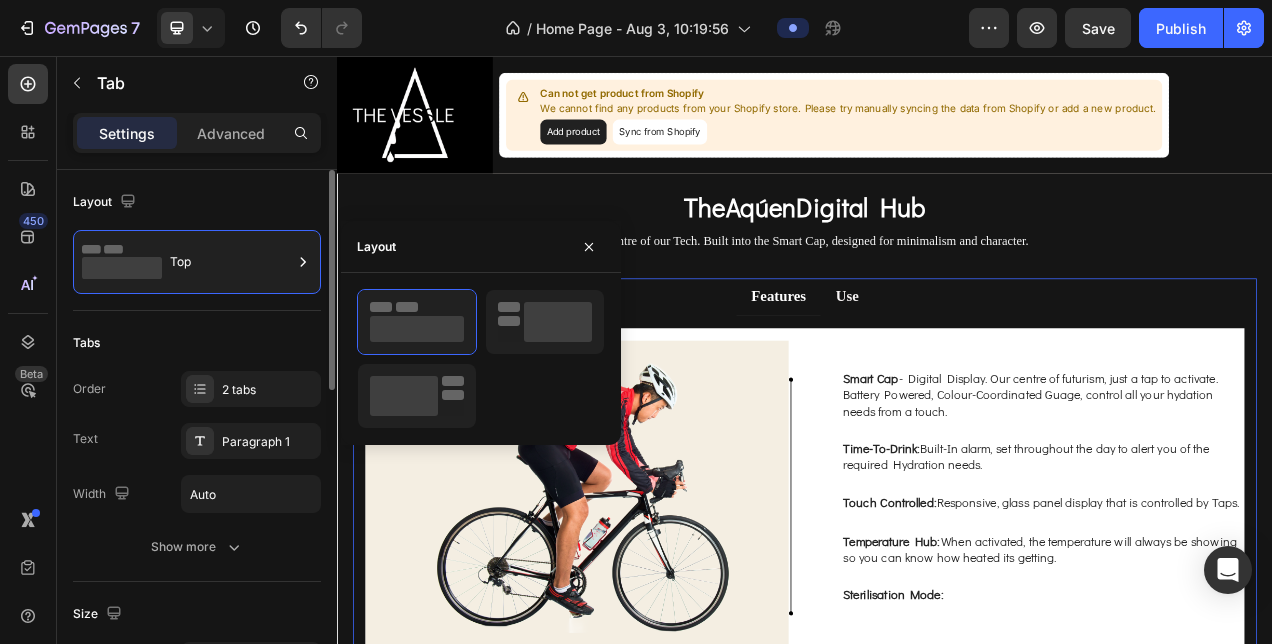 click on "Tabs" at bounding box center [197, 343] 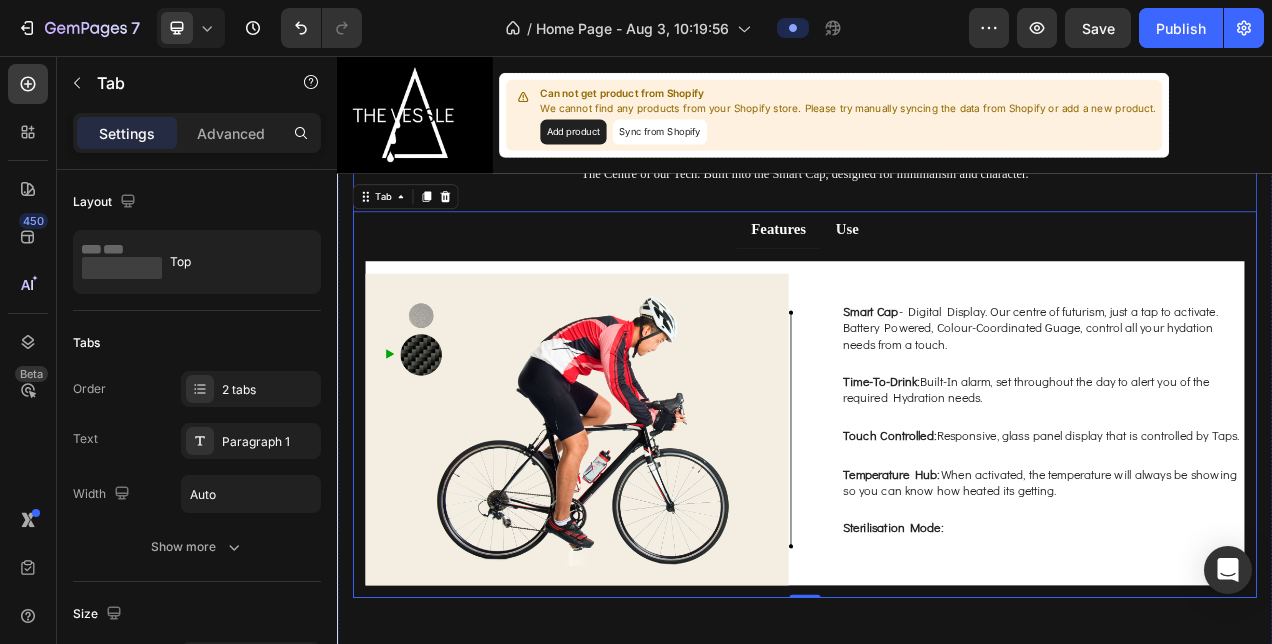 scroll, scrollTop: 2846, scrollLeft: 0, axis: vertical 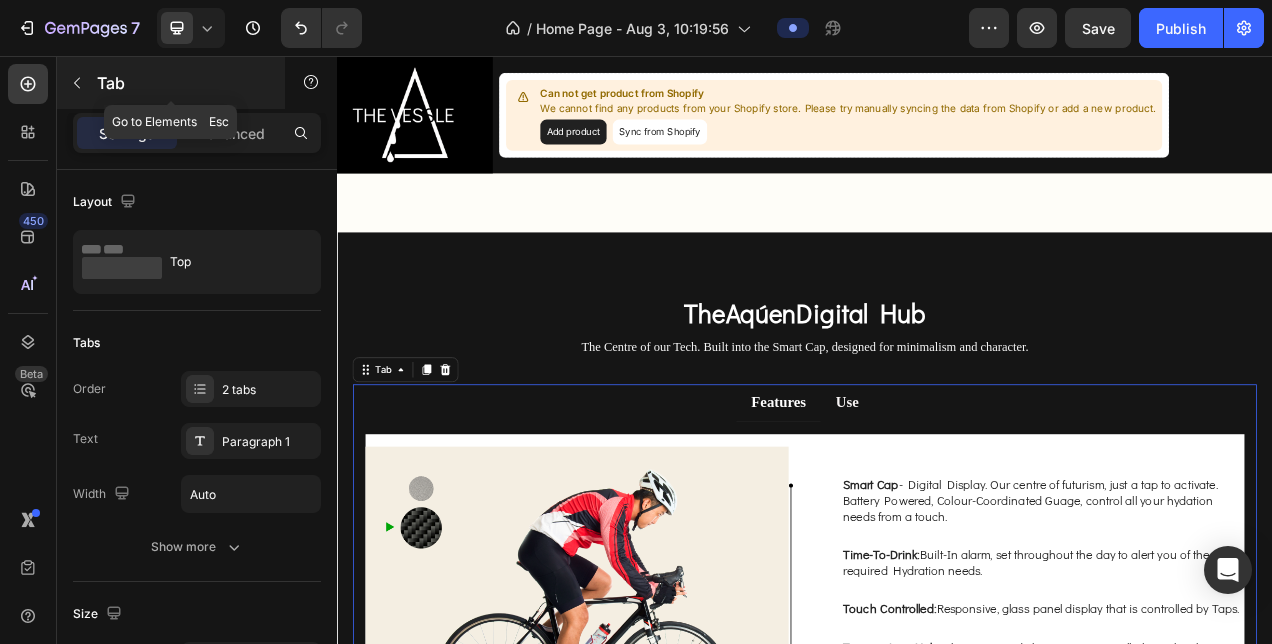 click on "Tab" at bounding box center (182, 83) 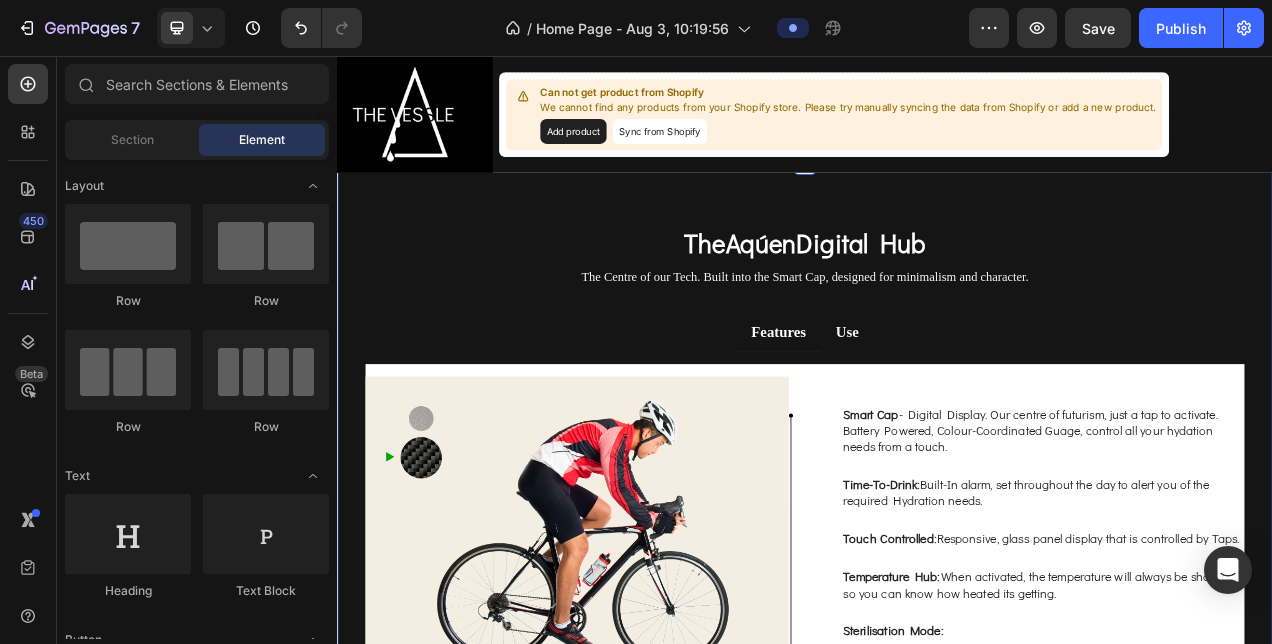 scroll, scrollTop: 2938, scrollLeft: 0, axis: vertical 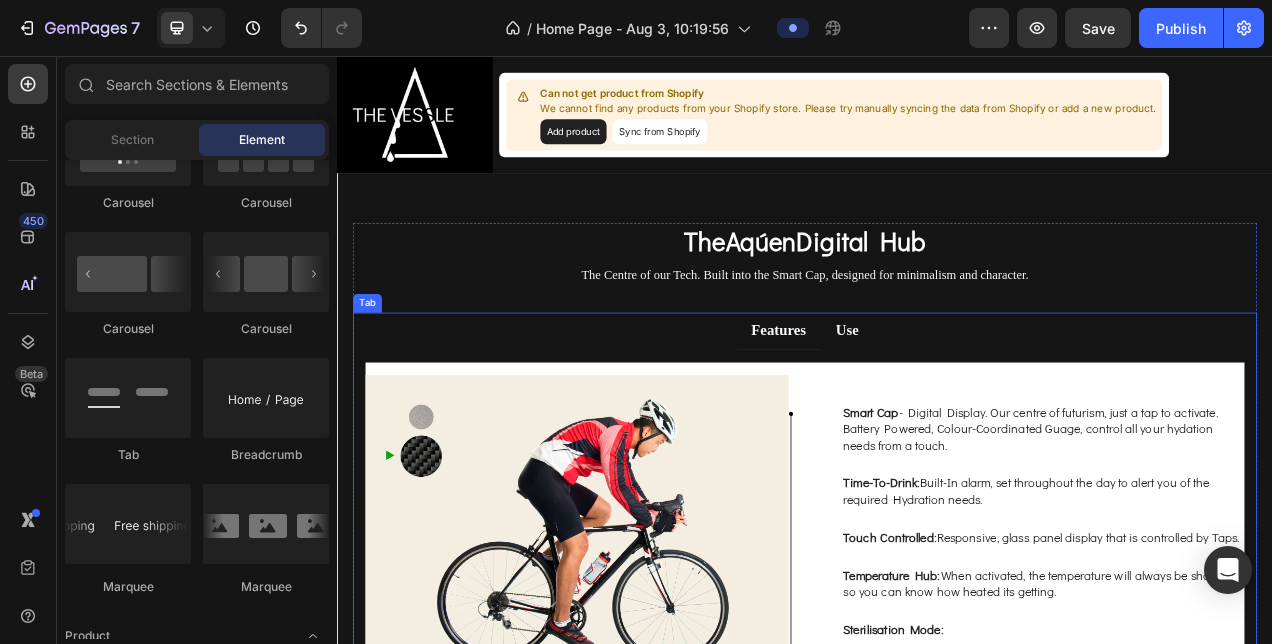click on "Features" at bounding box center [903, 407] 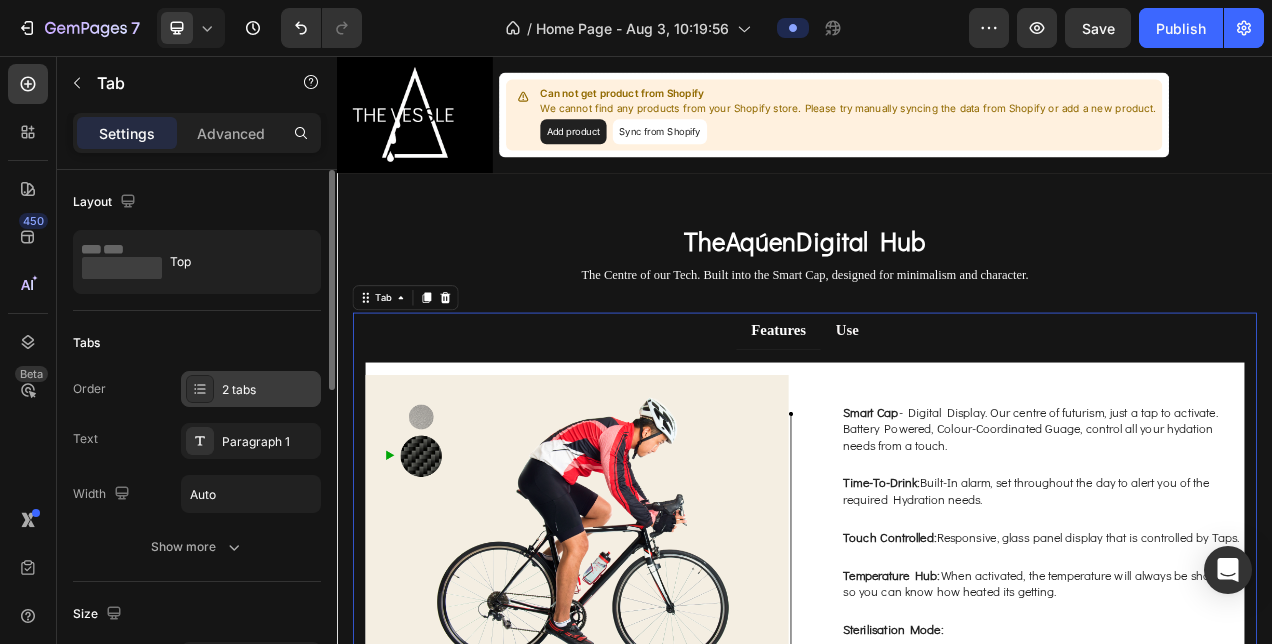 click on "2 tabs" at bounding box center [251, 389] 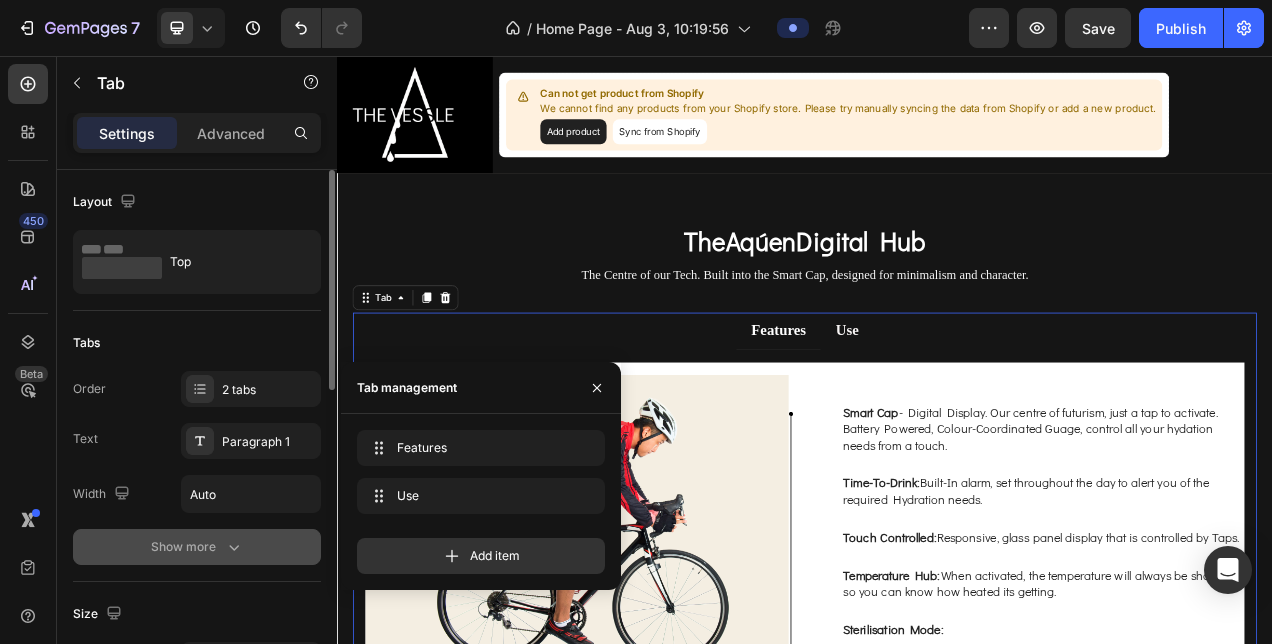 click on "Show more" at bounding box center [197, 547] 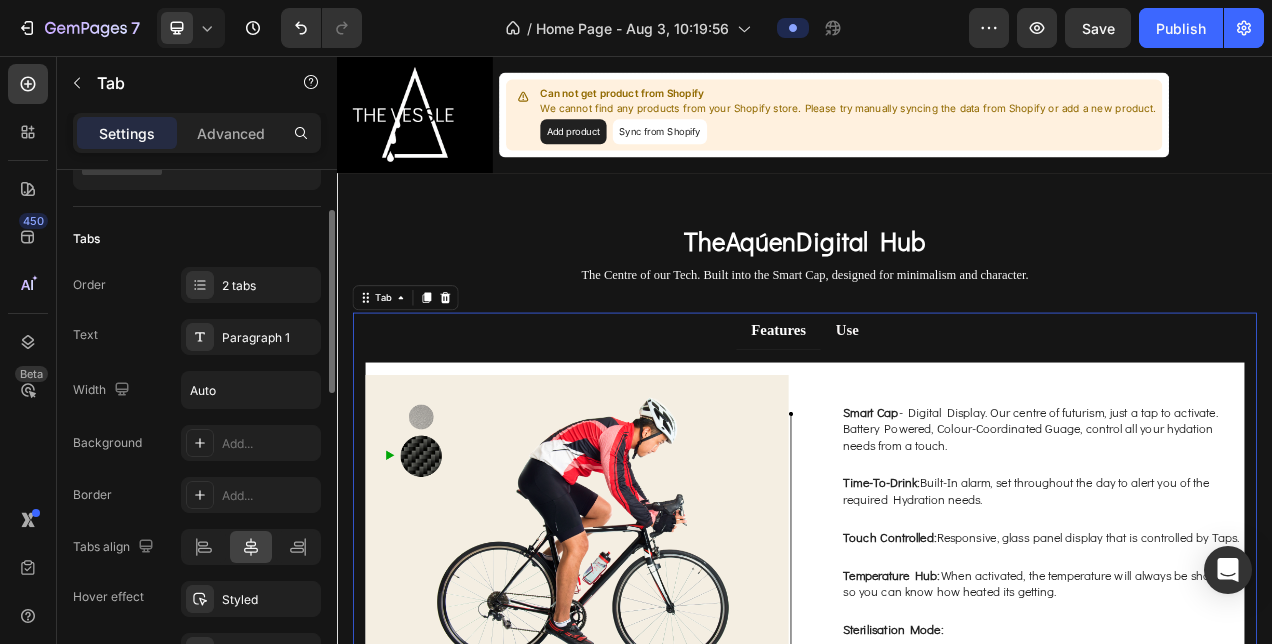 scroll, scrollTop: 107, scrollLeft: 0, axis: vertical 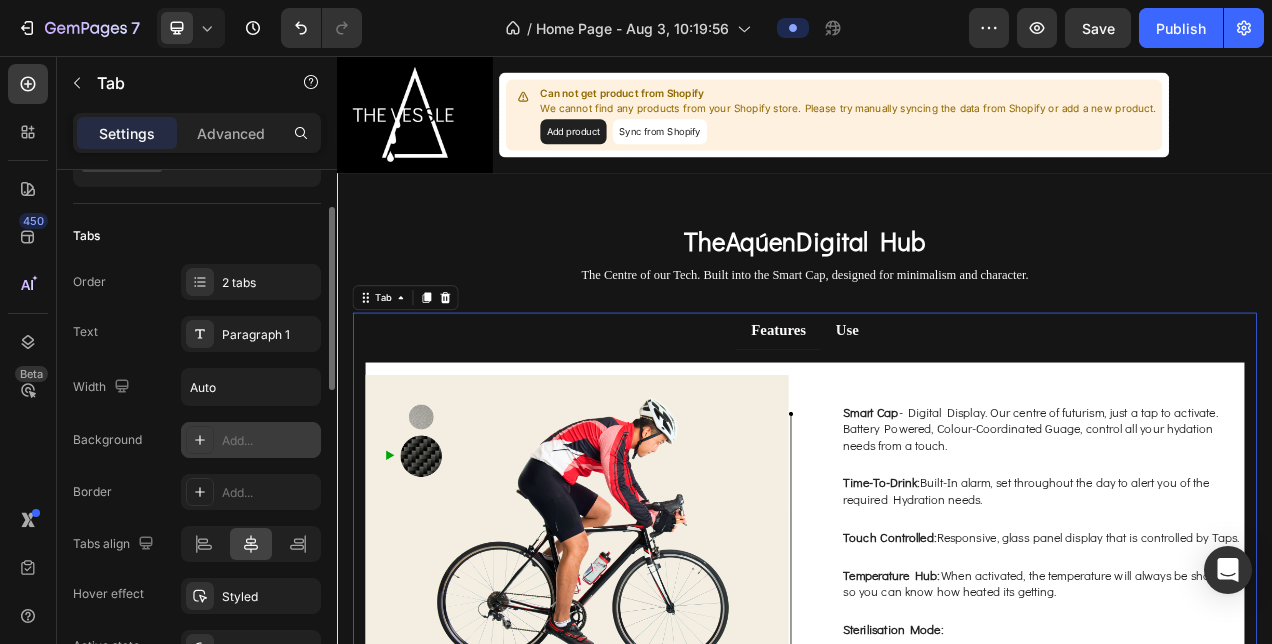click on "Add..." at bounding box center [269, 441] 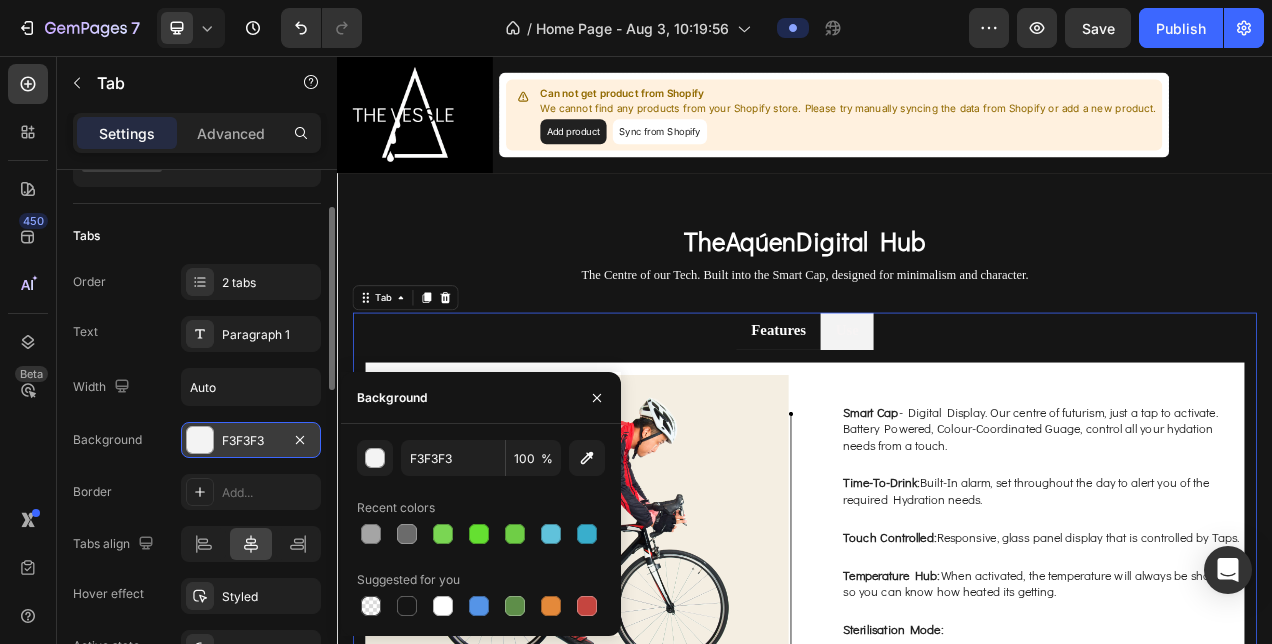 click on "Order 2 tabs Text Paragraph 1 Width Auto Background F3F3F3 Border Add... Tabs align Hover effect Styled Active state Styled Show less" at bounding box center [197, 491] 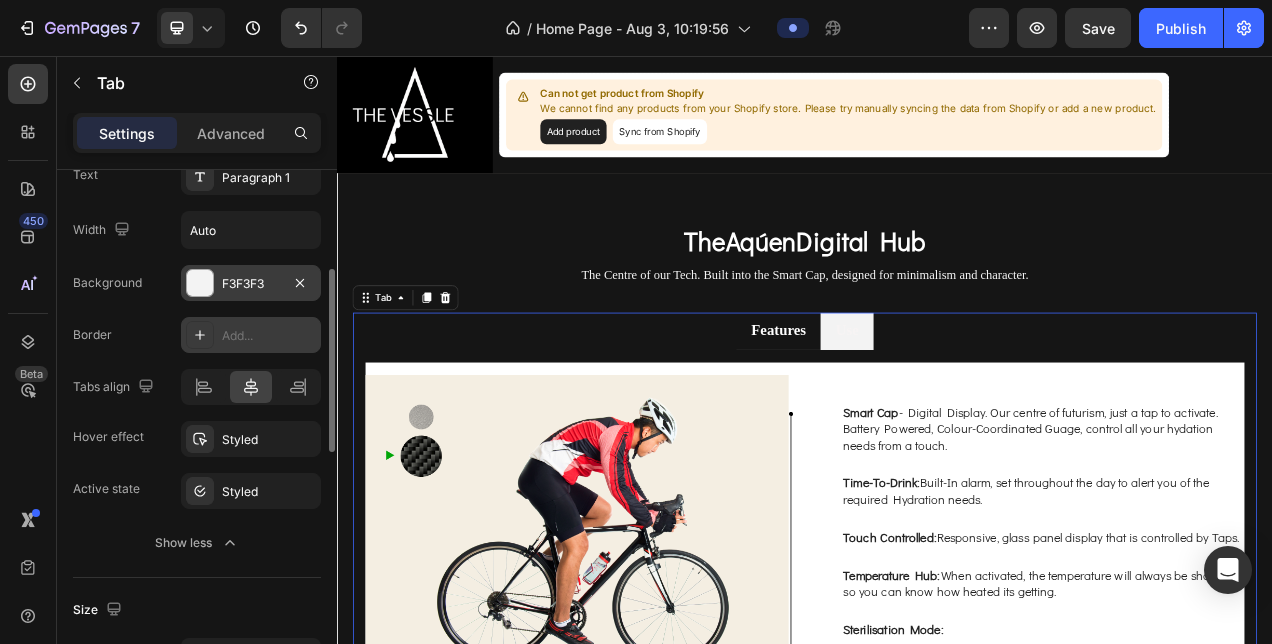 scroll, scrollTop: 270, scrollLeft: 0, axis: vertical 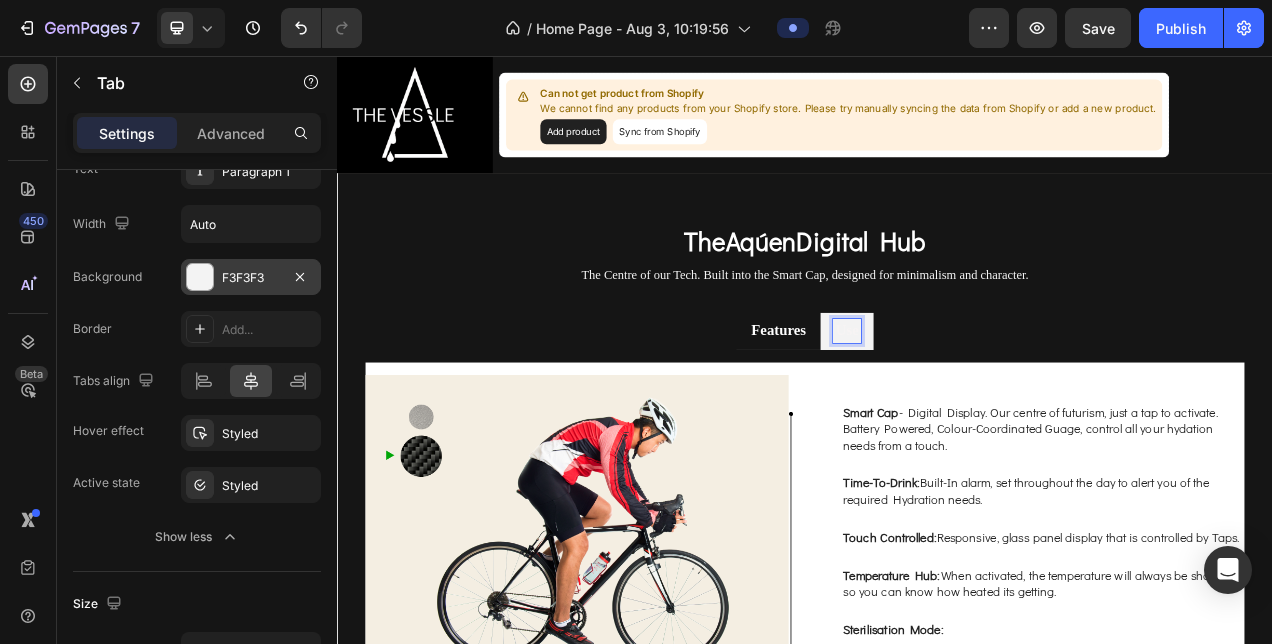 drag, startPoint x: 969, startPoint y: 404, endPoint x: 953, endPoint y: 404, distance: 16 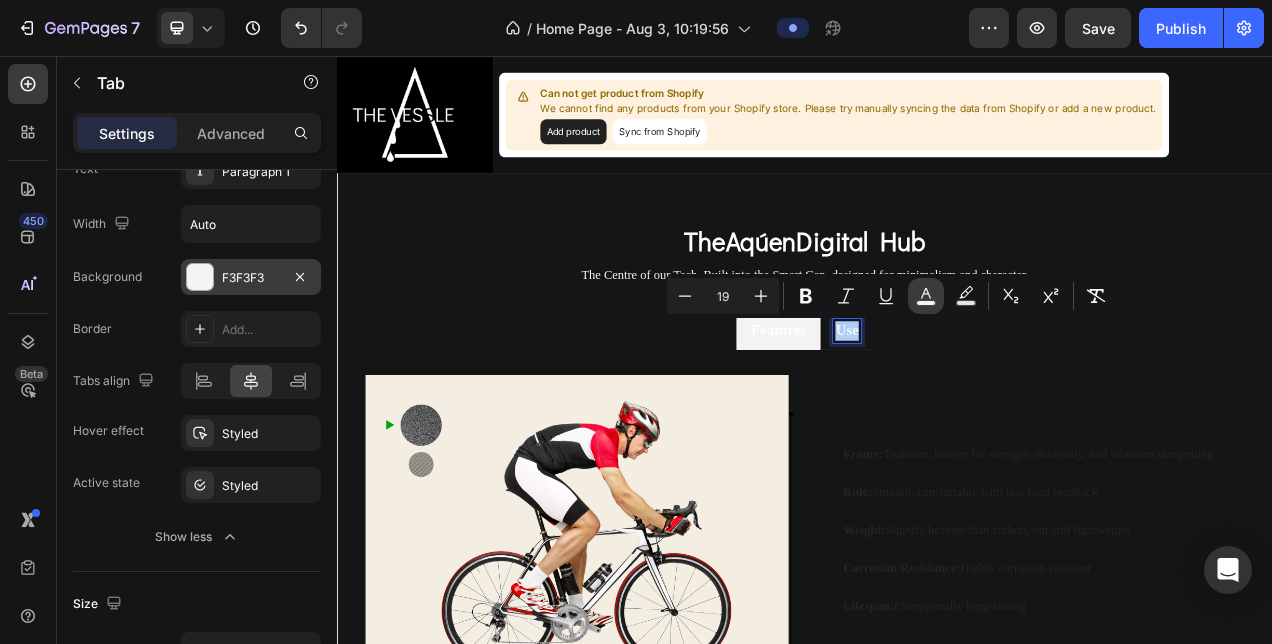 click 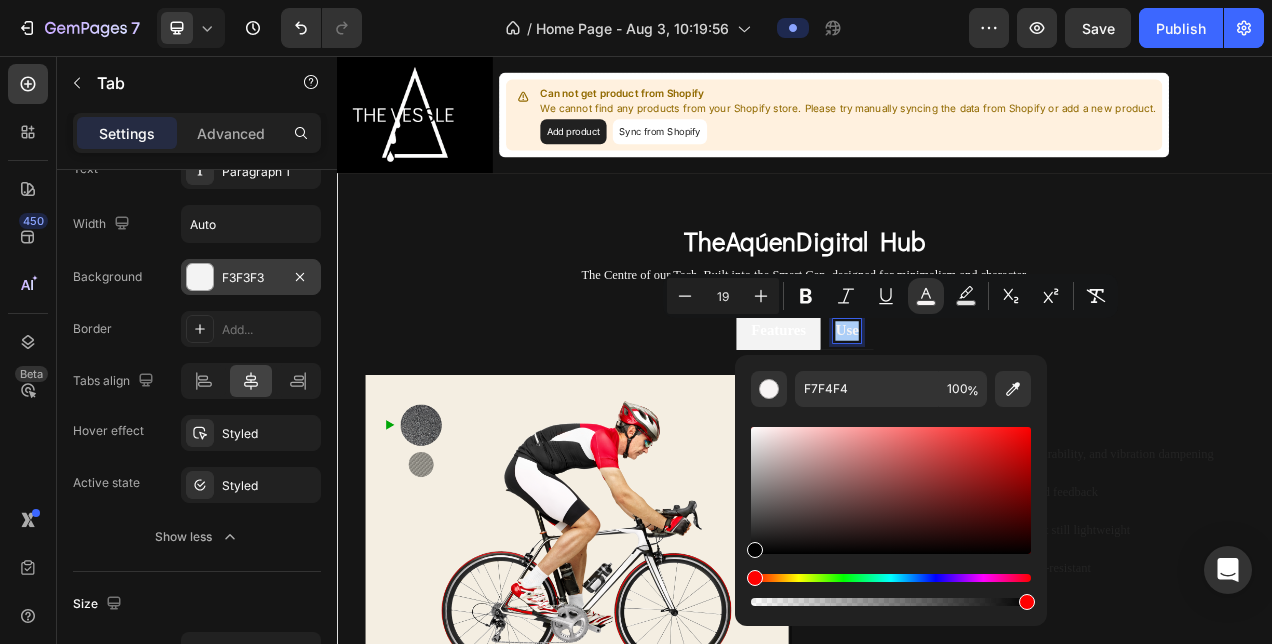 drag, startPoint x: 755, startPoint y: 428, endPoint x: 736, endPoint y: 648, distance: 220.81892 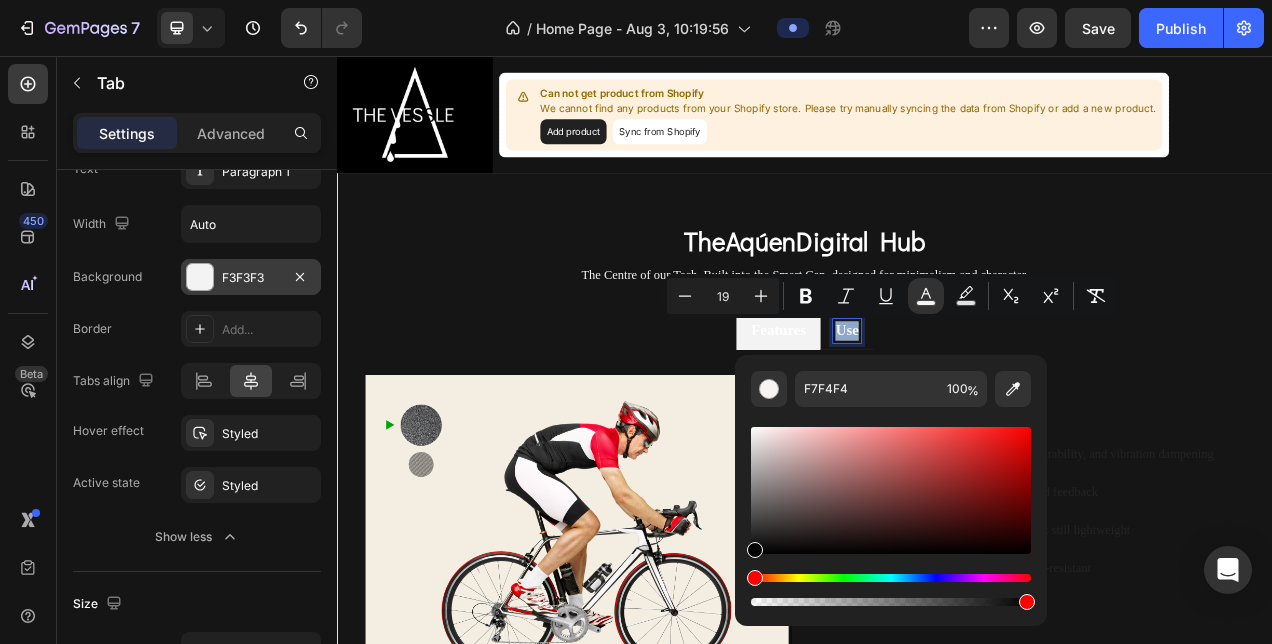 type on "000000" 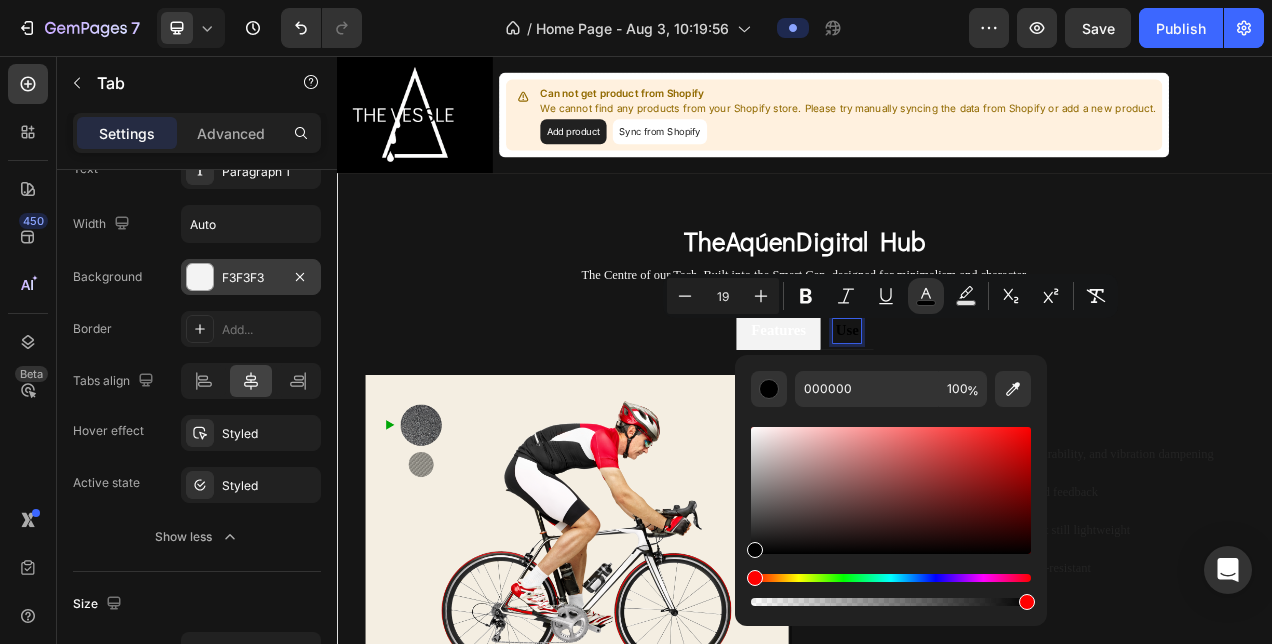 click on "Features Use" at bounding box center [937, 409] 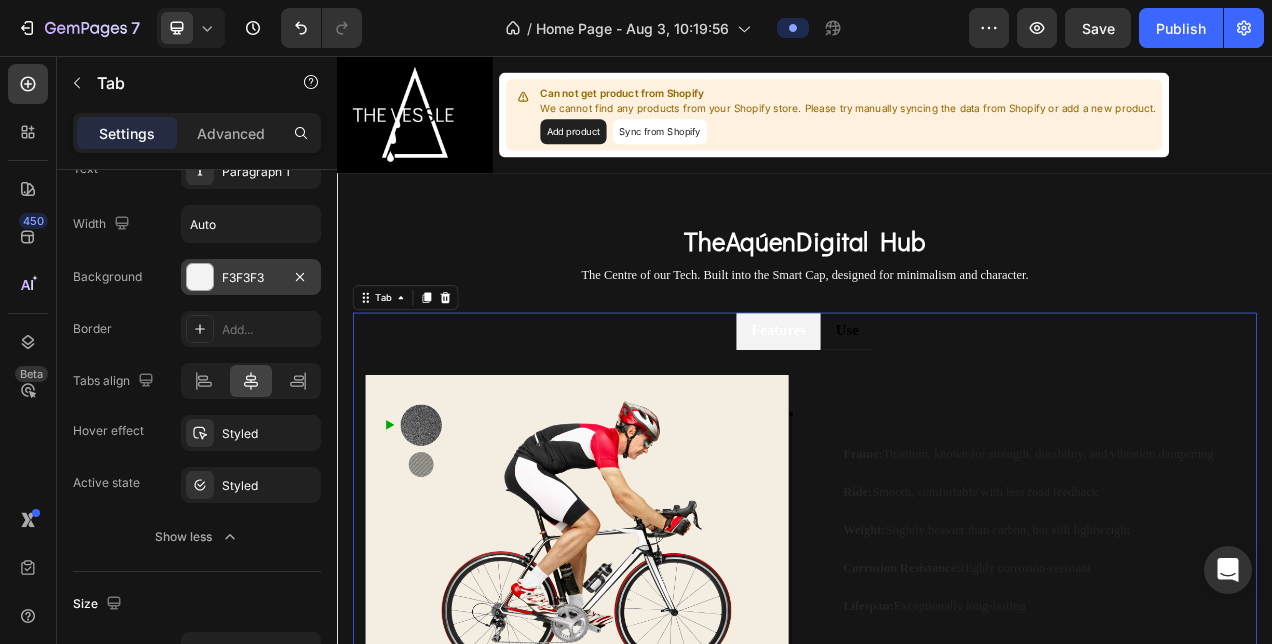 click on "Features Use" at bounding box center (937, 409) 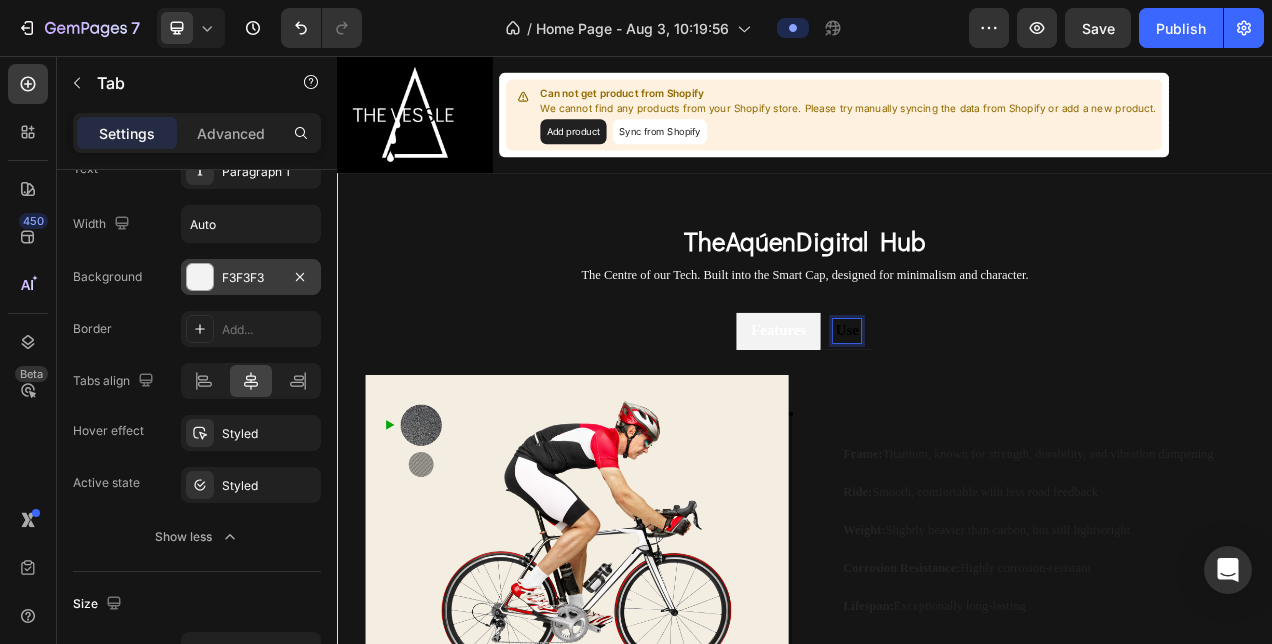 click on "Use" at bounding box center (991, 408) 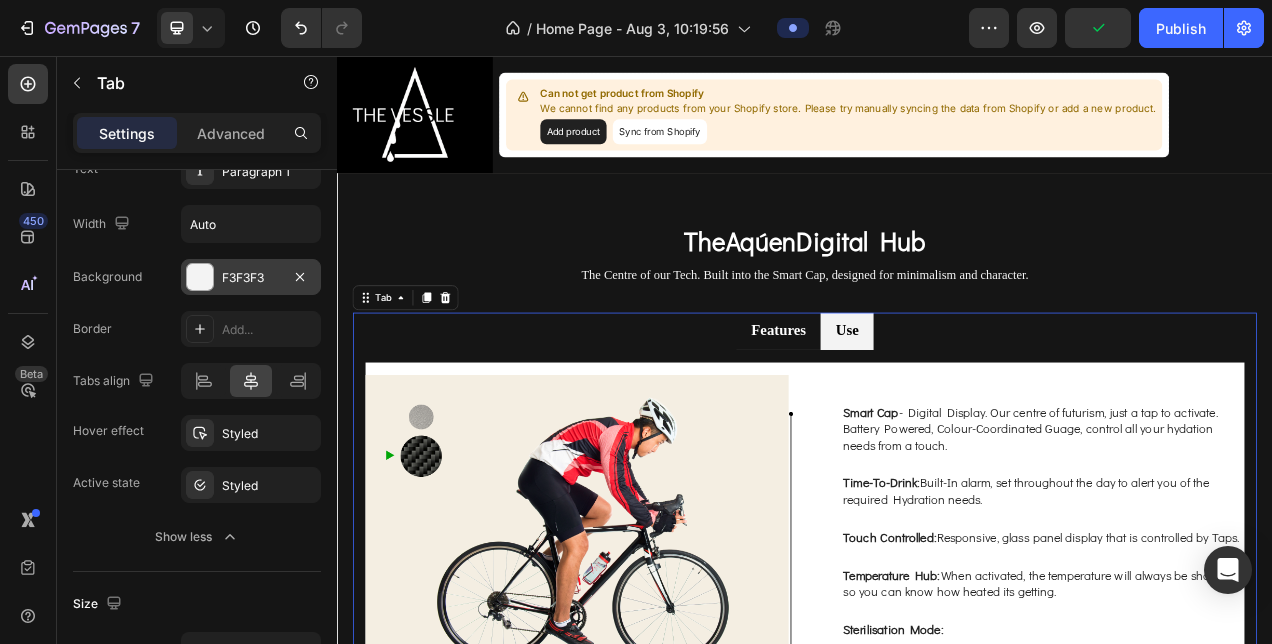 click on "Use" at bounding box center [991, 409] 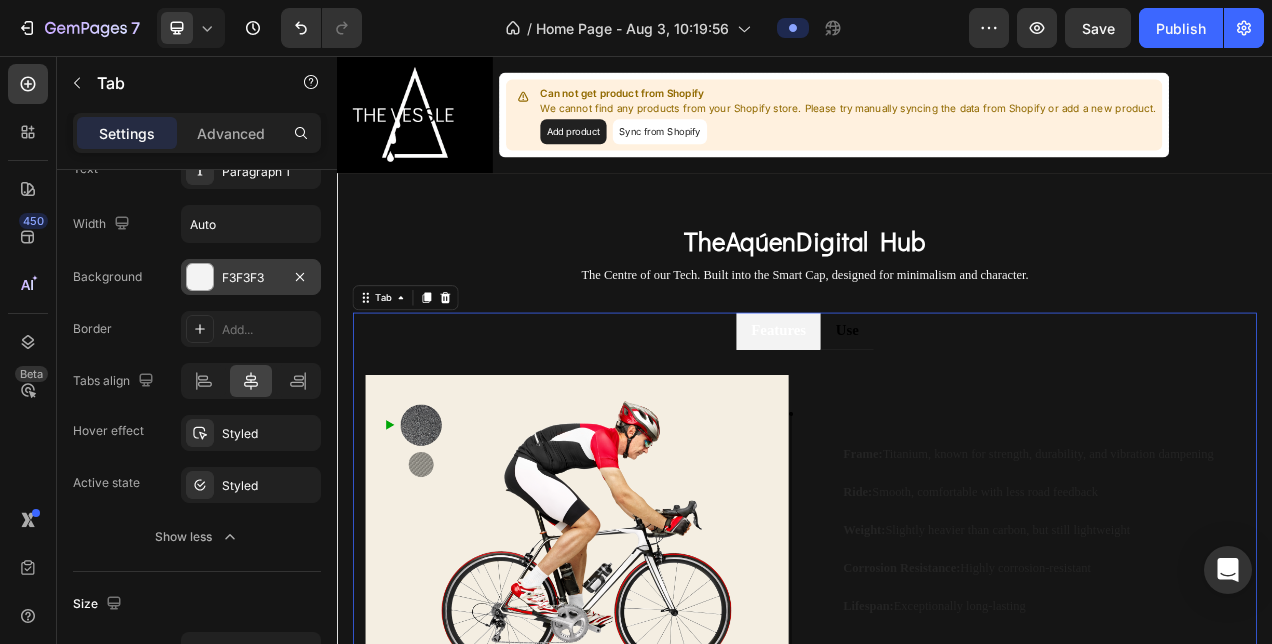 click on "Features" at bounding box center [903, 407] 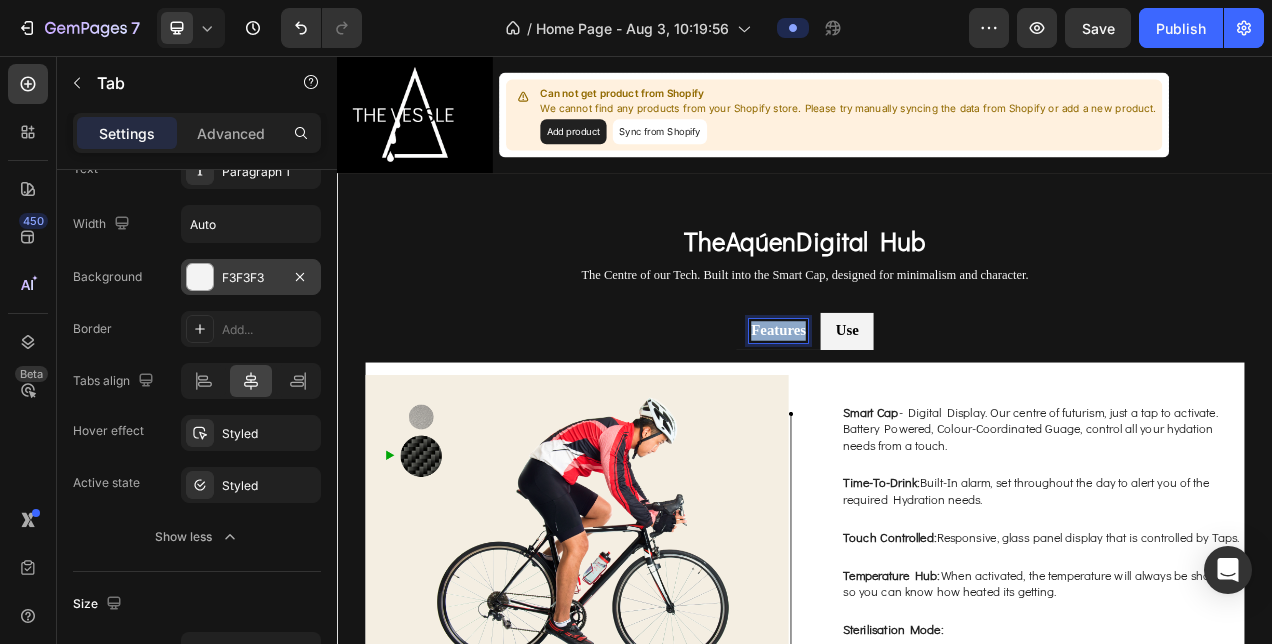 drag, startPoint x: 929, startPoint y: 406, endPoint x: 858, endPoint y: 399, distance: 71.34424 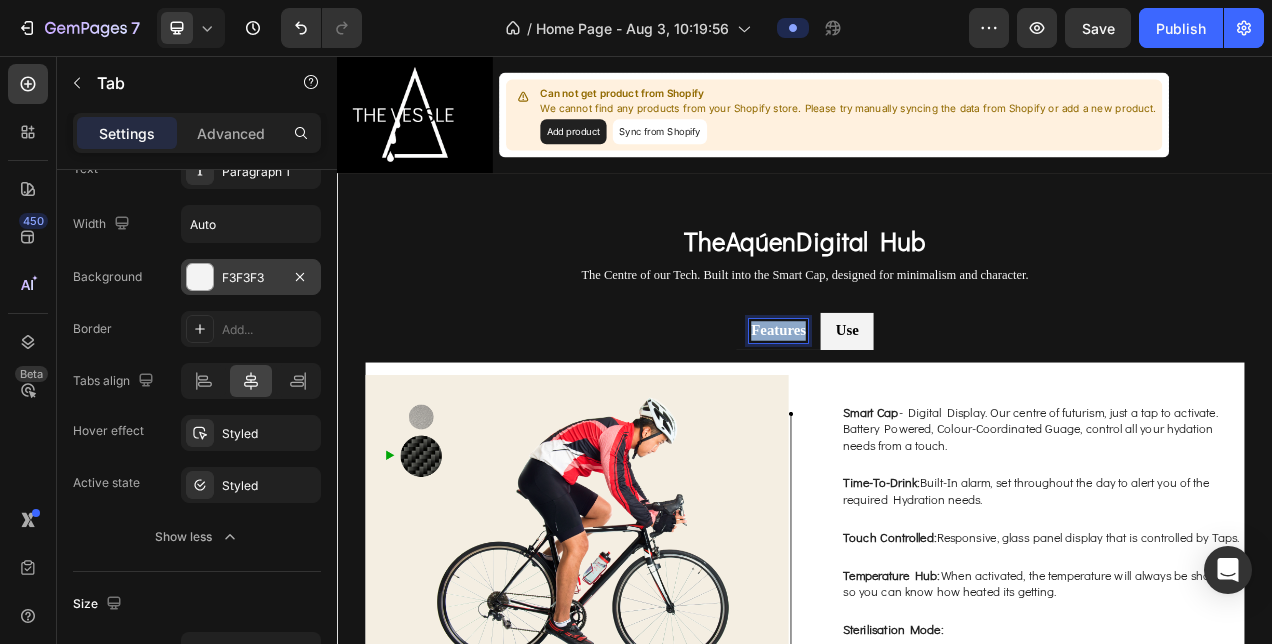click on "Features" at bounding box center [903, 408] 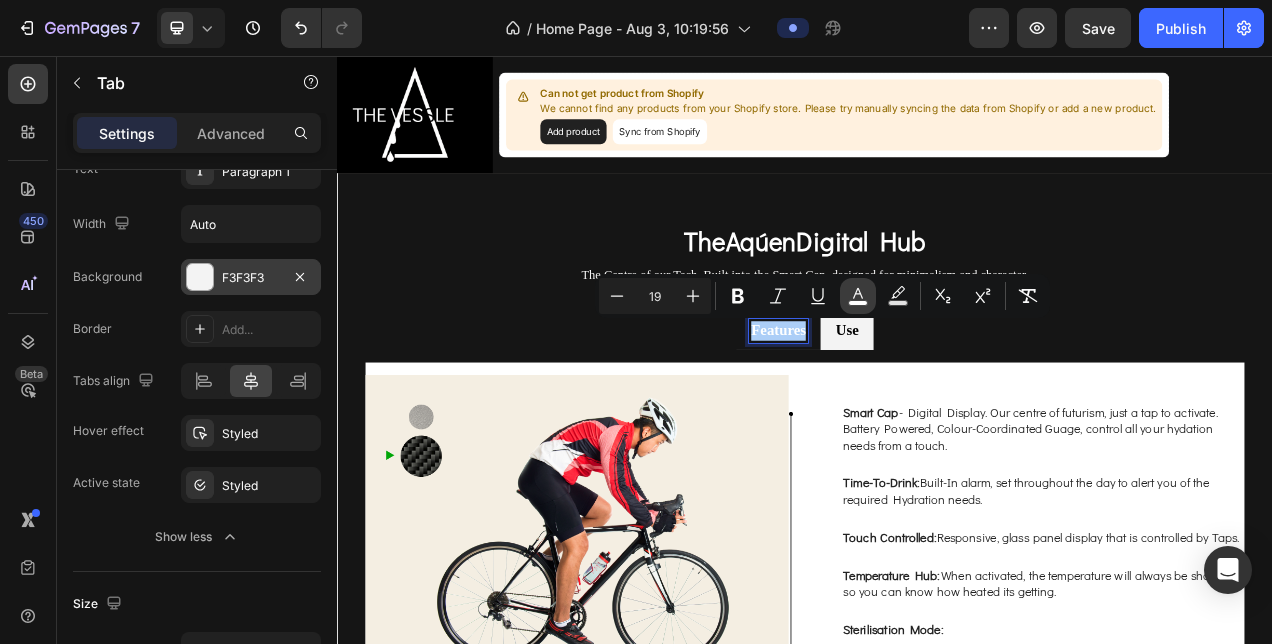 click 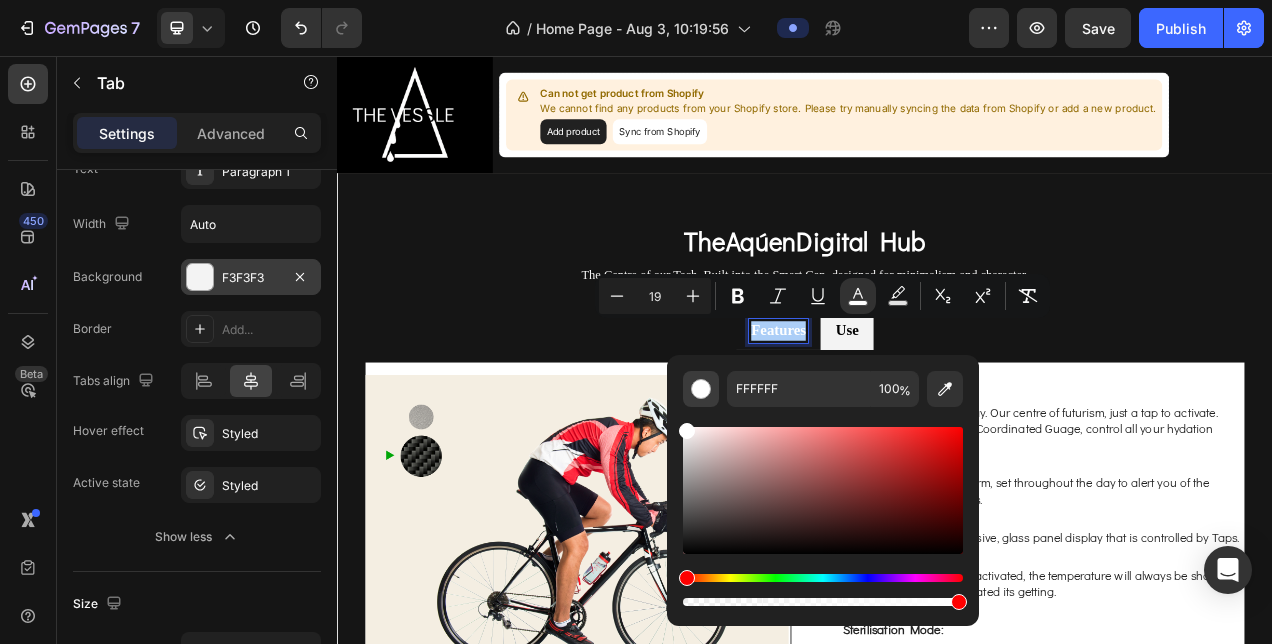 click at bounding box center [701, 389] 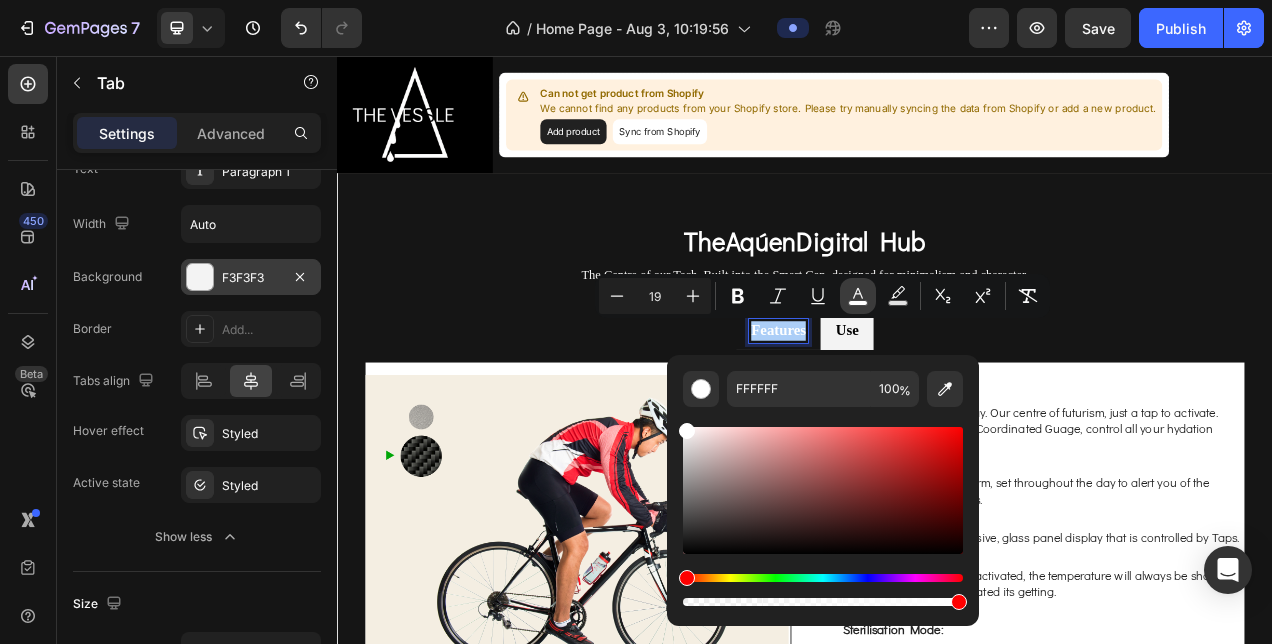 click 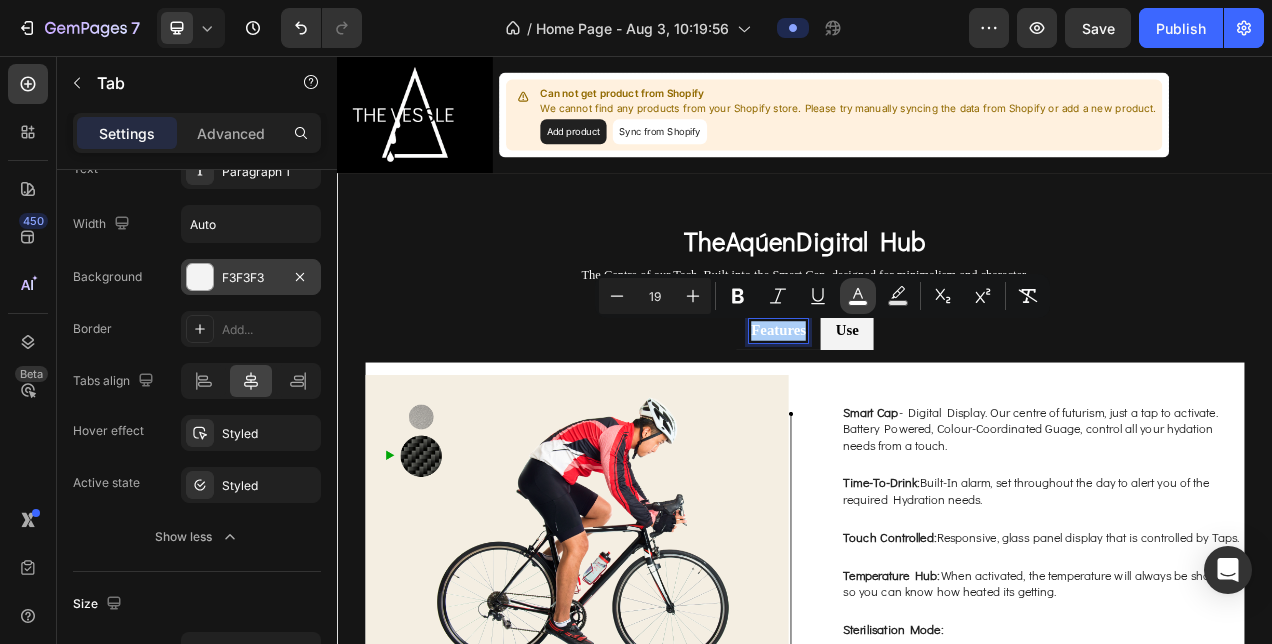 click 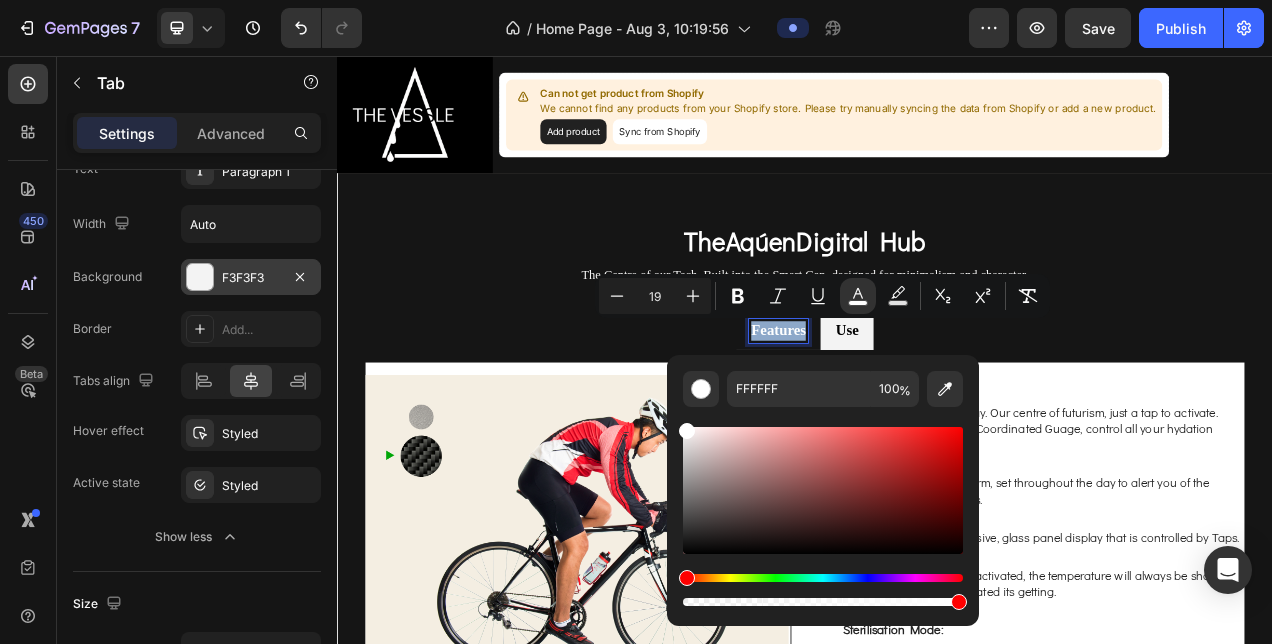 click on "Features Use" at bounding box center [937, 409] 